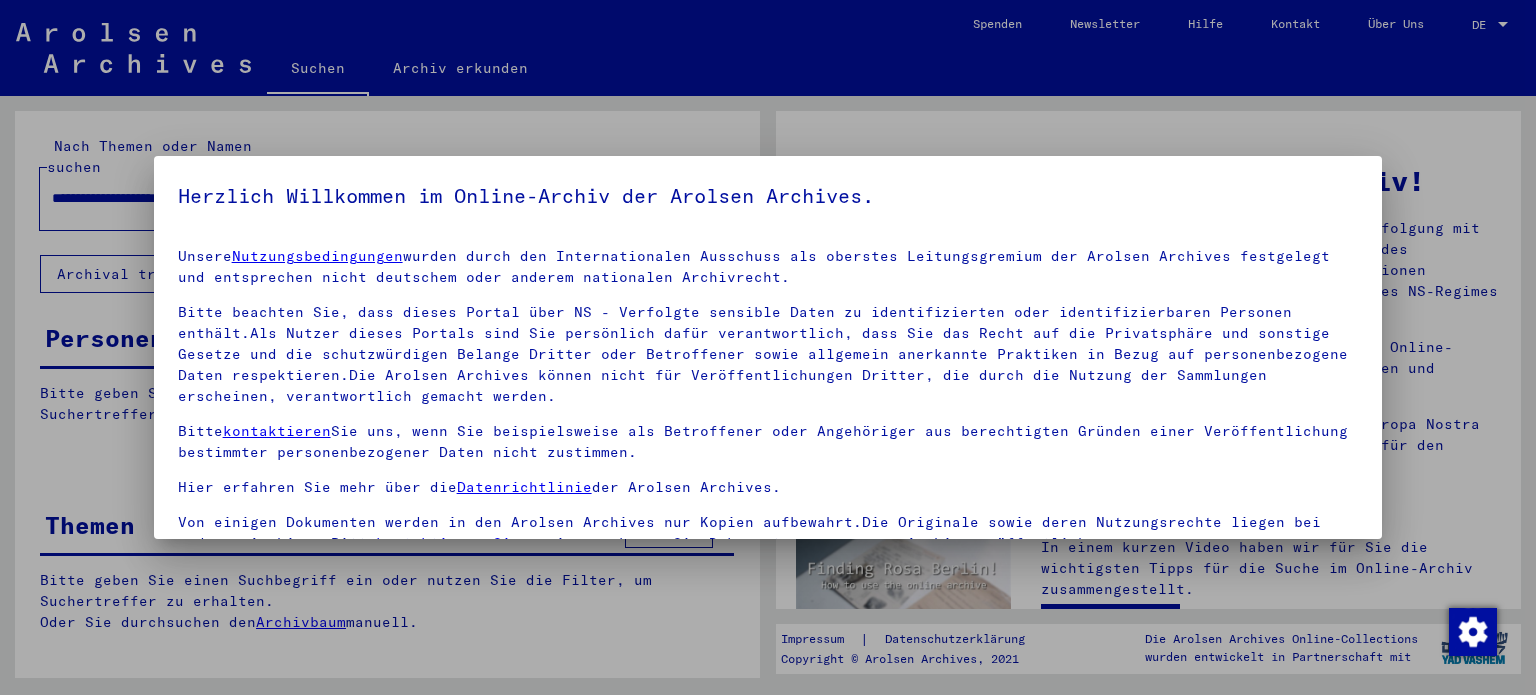 scroll, scrollTop: 0, scrollLeft: 0, axis: both 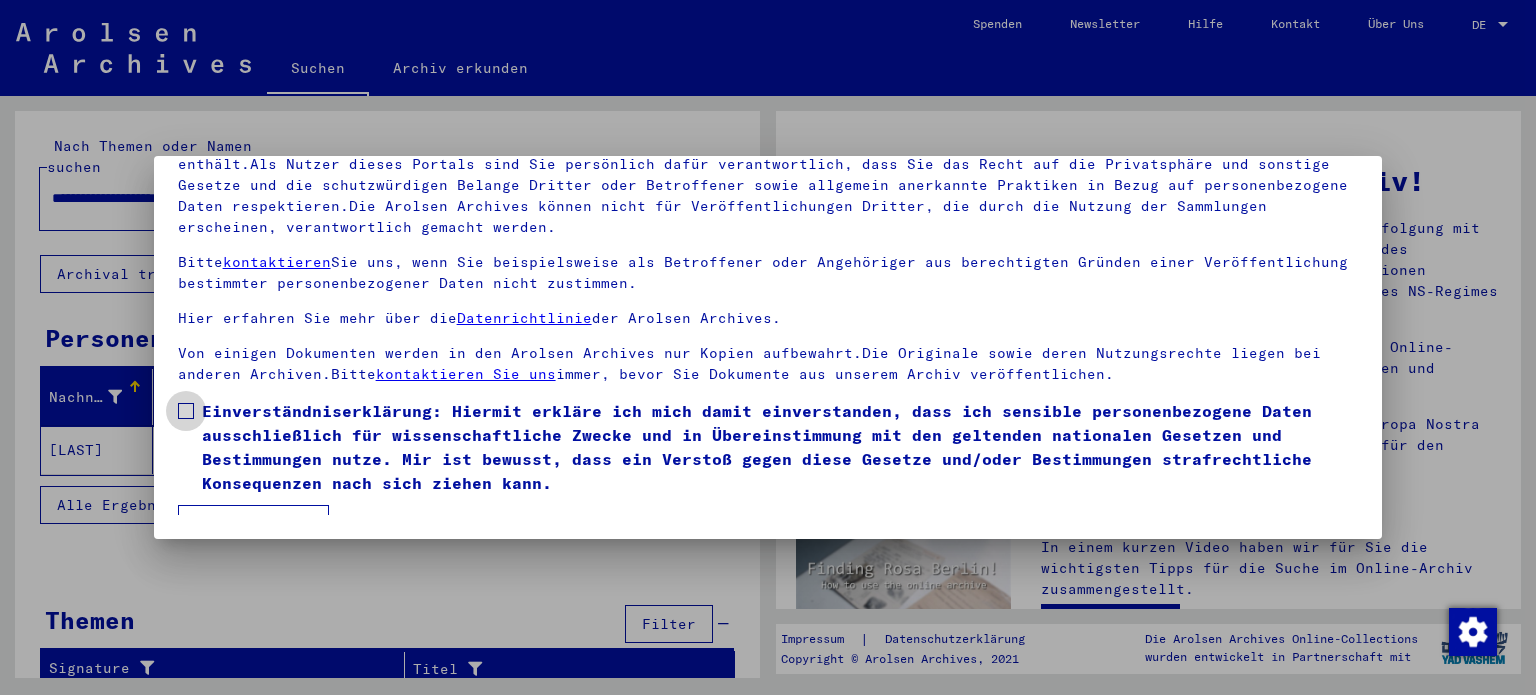 click at bounding box center [186, 411] 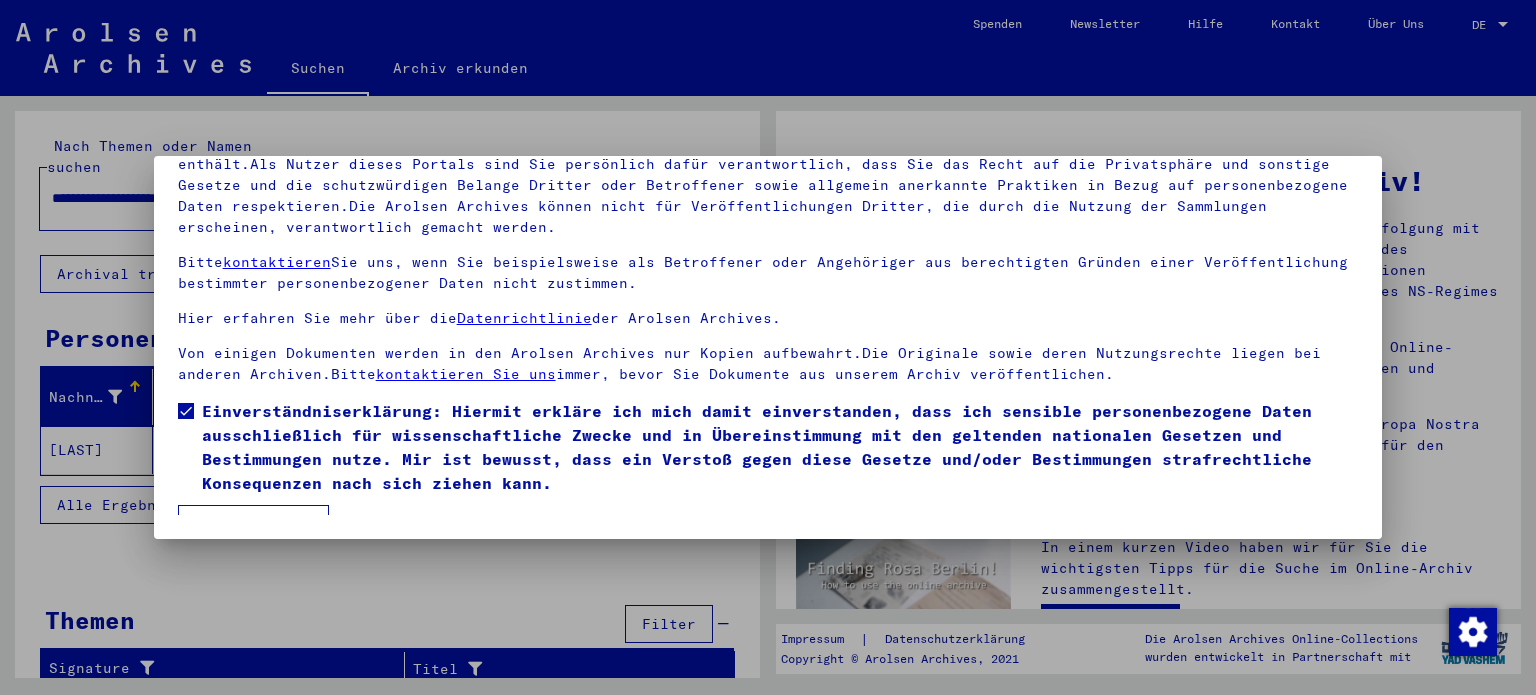 click on "Ich stimme zu" at bounding box center [253, 524] 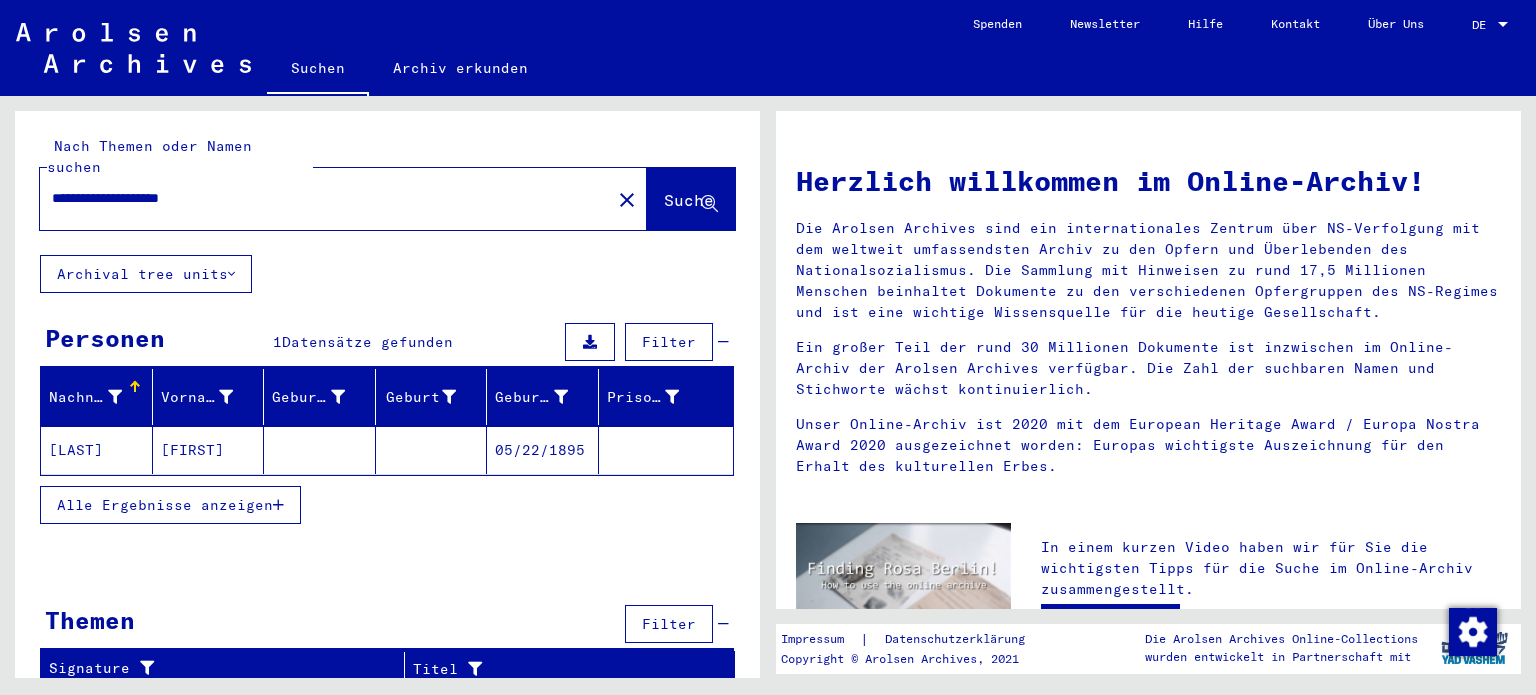 click on "05/22/1895" 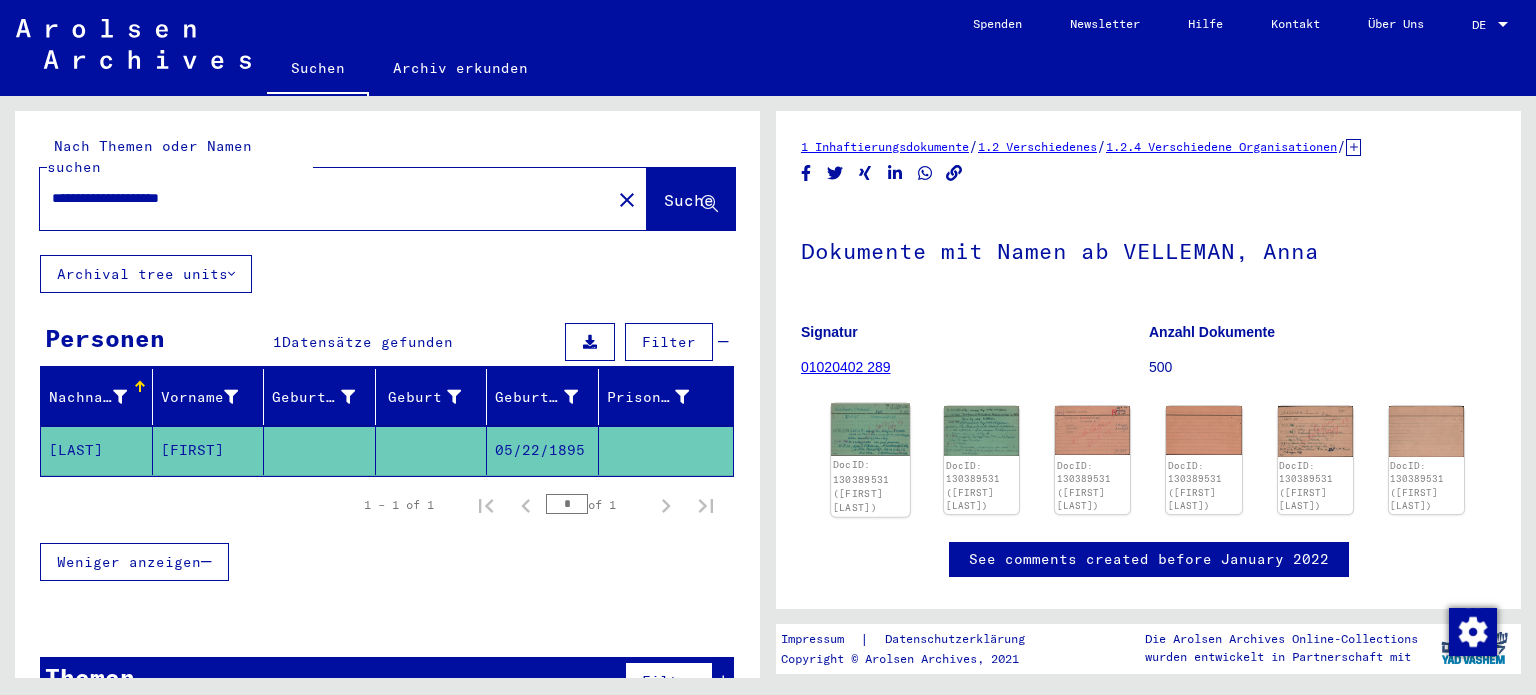 scroll, scrollTop: 0, scrollLeft: 0, axis: both 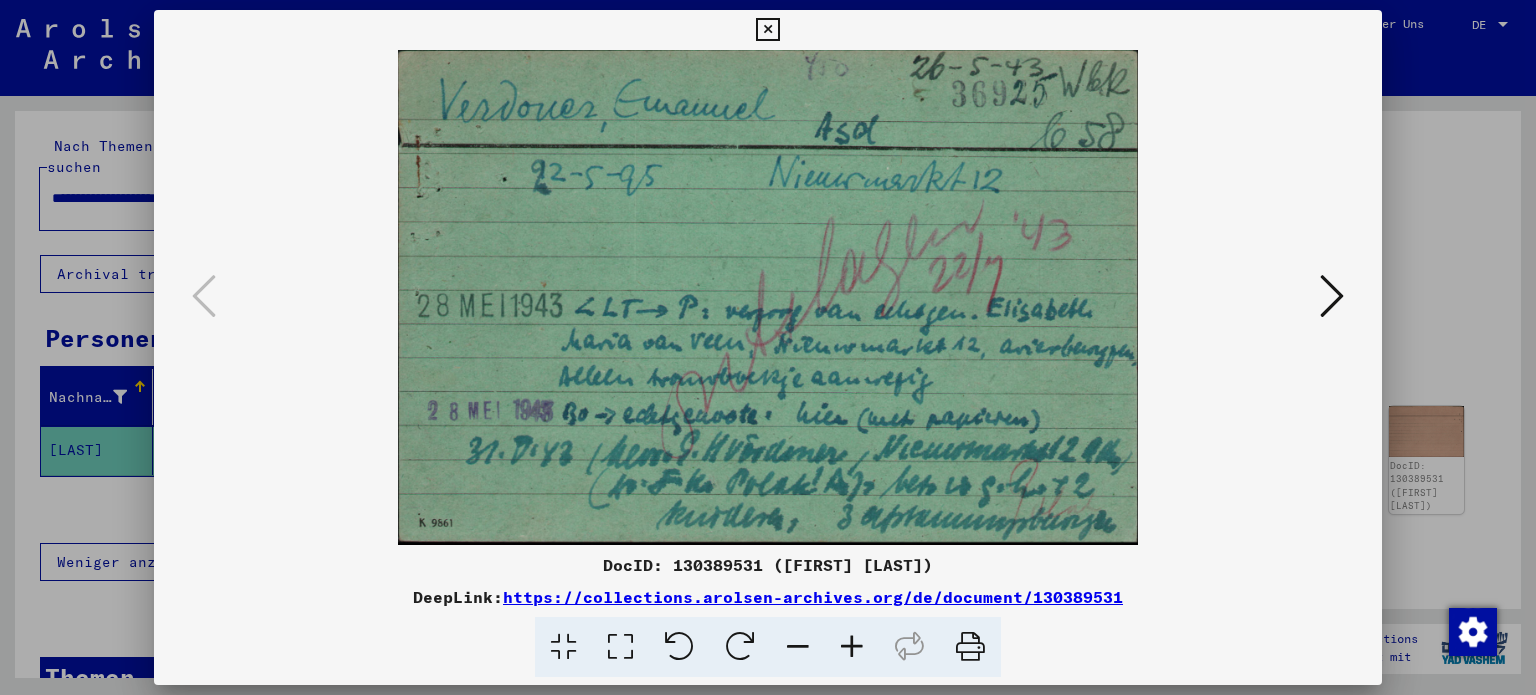 click at bounding box center (1332, 296) 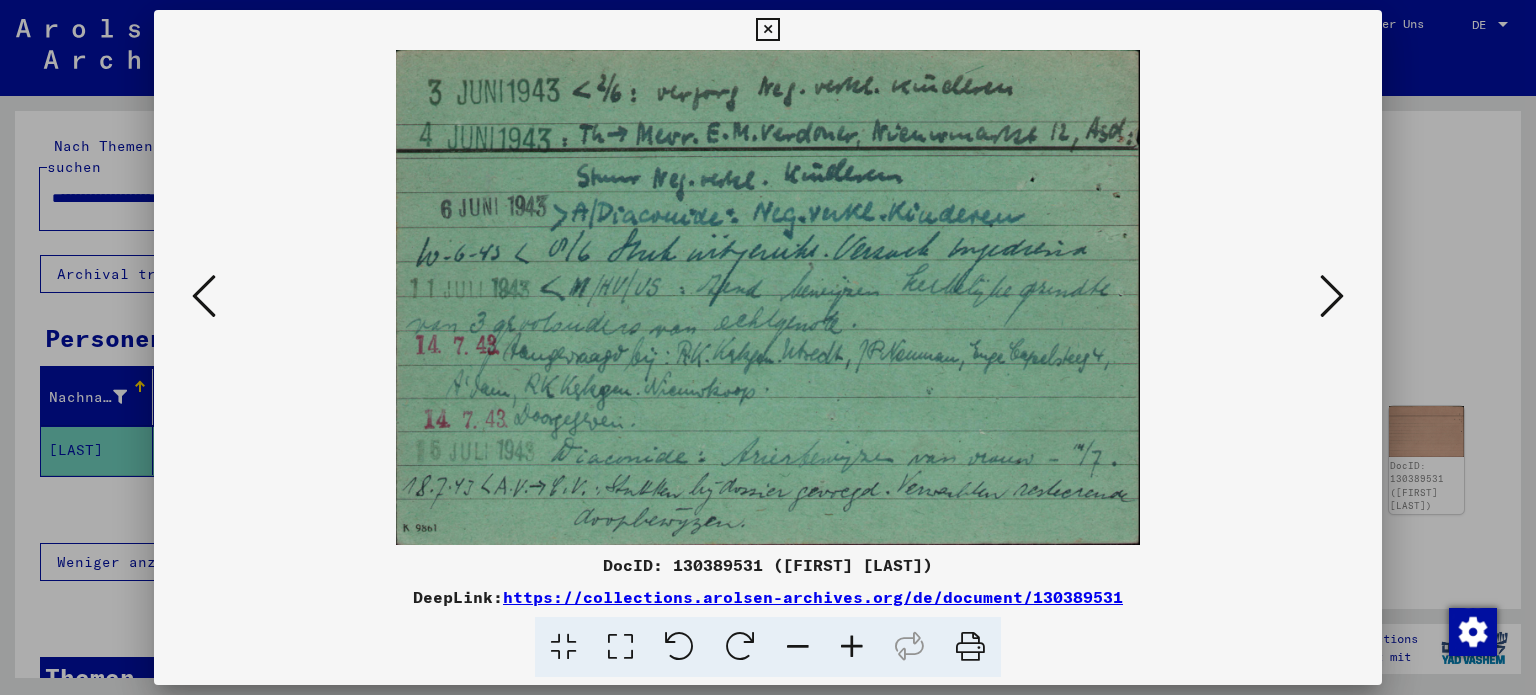 click at bounding box center (1332, 296) 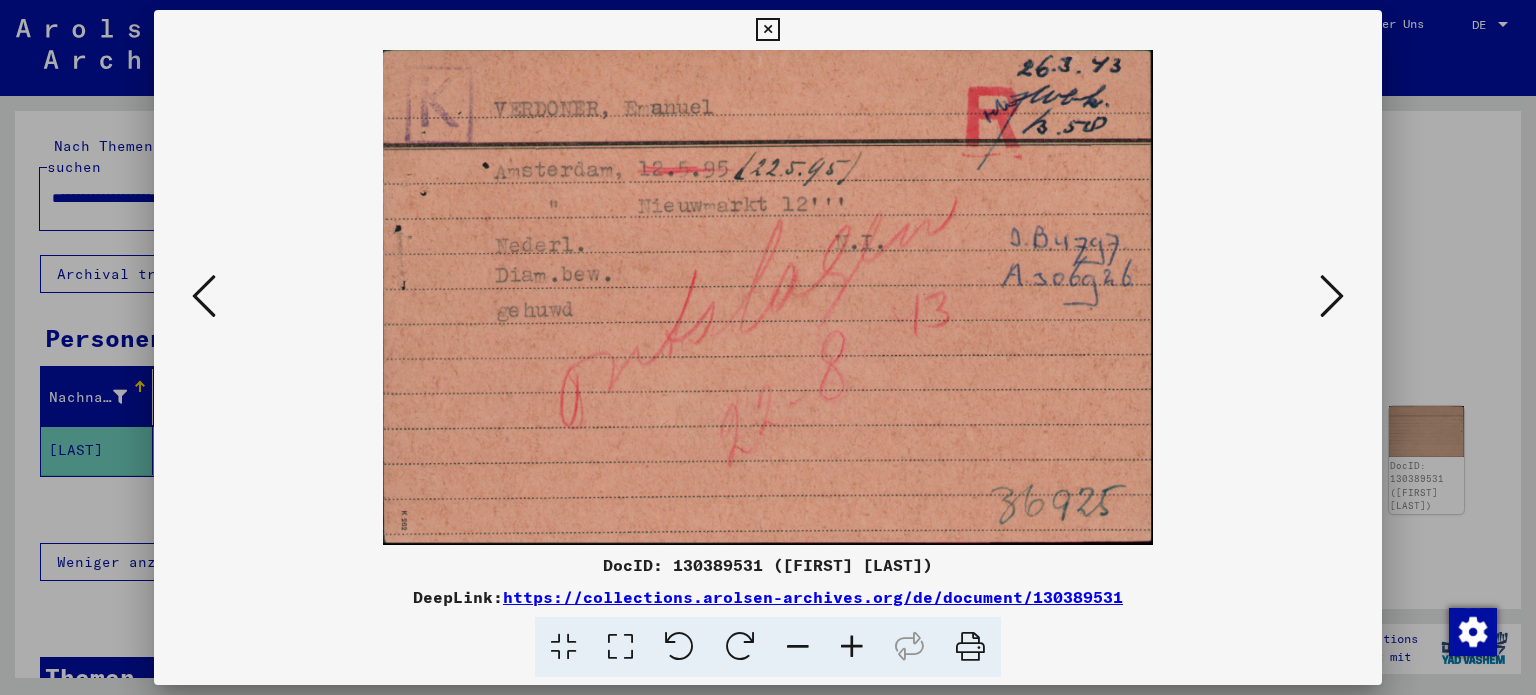 click at bounding box center [1332, 296] 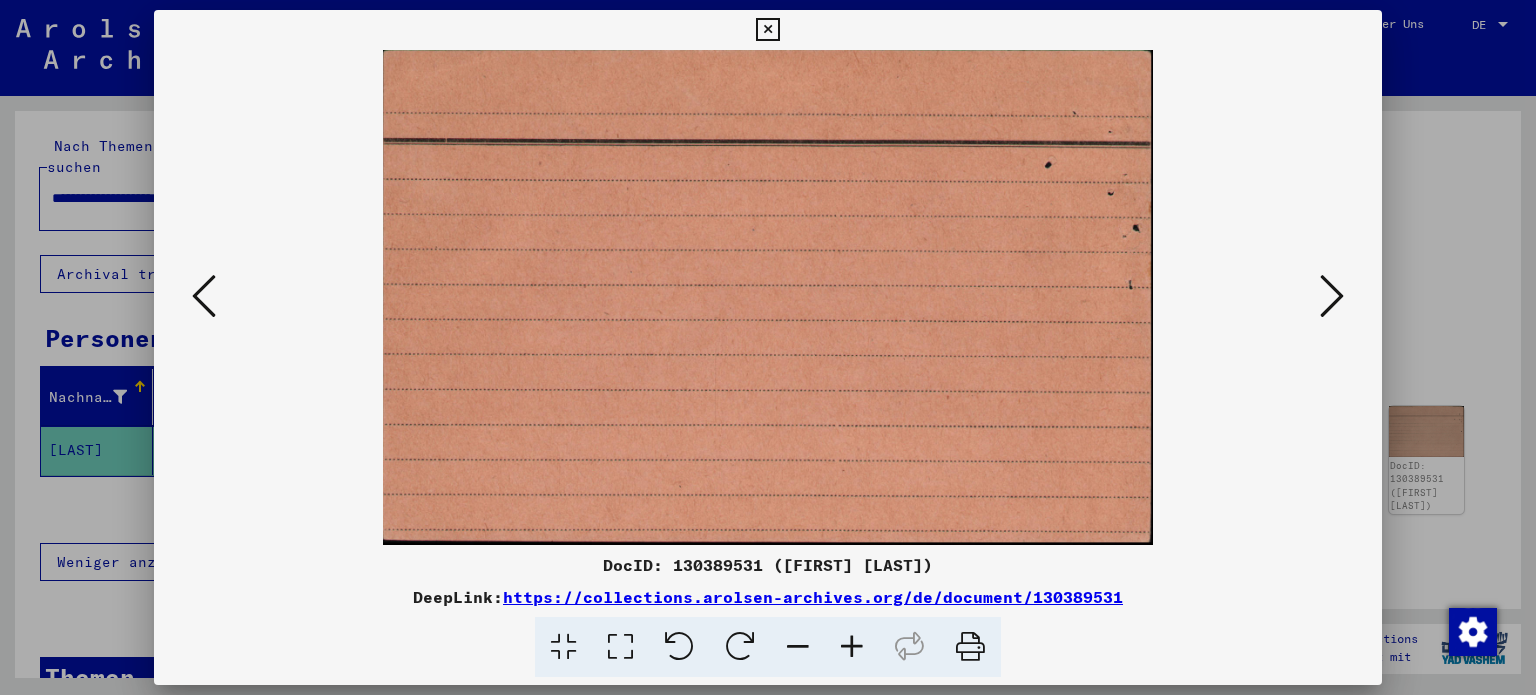 click at bounding box center [1332, 296] 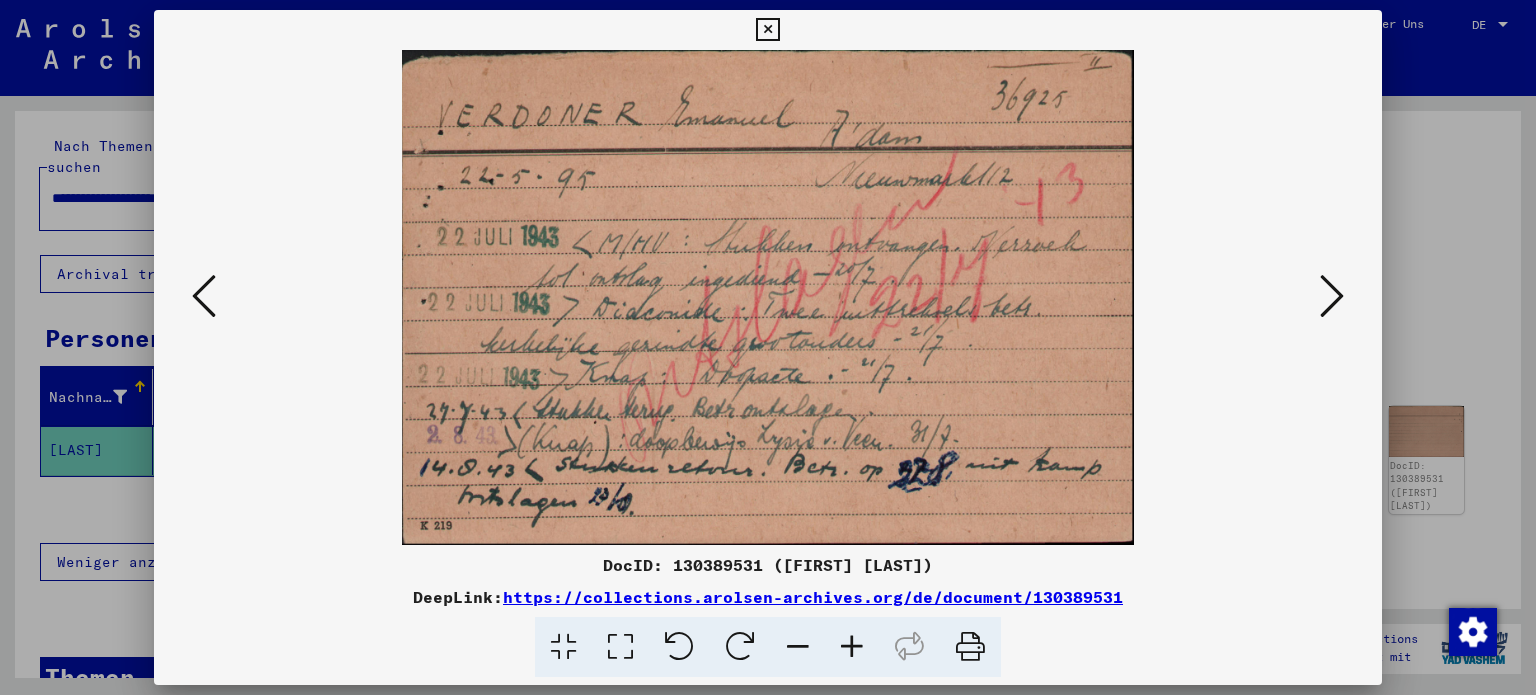 click at bounding box center [1332, 296] 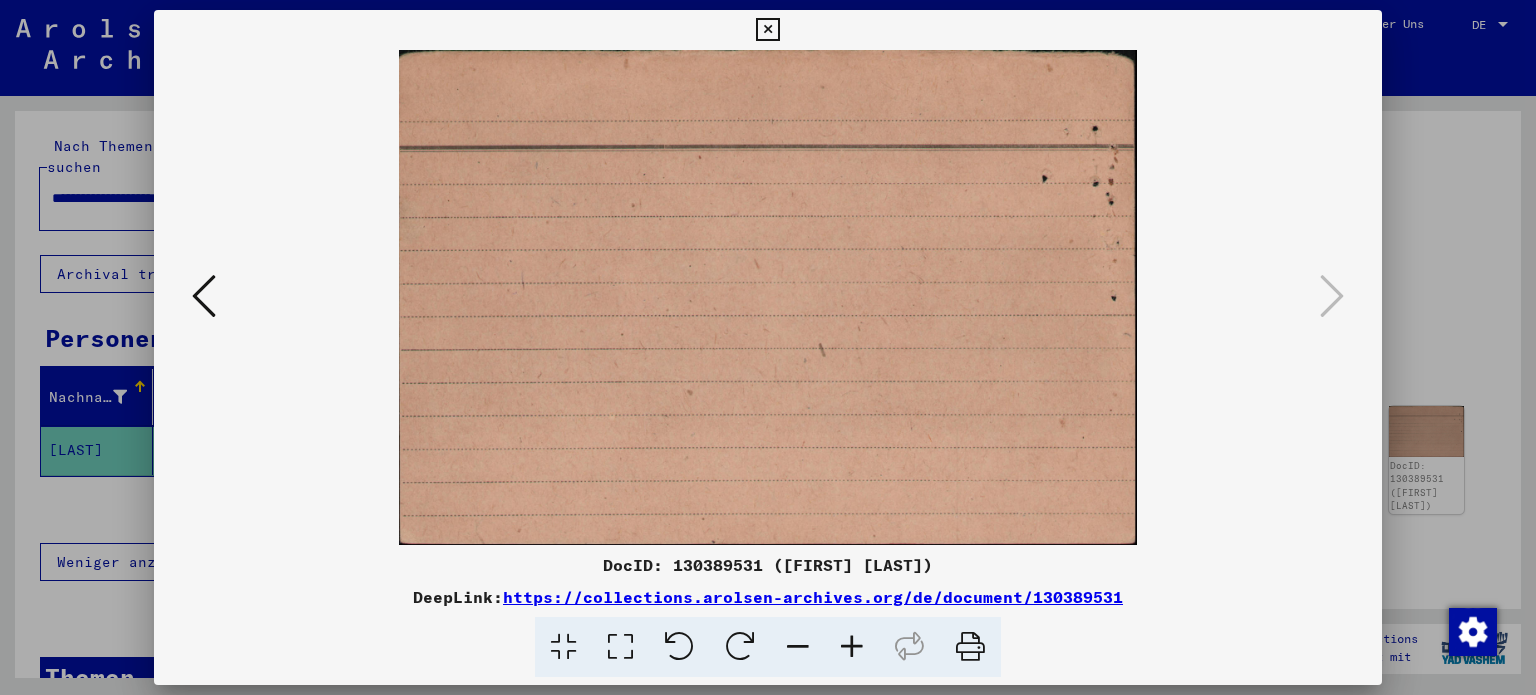 click at bounding box center (768, 297) 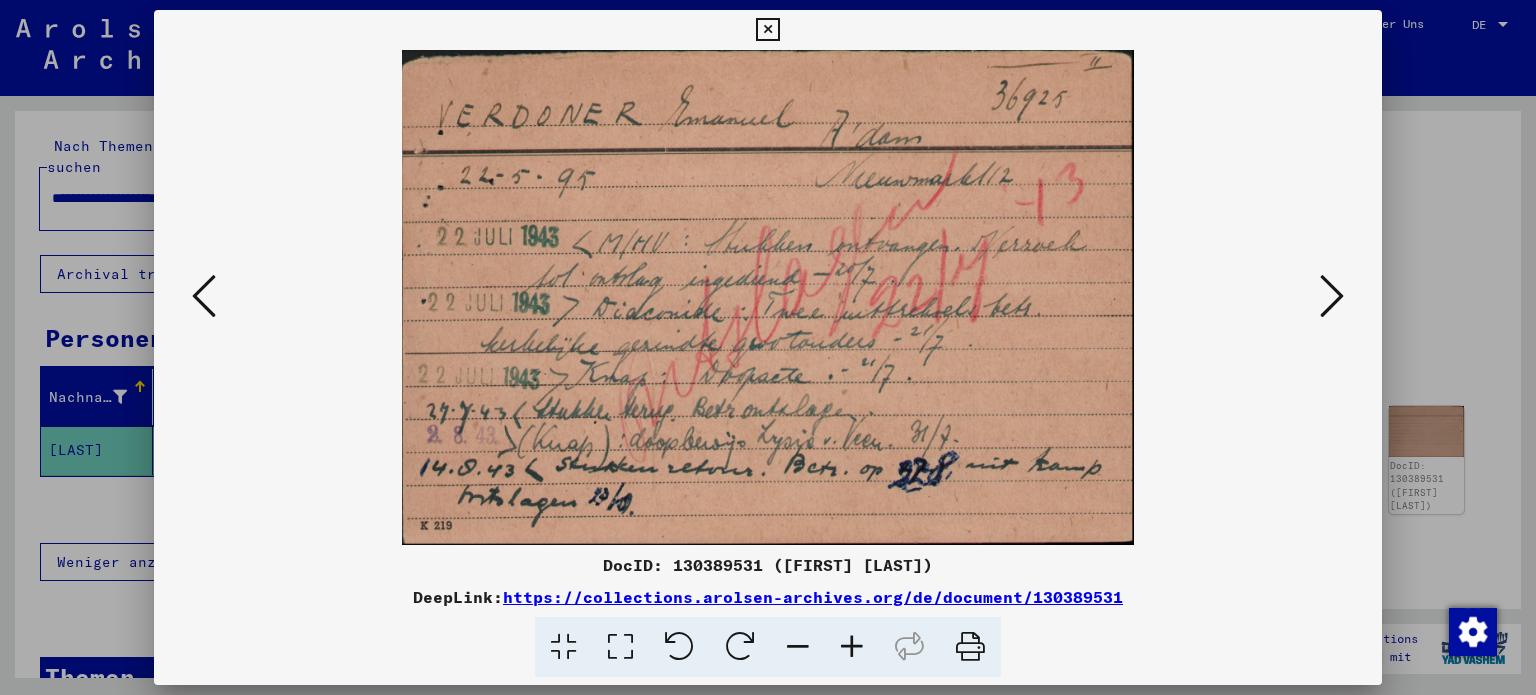 click at bounding box center (768, 347) 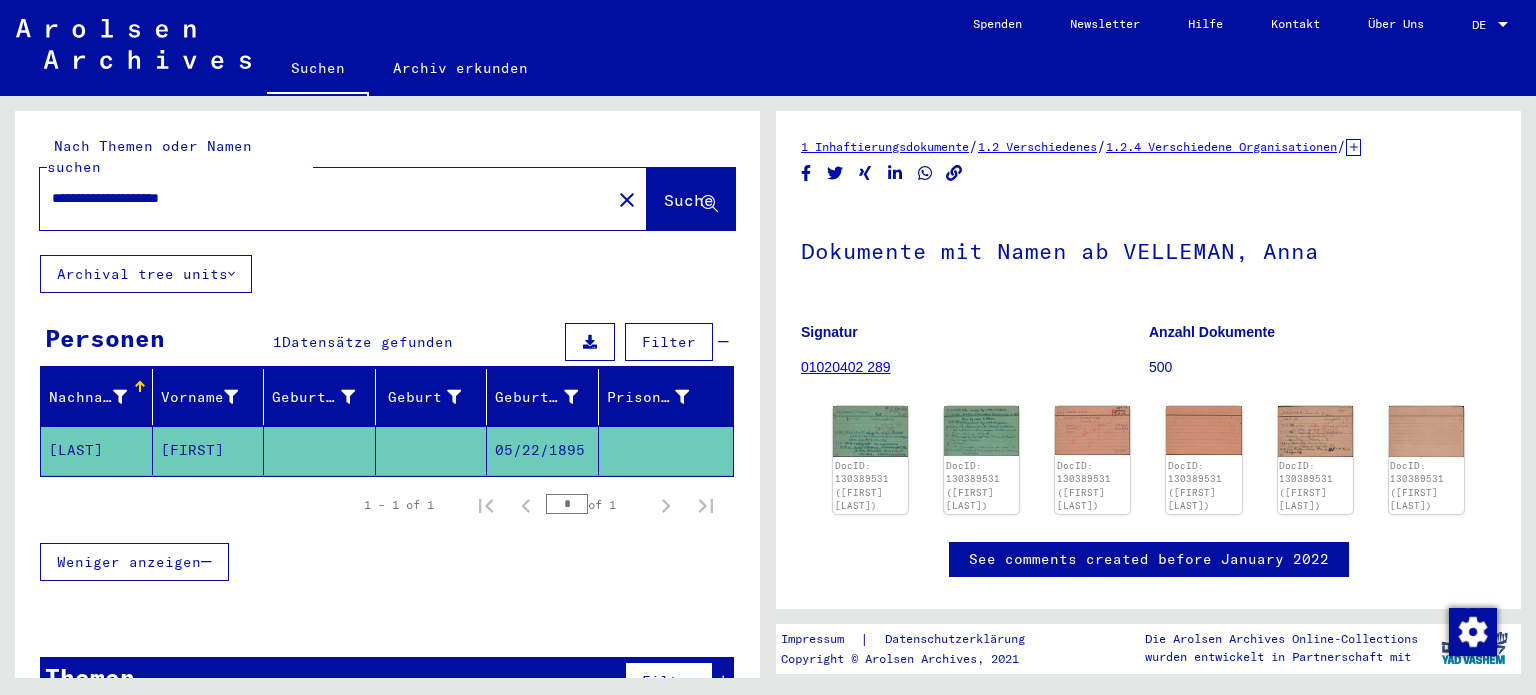 click on "**********" 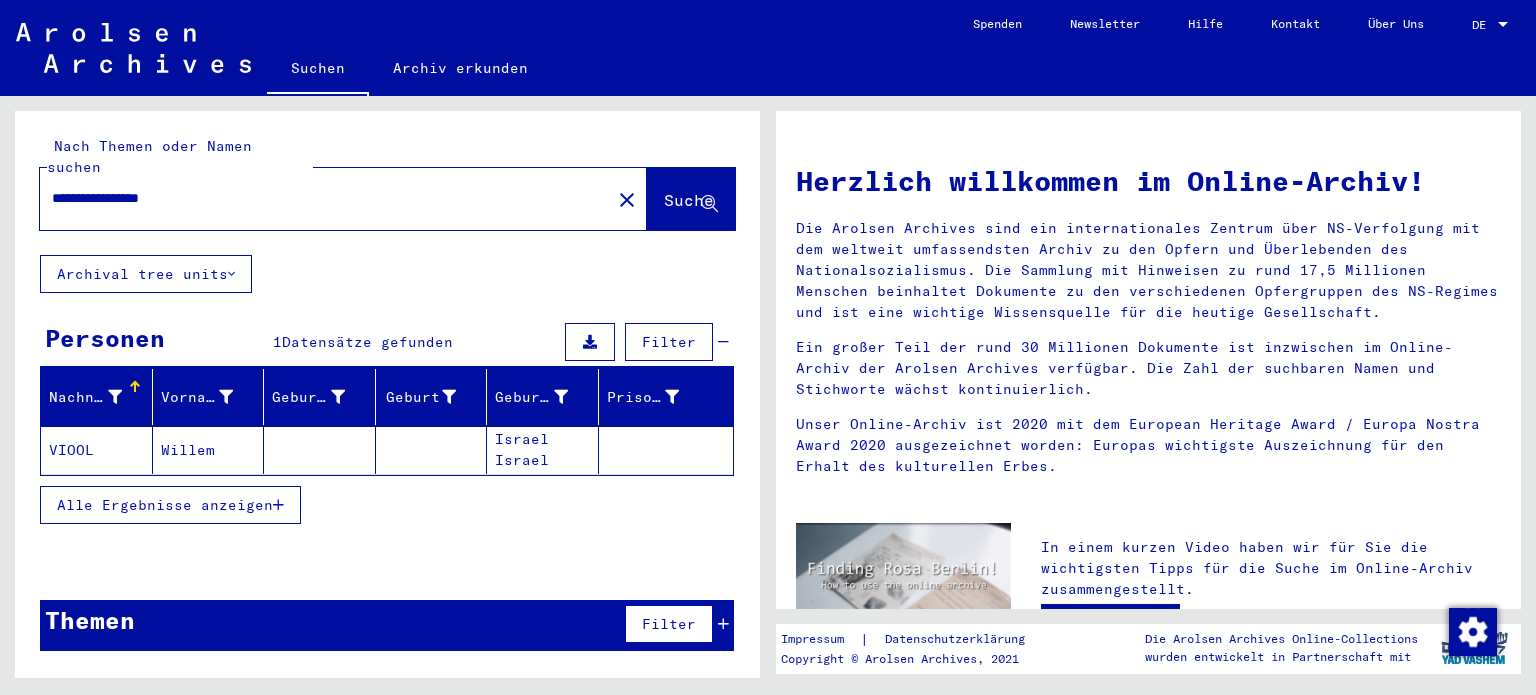 click on "Israel Israel" 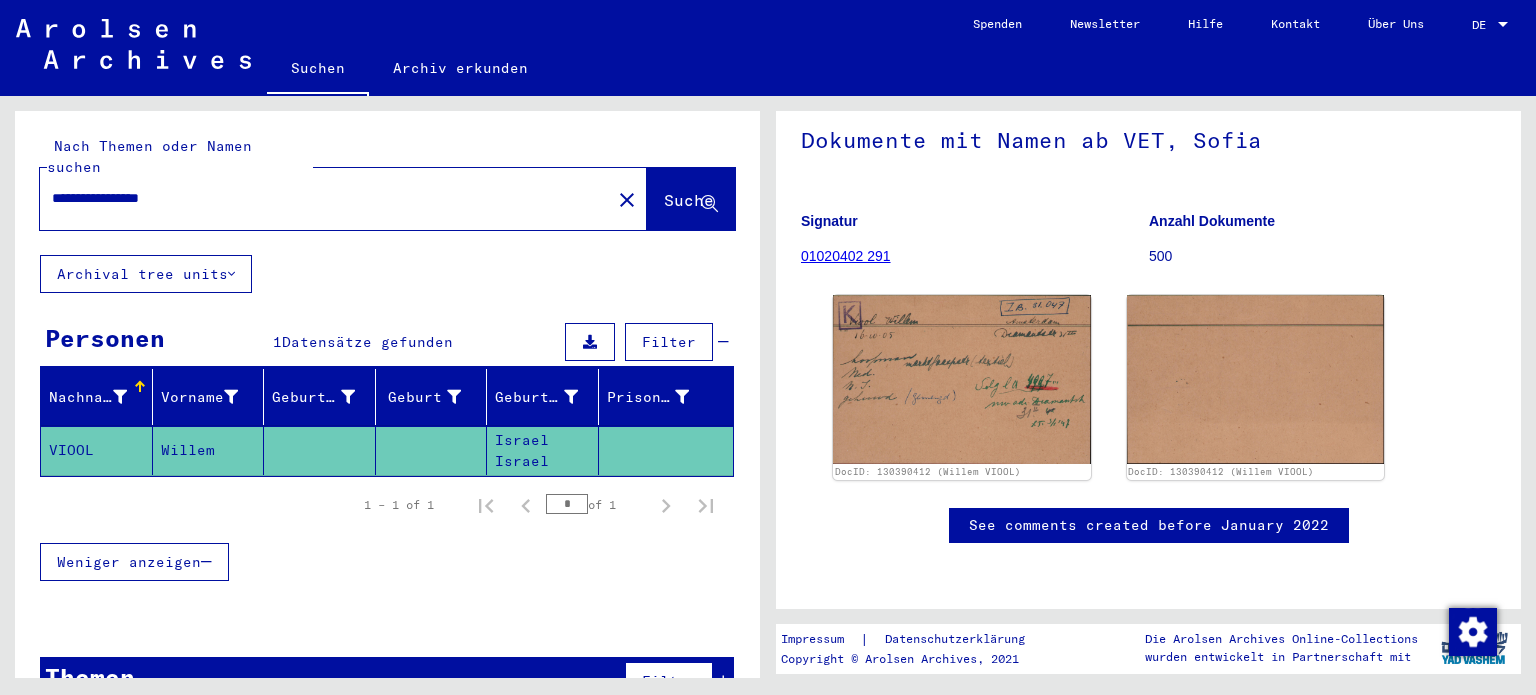 scroll, scrollTop: 0, scrollLeft: 0, axis: both 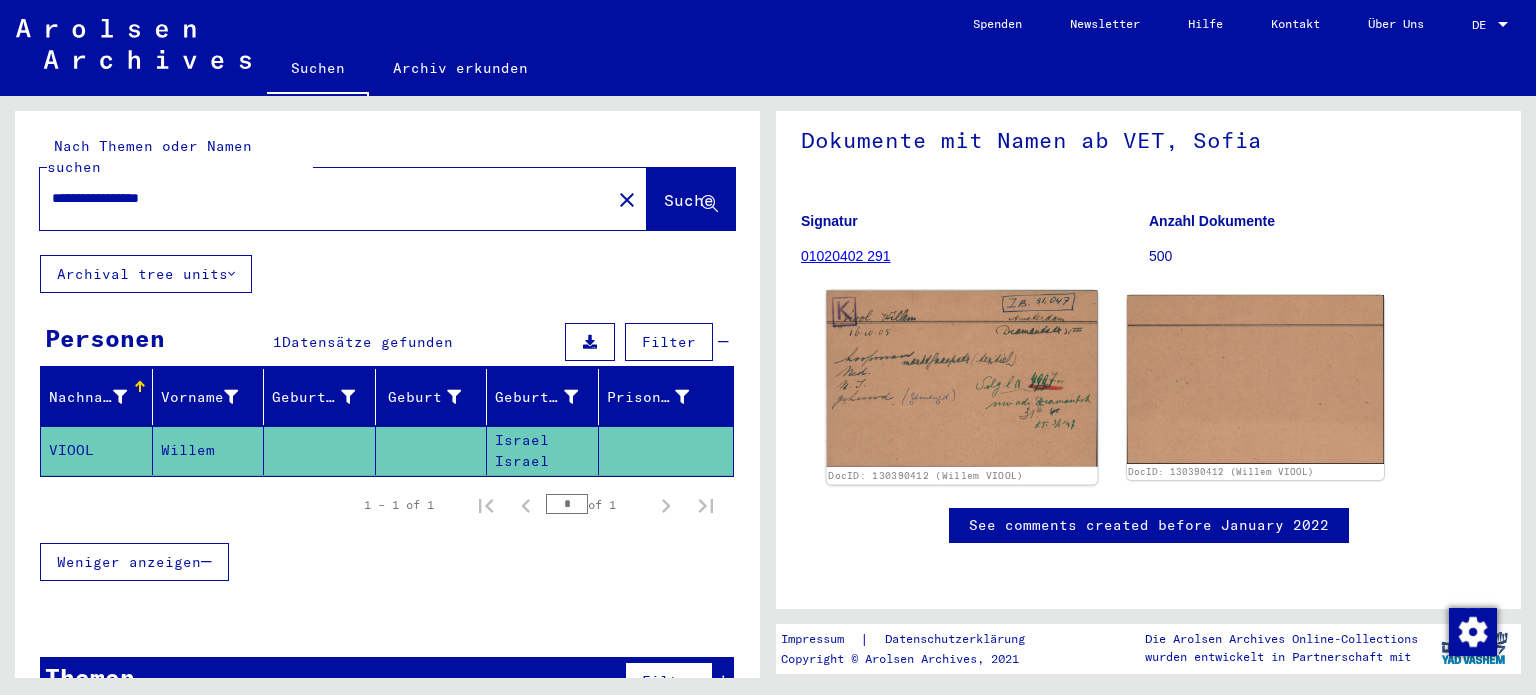 click 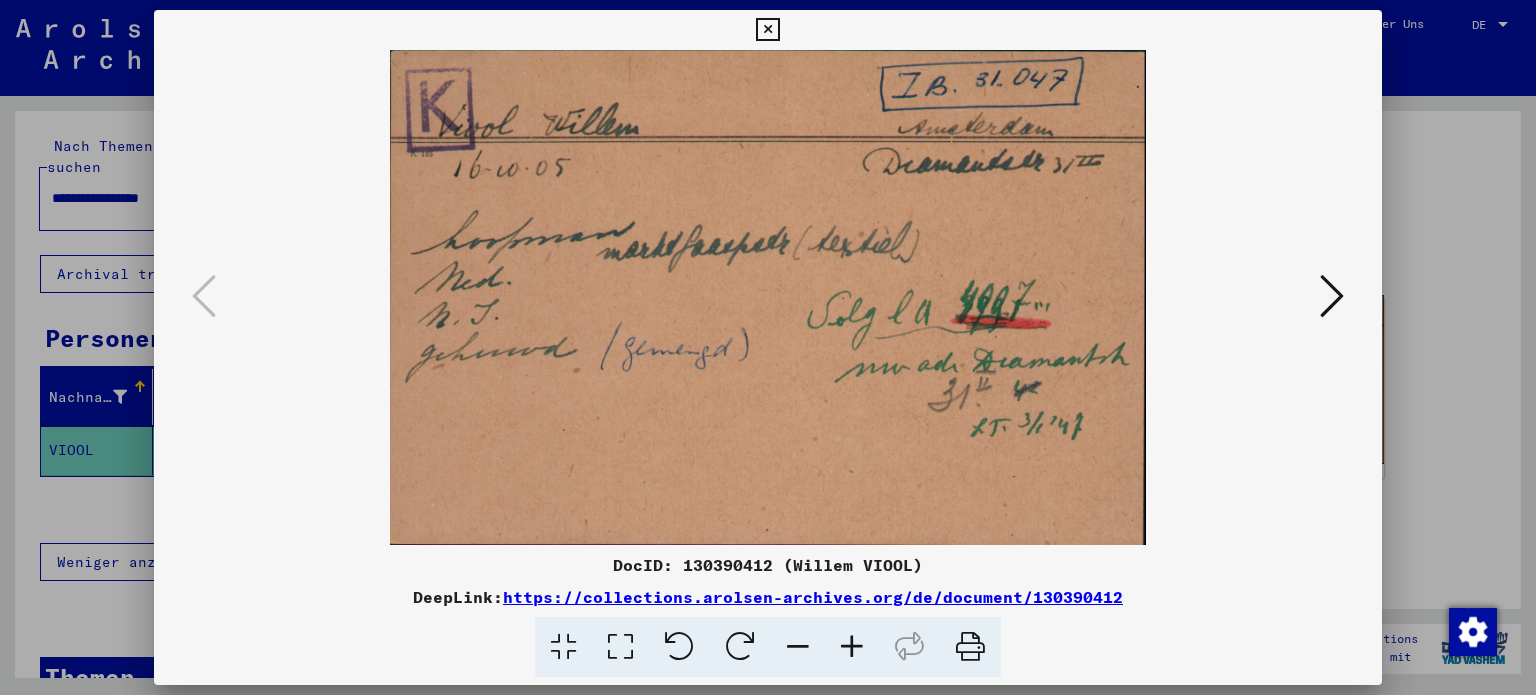 scroll, scrollTop: 0, scrollLeft: 0, axis: both 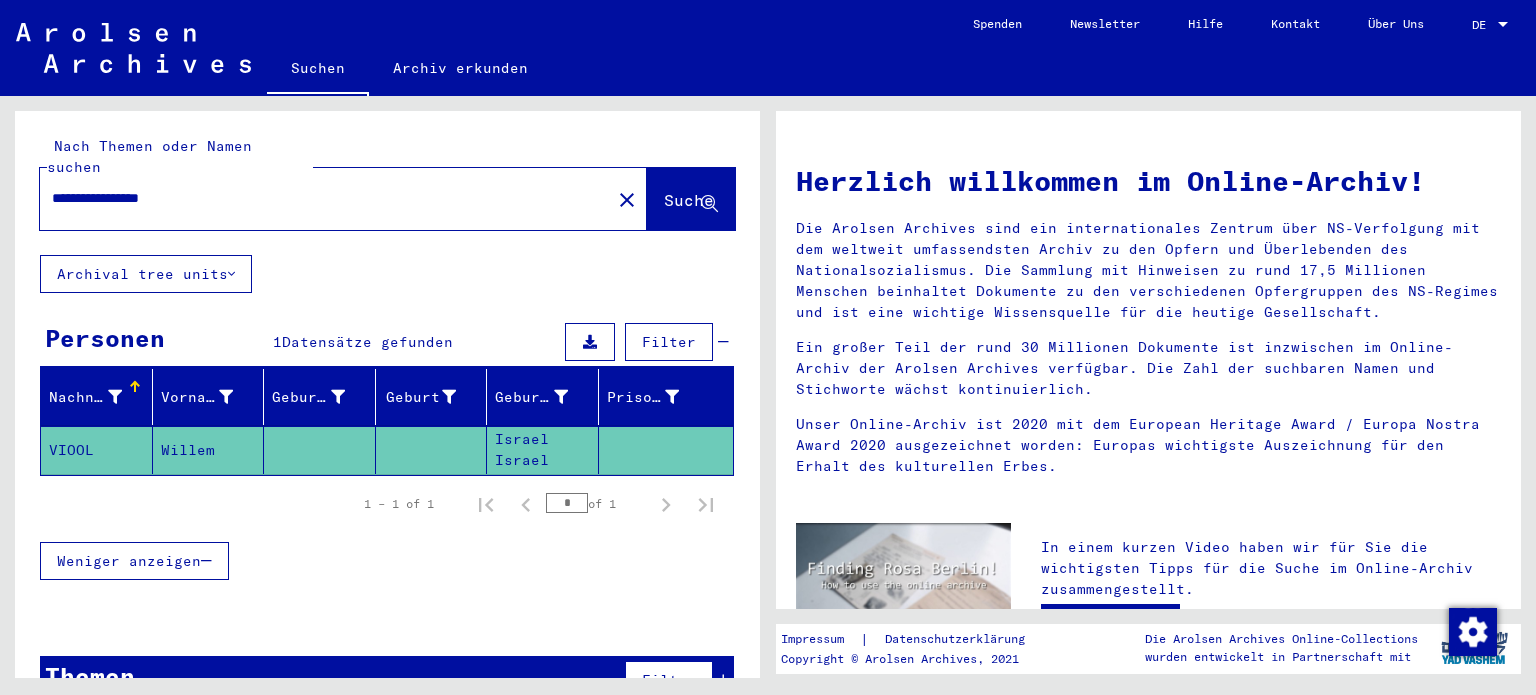click on "**********" at bounding box center [319, 198] 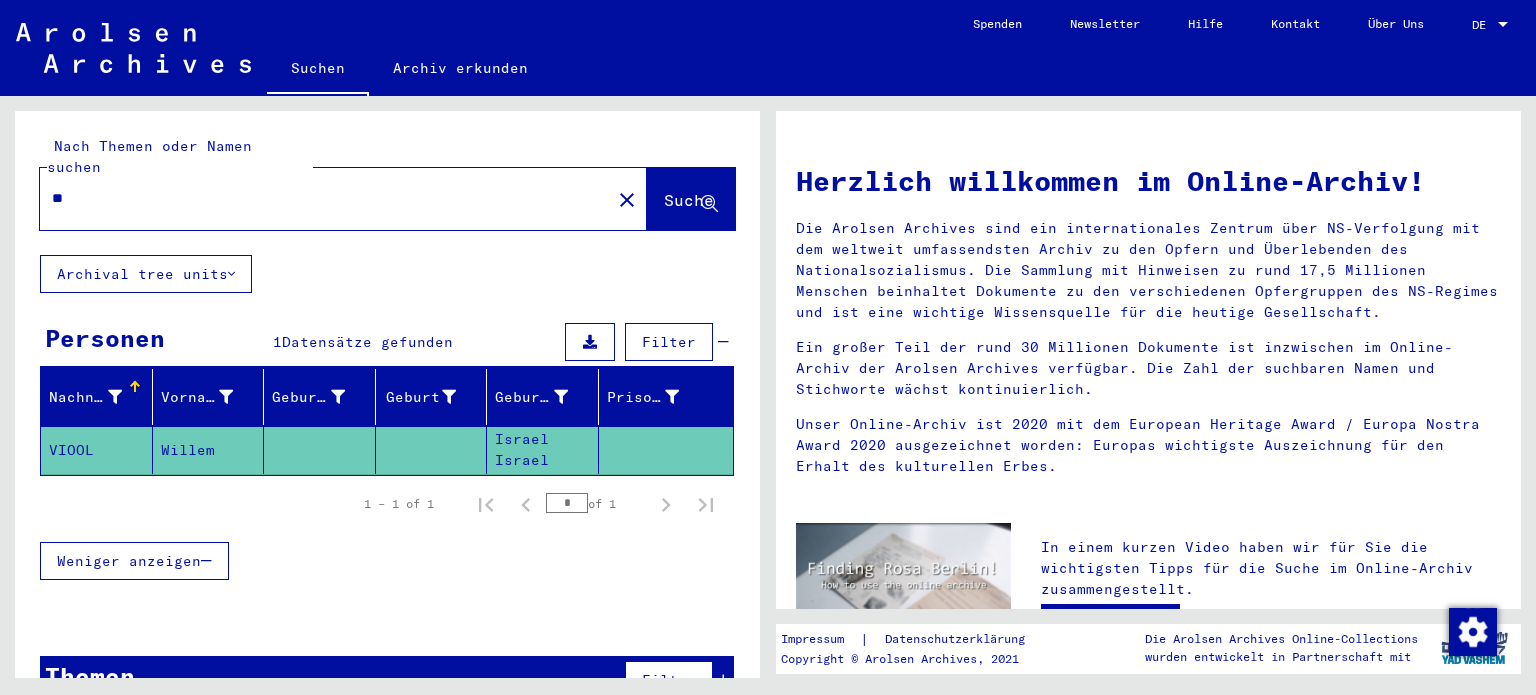 type on "*" 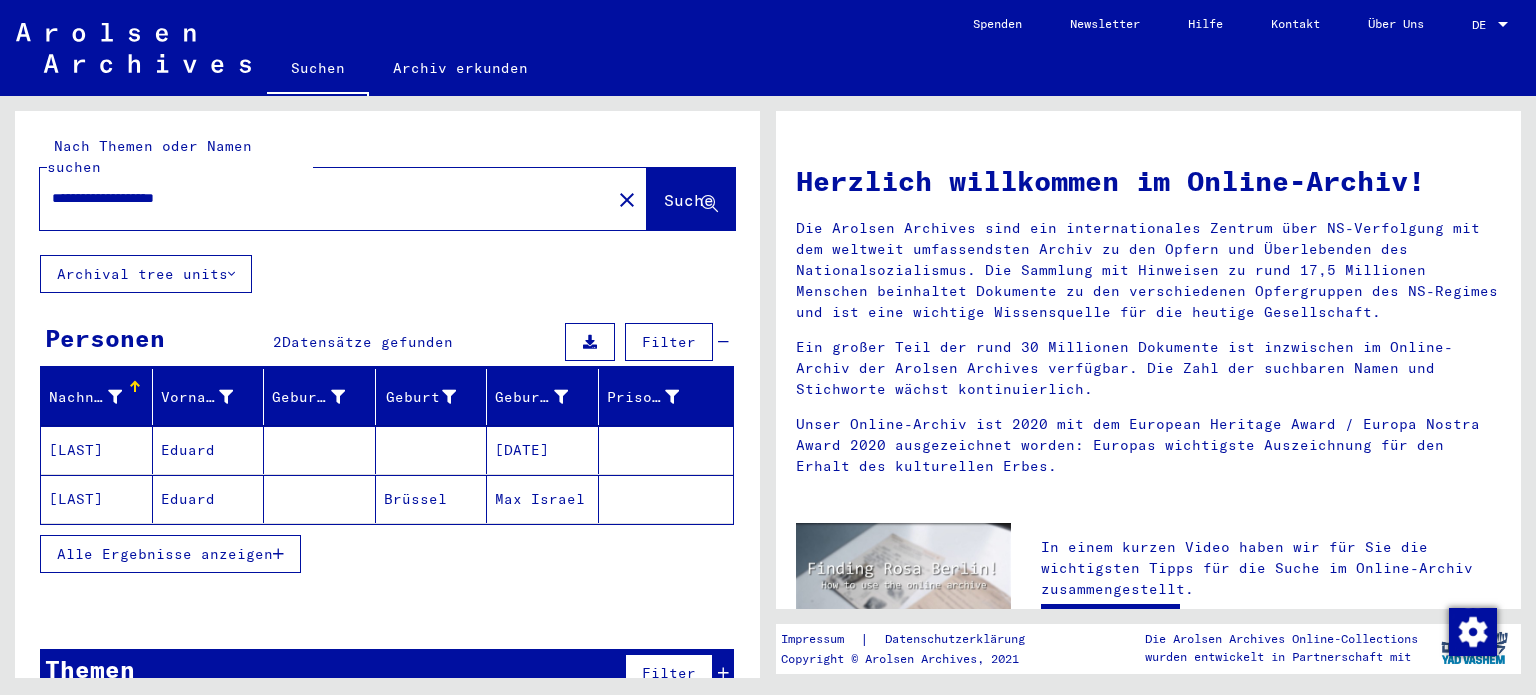 click on "[DATE]" at bounding box center [543, 499] 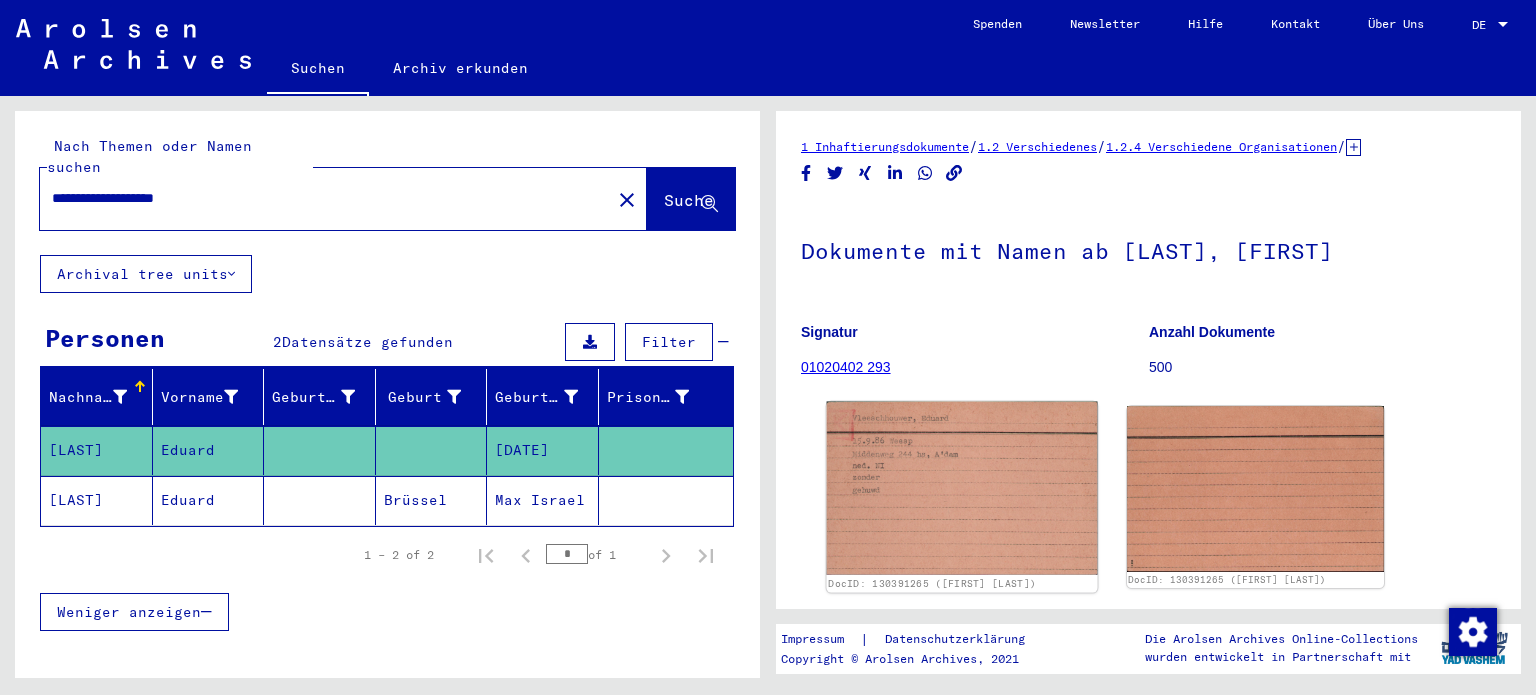 scroll, scrollTop: 0, scrollLeft: 0, axis: both 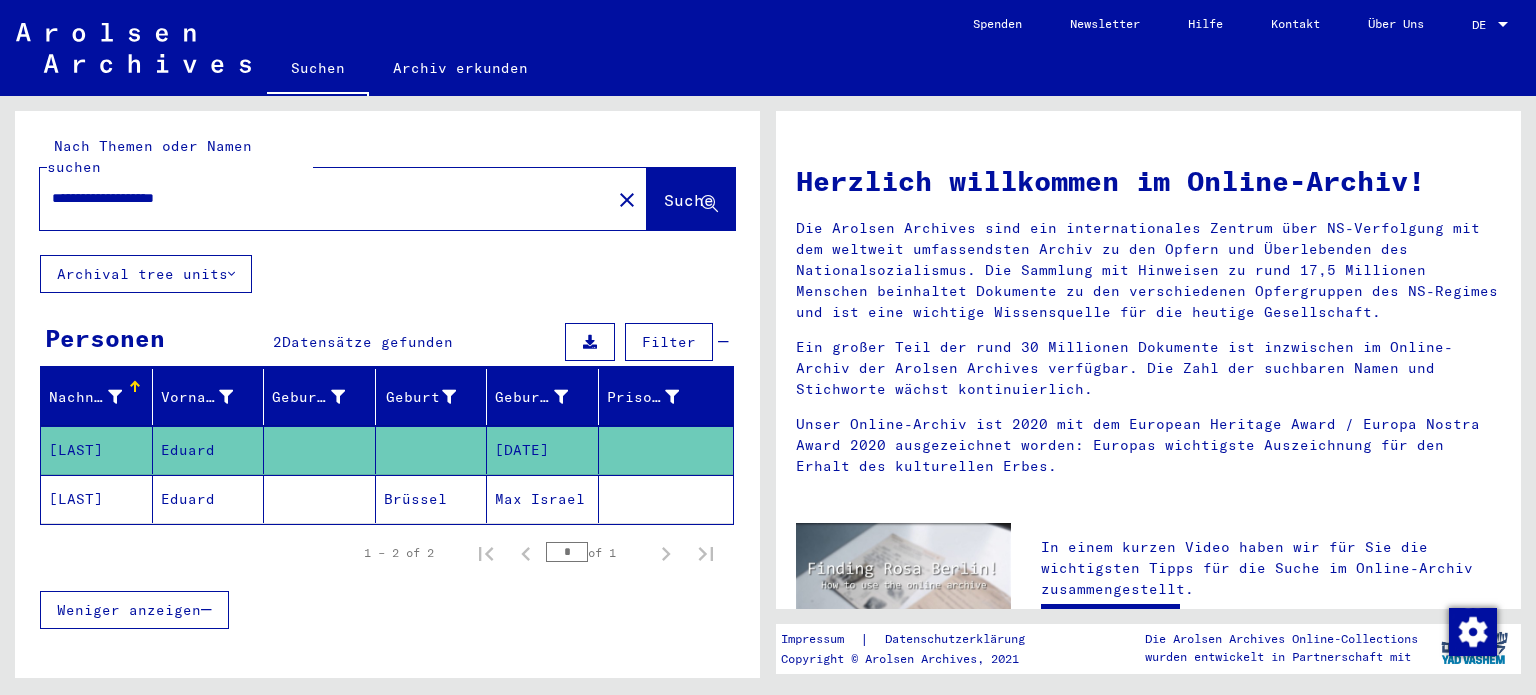click on "**********" 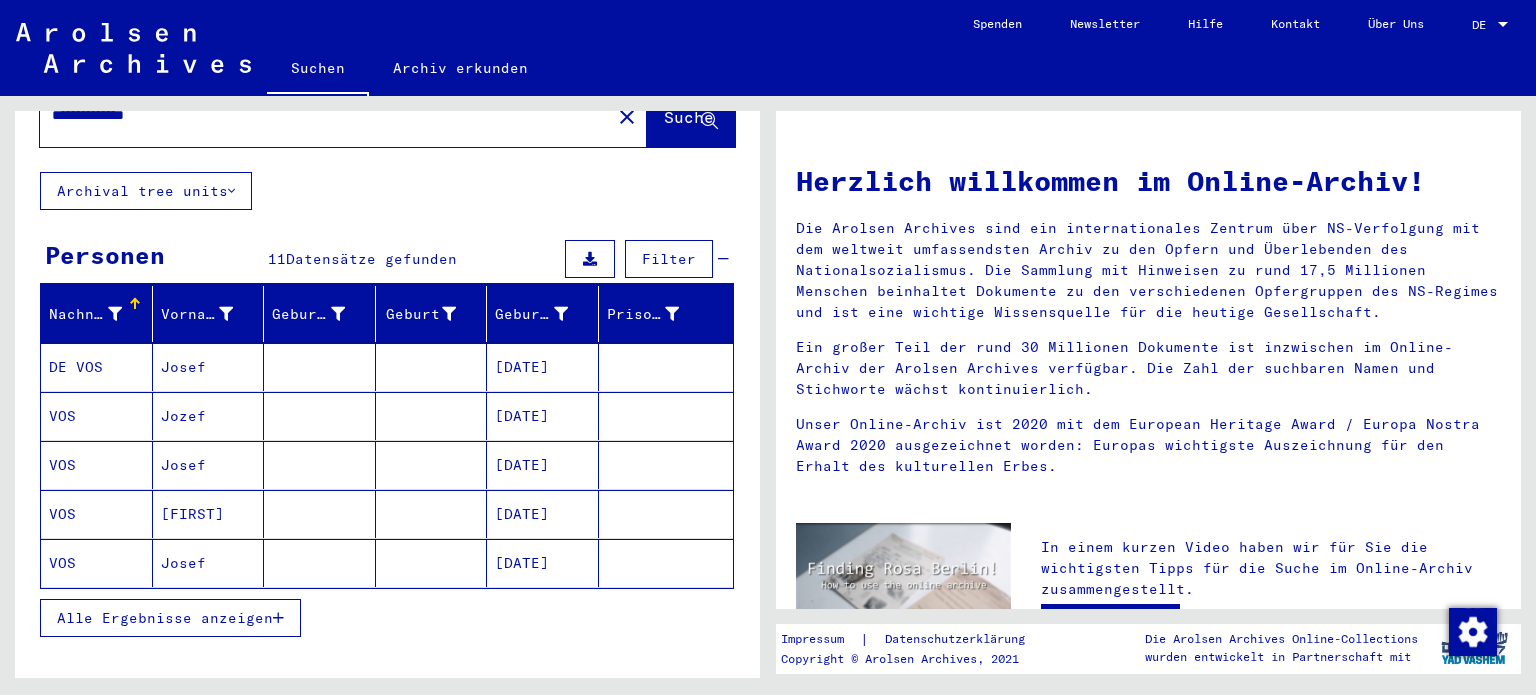scroll, scrollTop: 84, scrollLeft: 0, axis: vertical 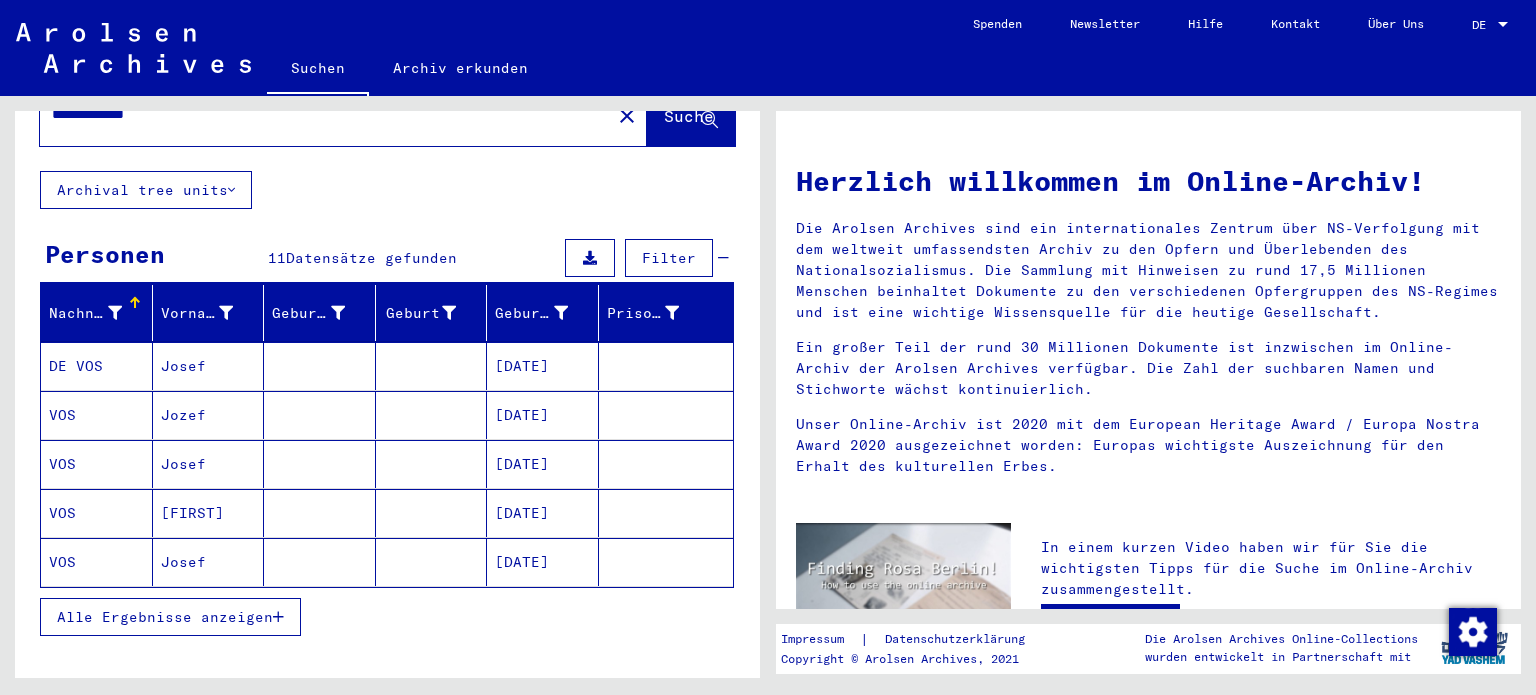 click on "[DATE]" at bounding box center [543, 464] 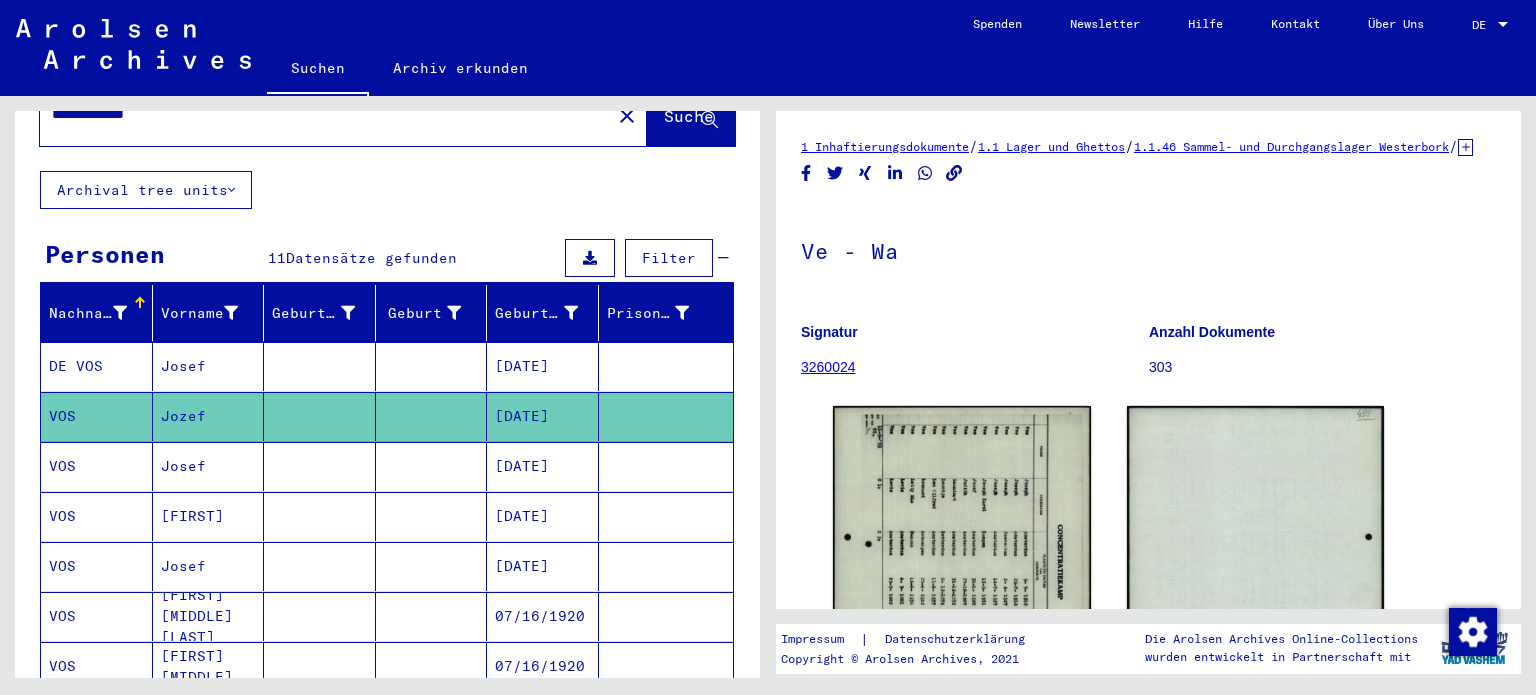 scroll, scrollTop: 0, scrollLeft: 0, axis: both 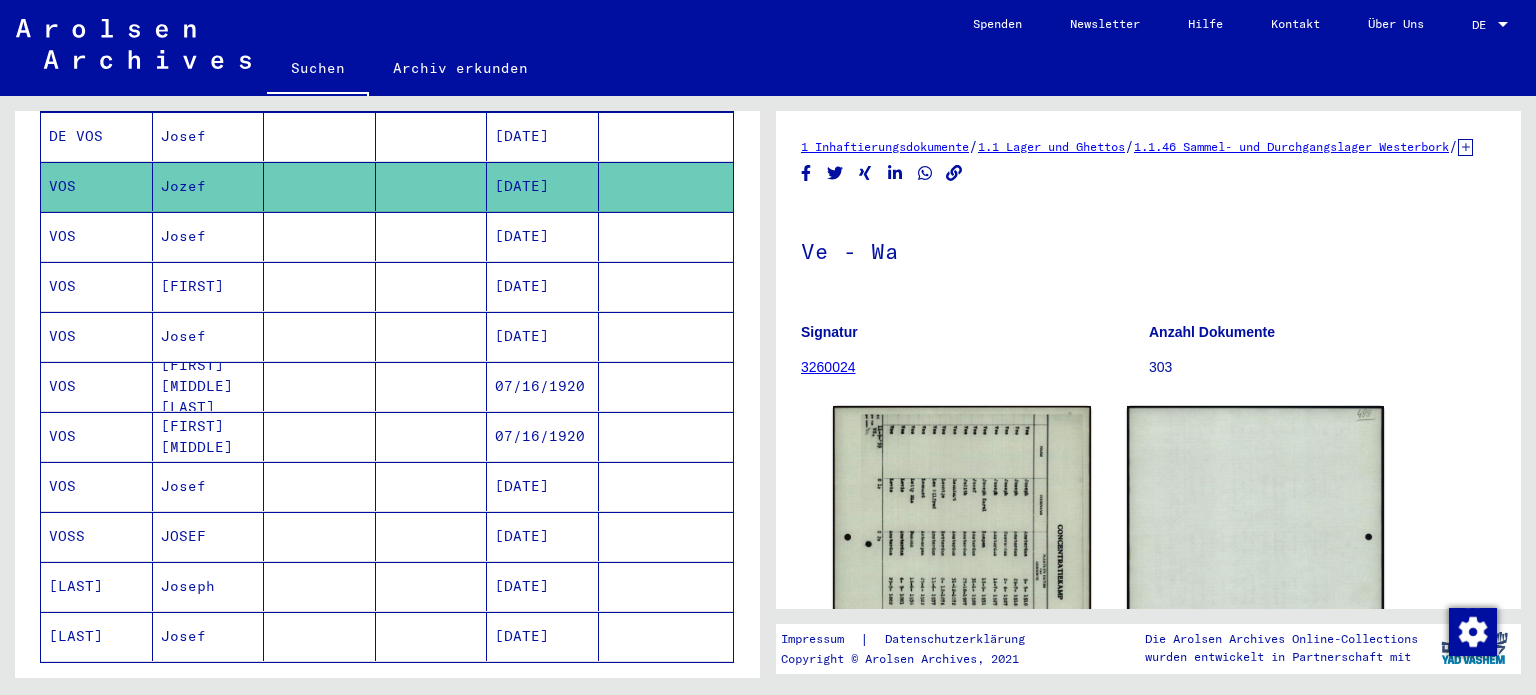 click on "[DATE]" at bounding box center [543, 536] 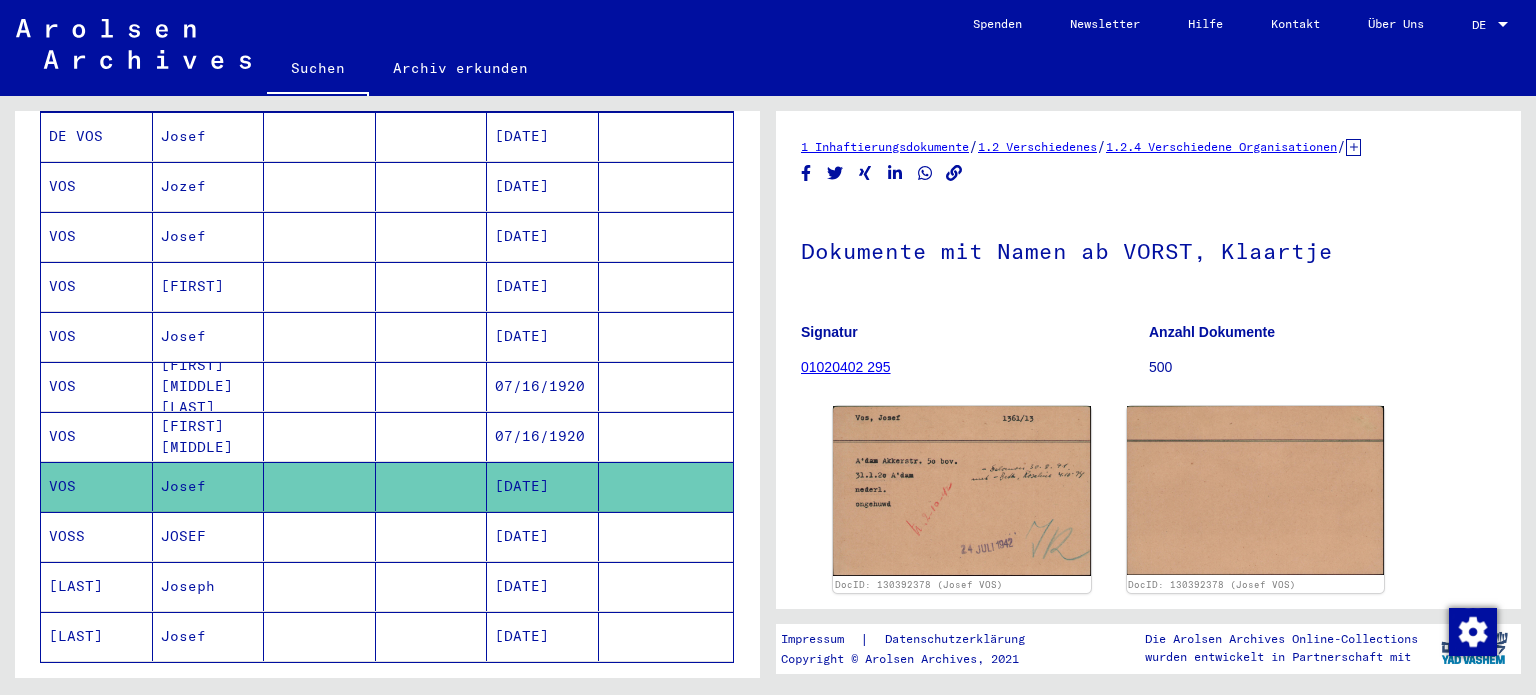 scroll, scrollTop: 0, scrollLeft: 0, axis: both 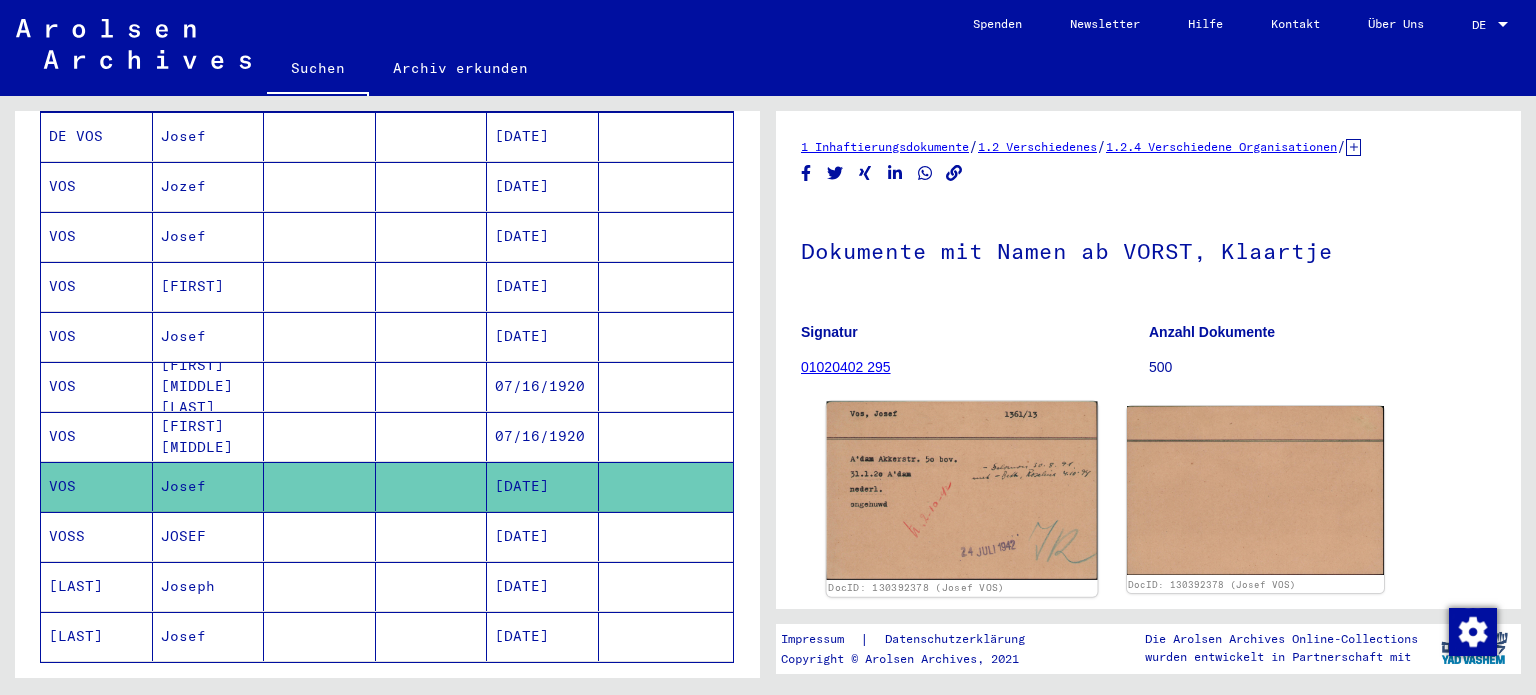 click 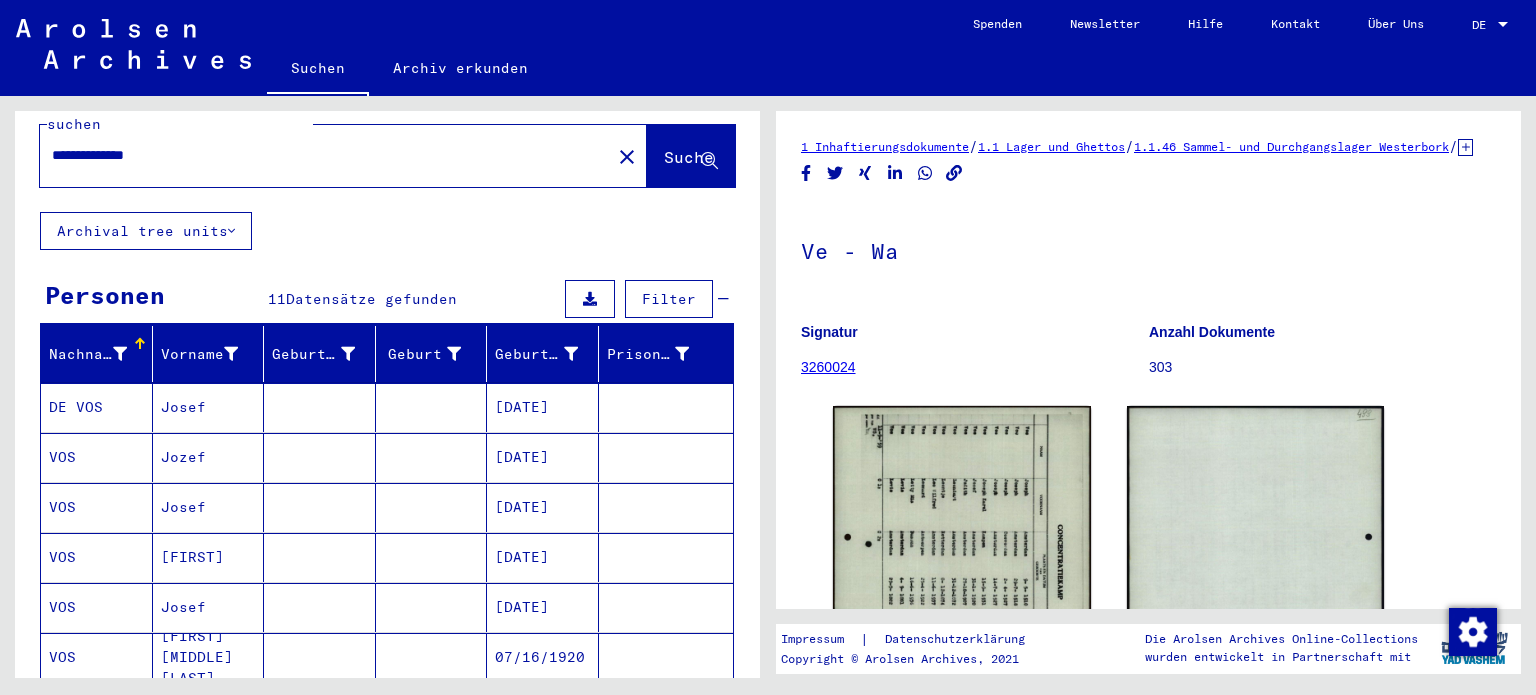 scroll, scrollTop: 0, scrollLeft: 0, axis: both 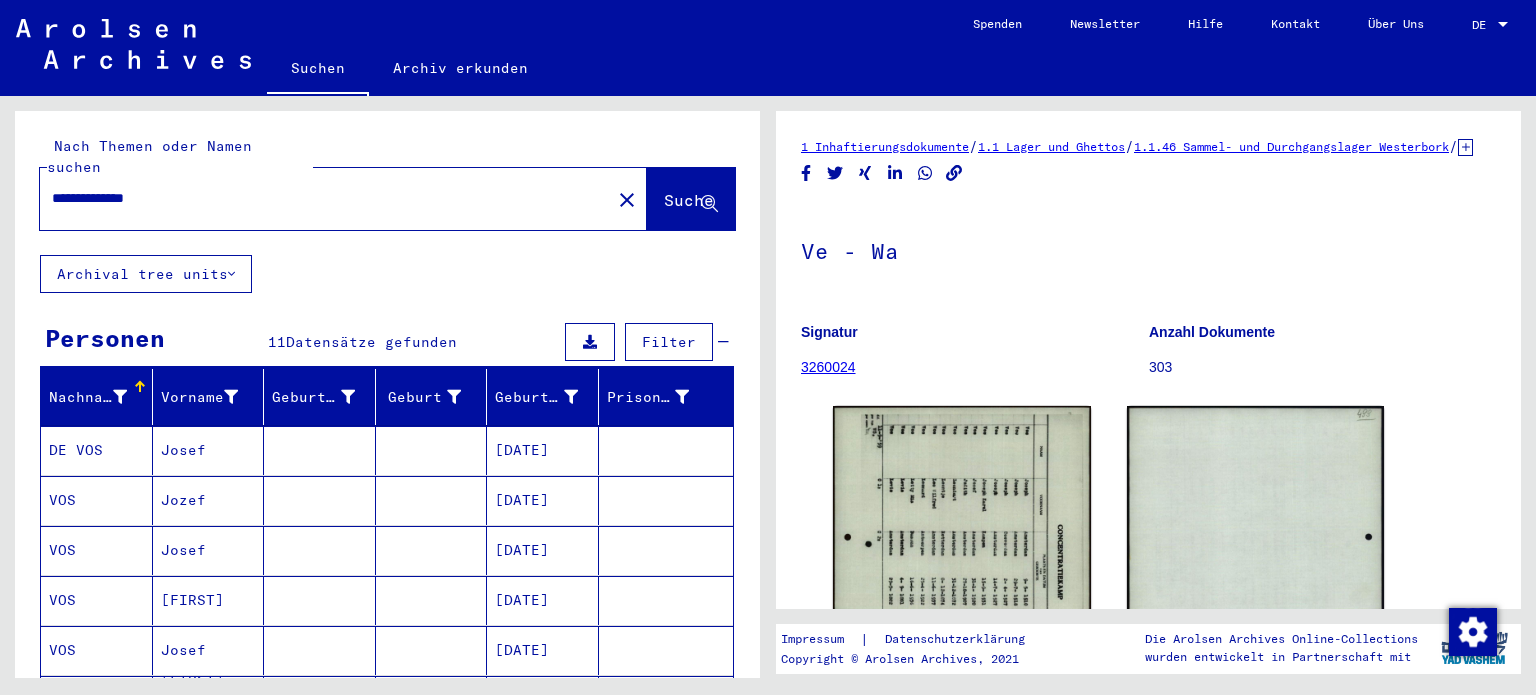 click on "**********" at bounding box center [325, 198] 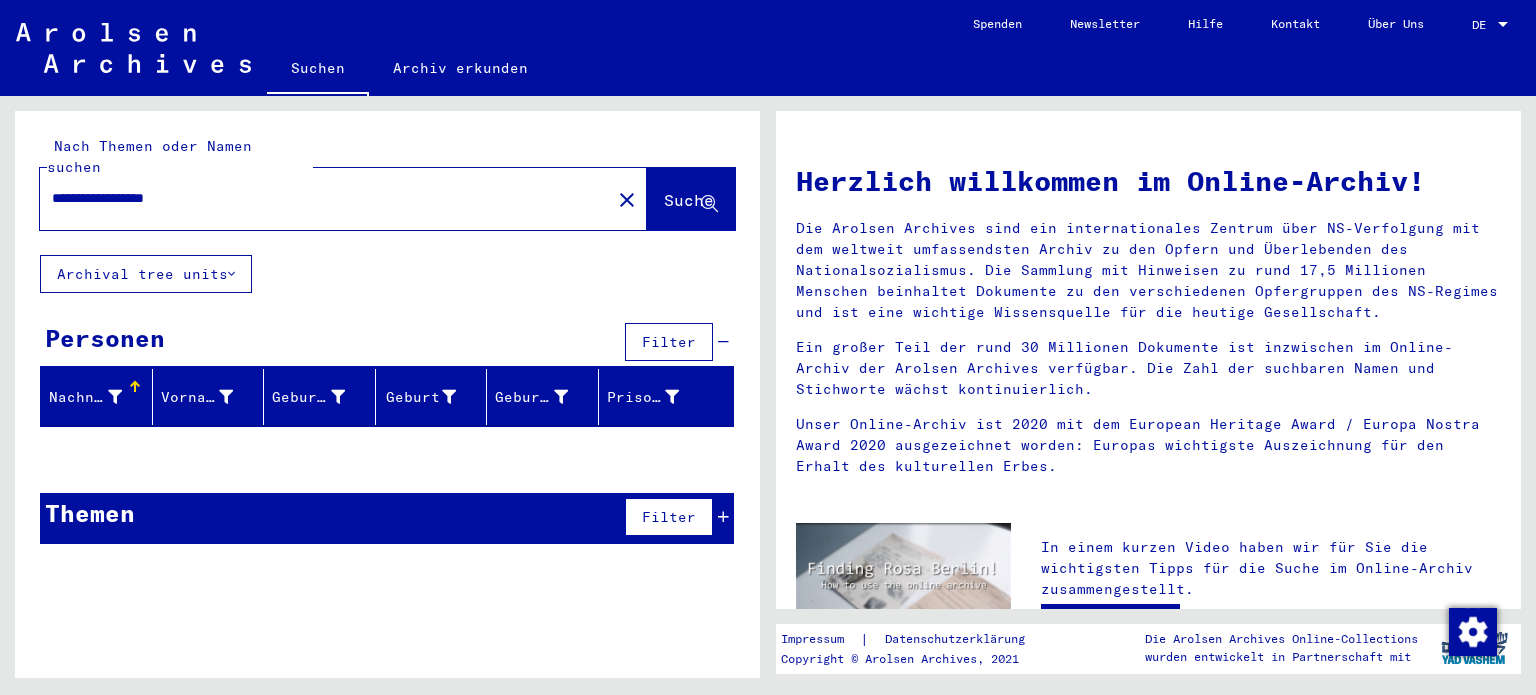 click on "**********" at bounding box center (319, 198) 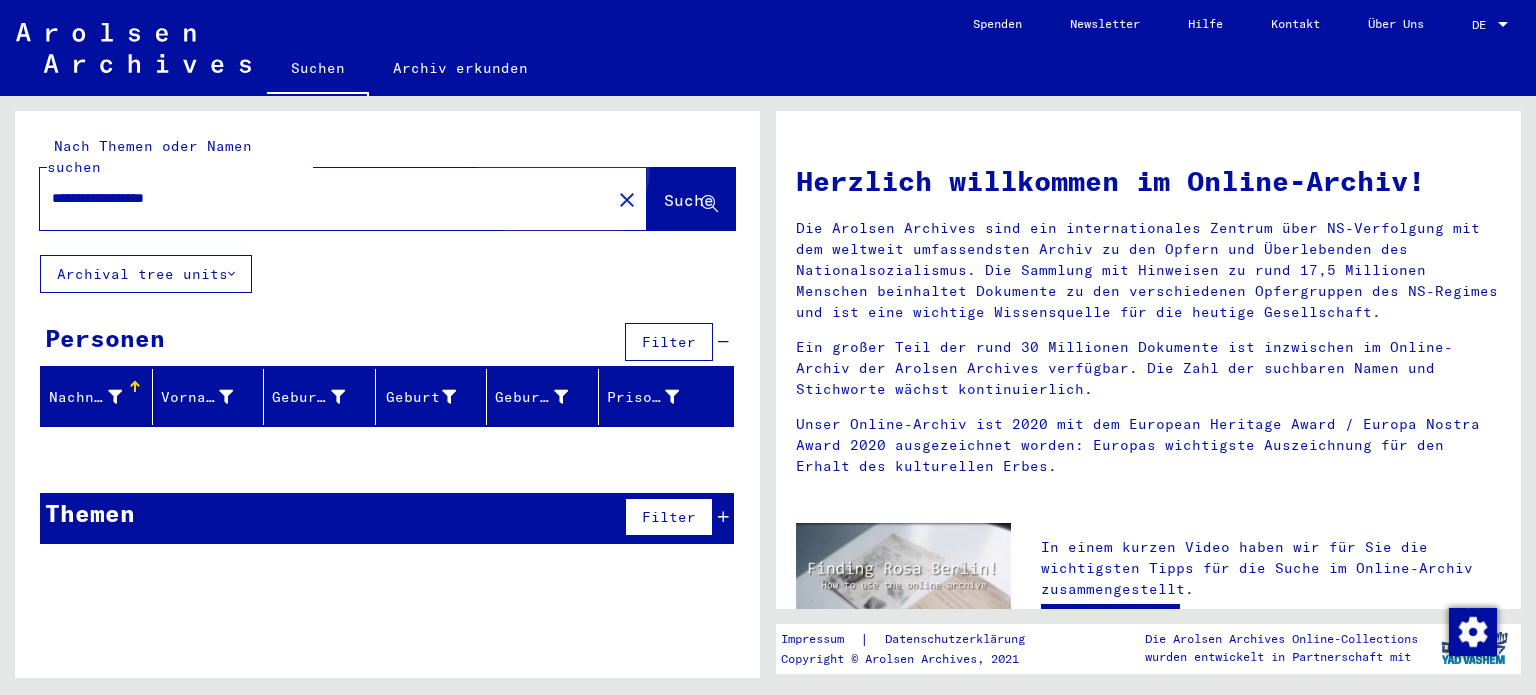 click on "Suche" 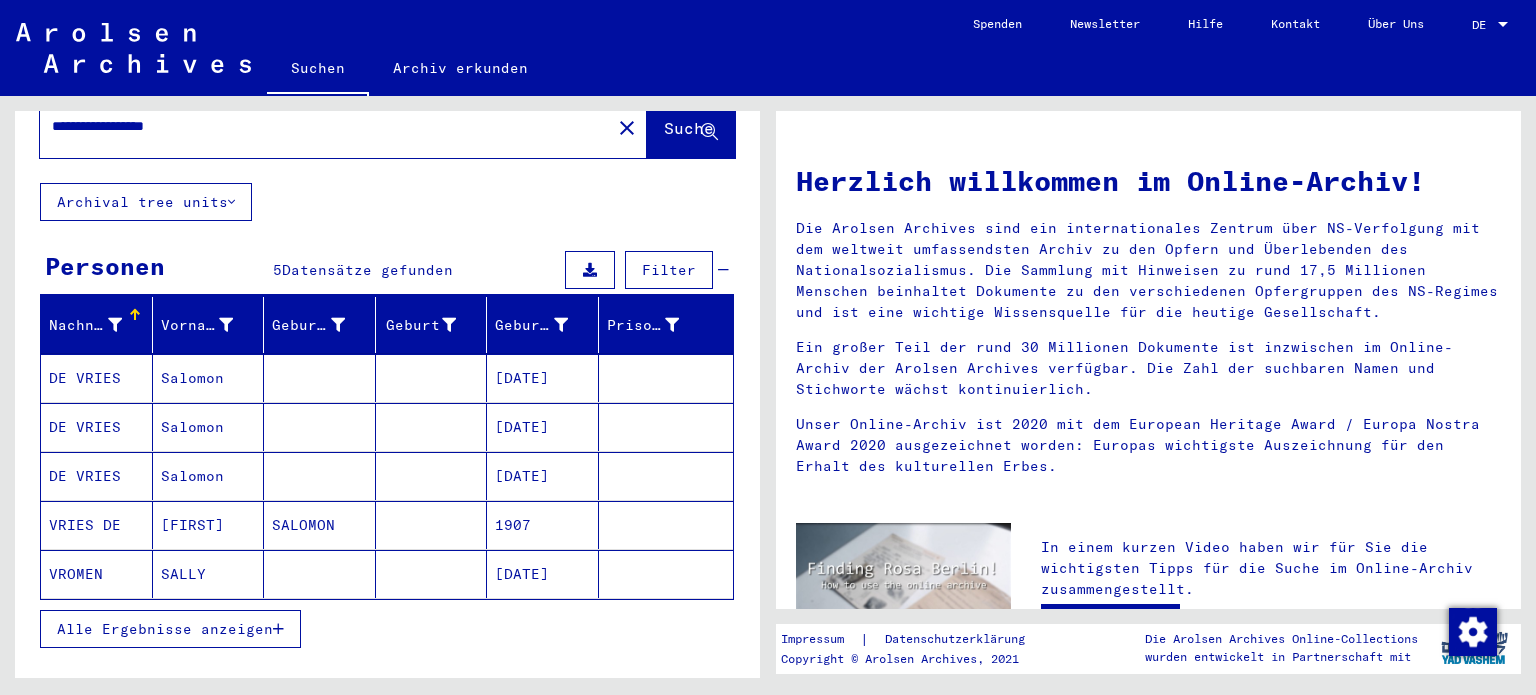 scroll, scrollTop: 79, scrollLeft: 0, axis: vertical 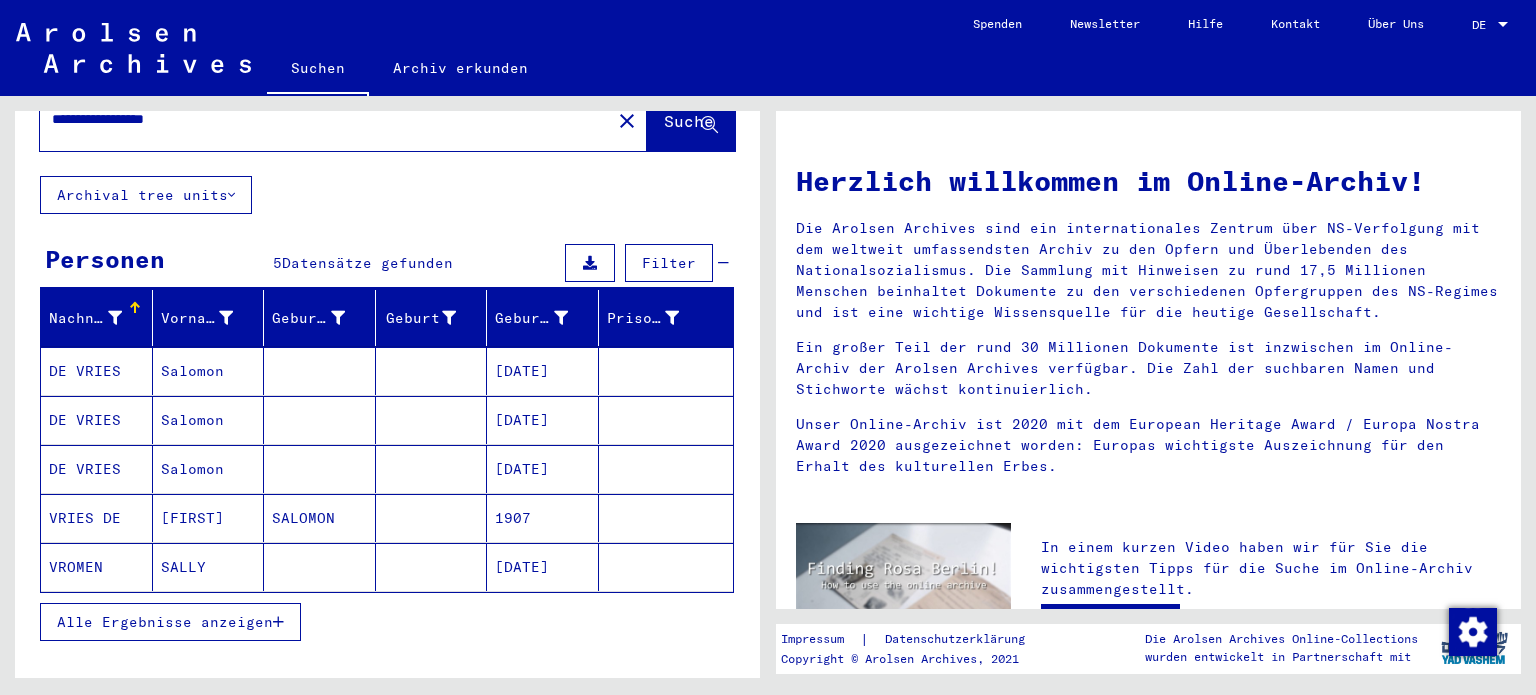 click on "[DATE]" at bounding box center [543, 469] 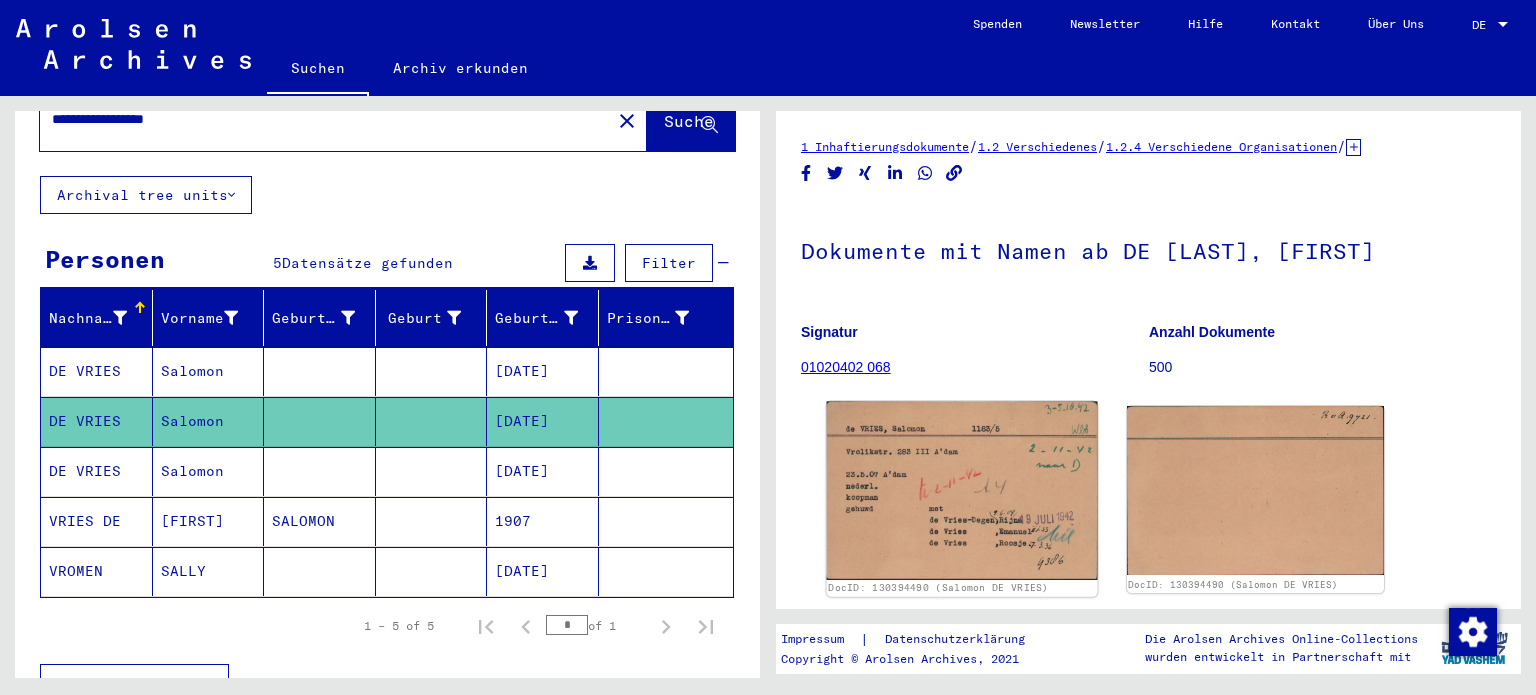 scroll, scrollTop: 0, scrollLeft: 0, axis: both 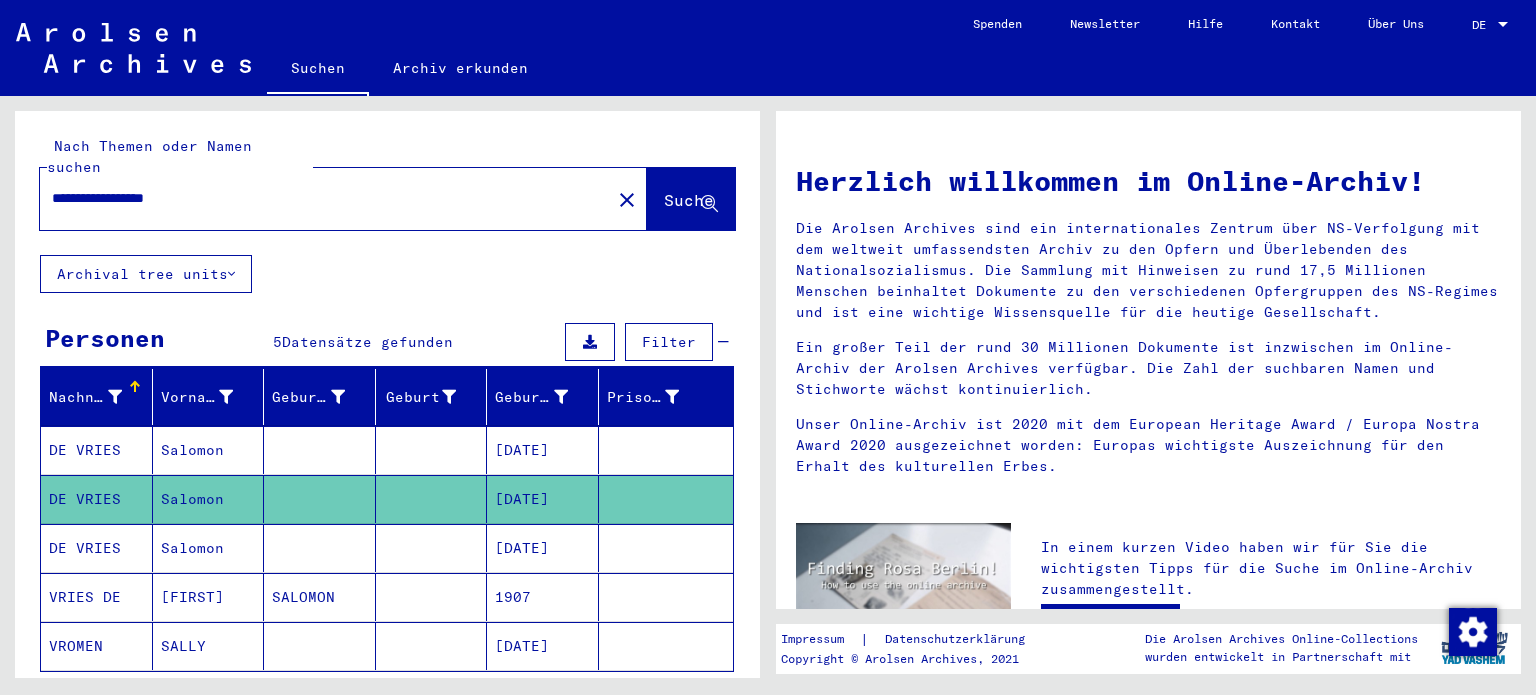 click on "**********" at bounding box center (319, 198) 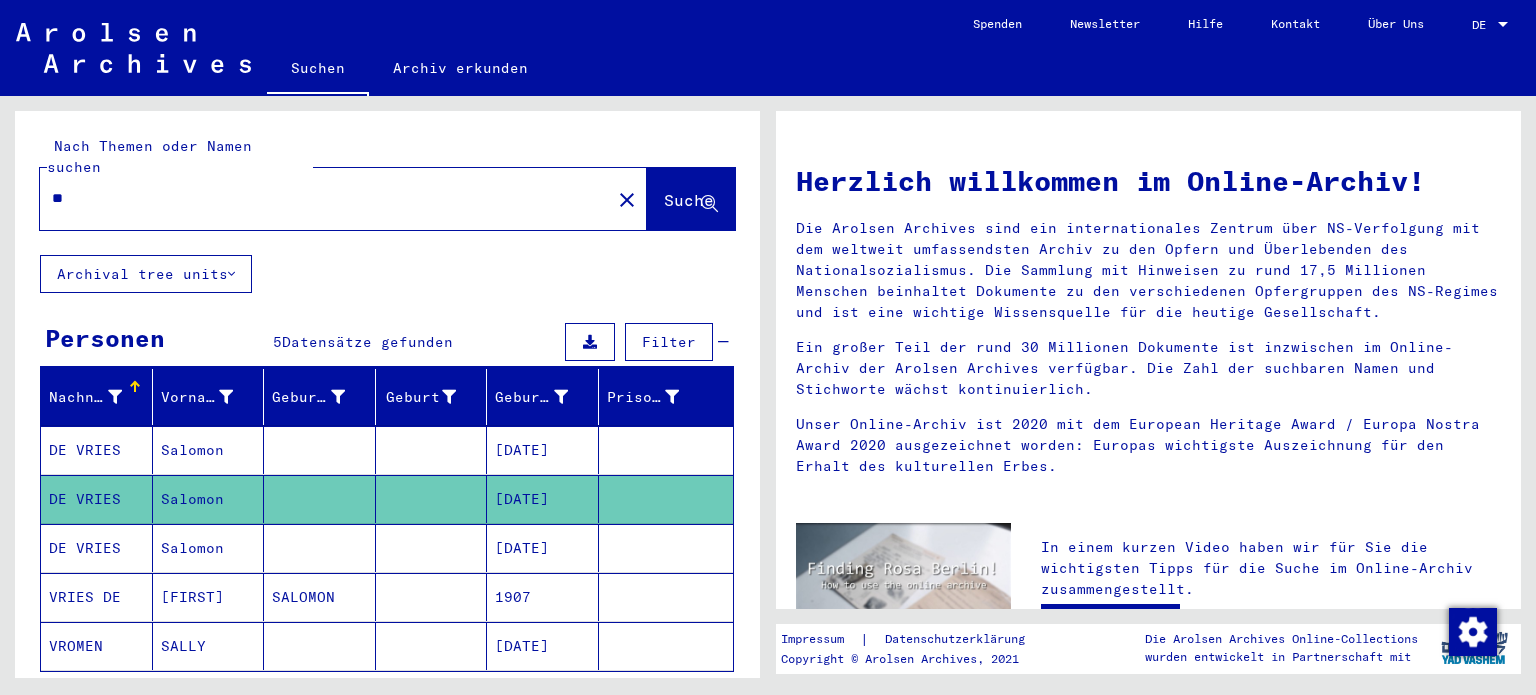 type on "*" 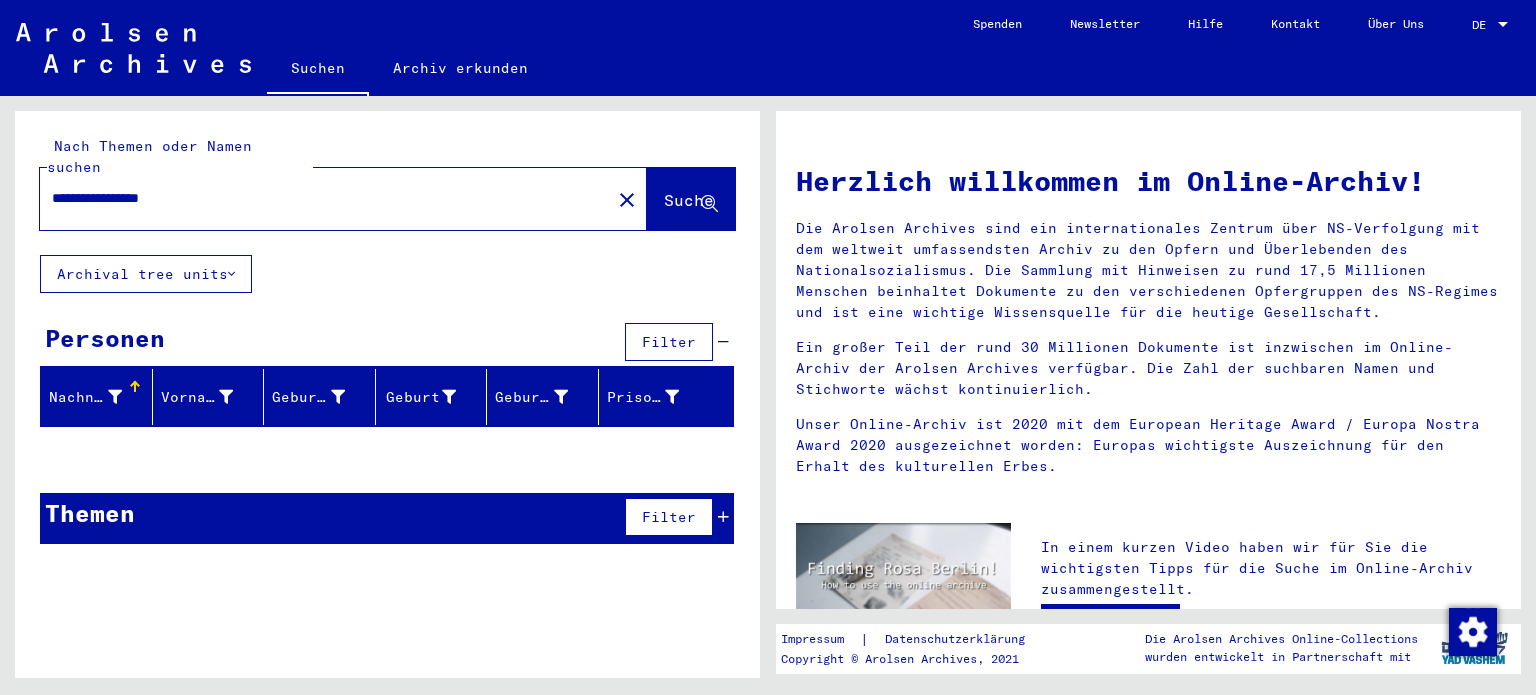 click on "**********" at bounding box center [319, 198] 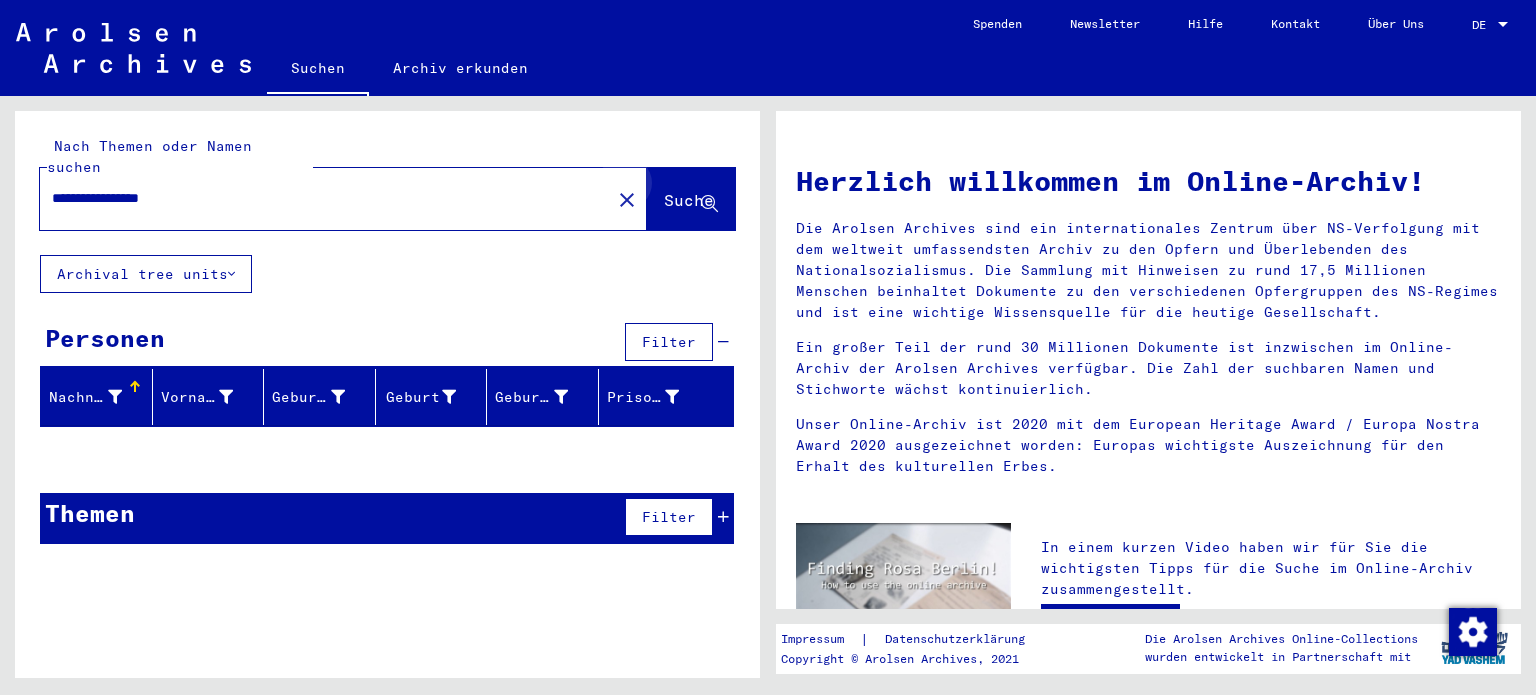 click on "Suche" 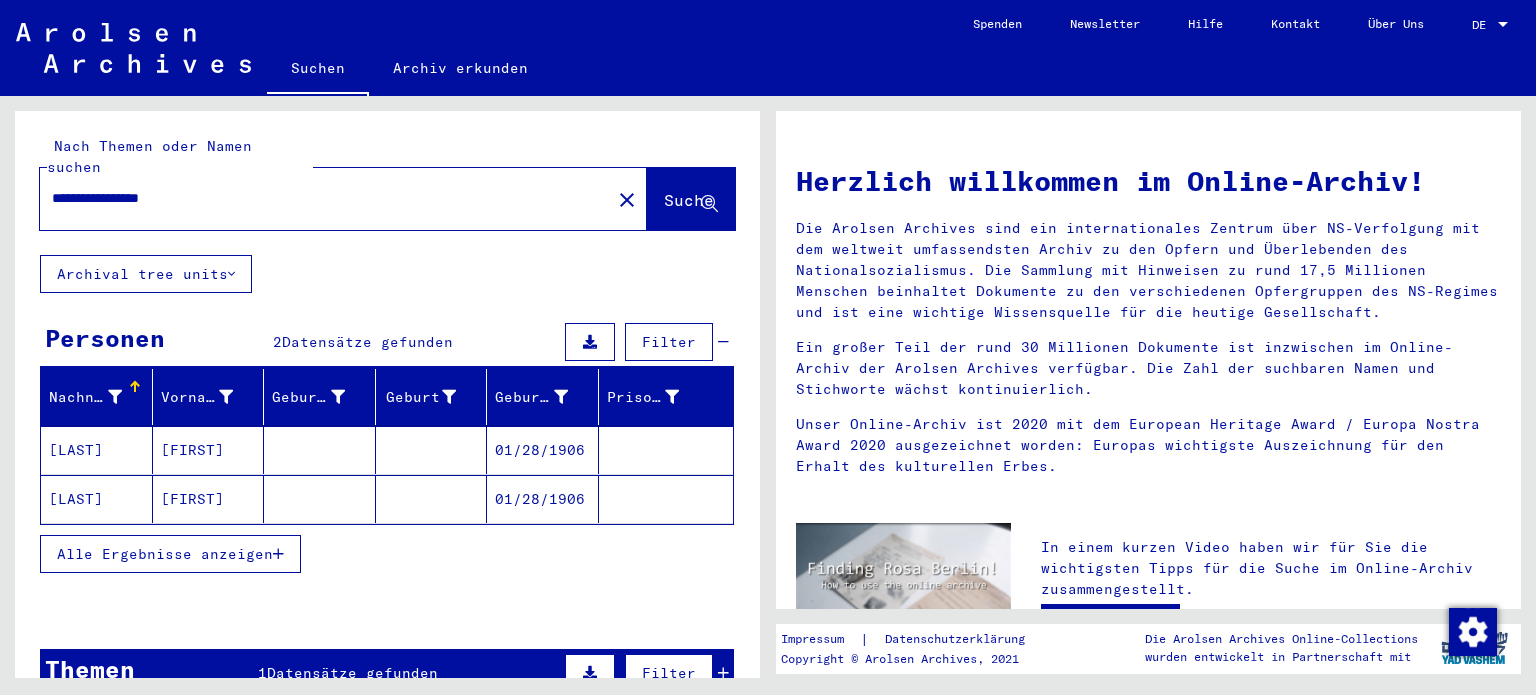 click on "01/28/1906" 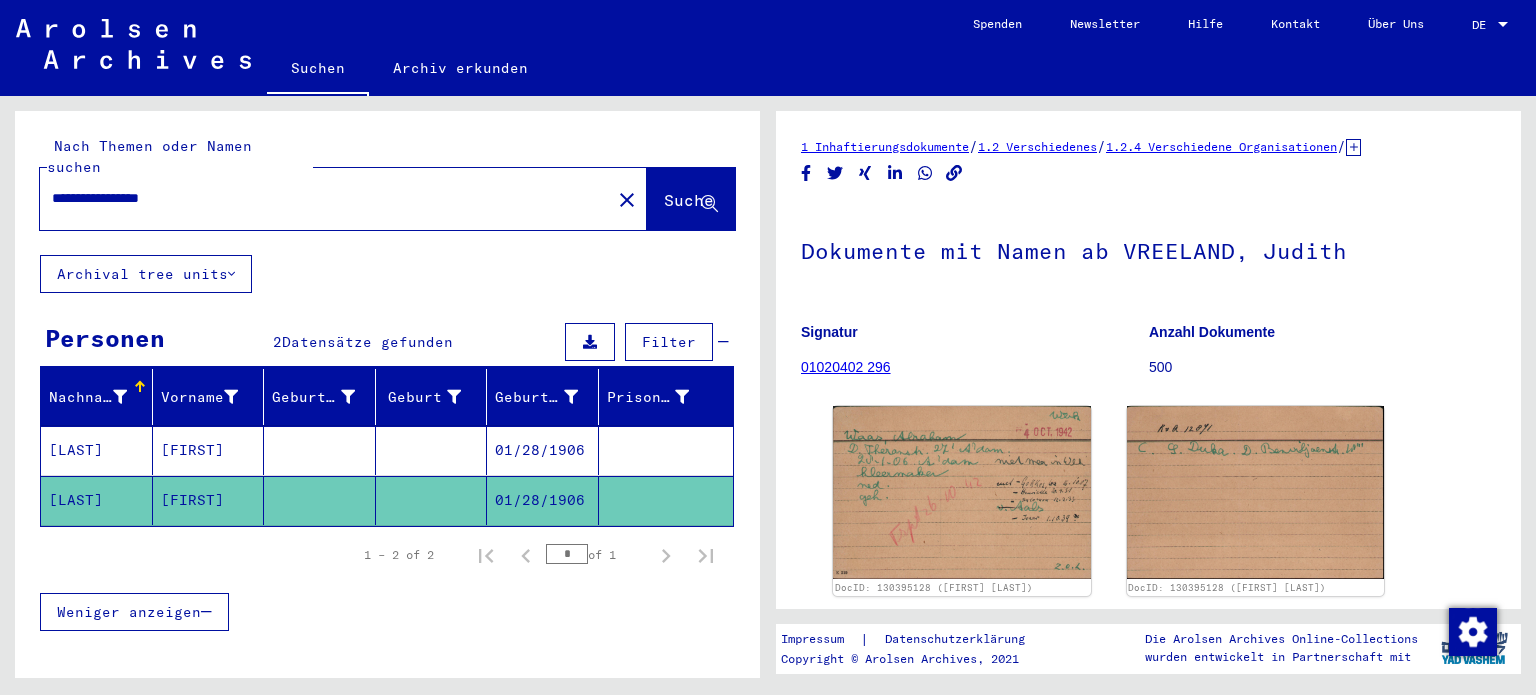 scroll, scrollTop: 20, scrollLeft: 0, axis: vertical 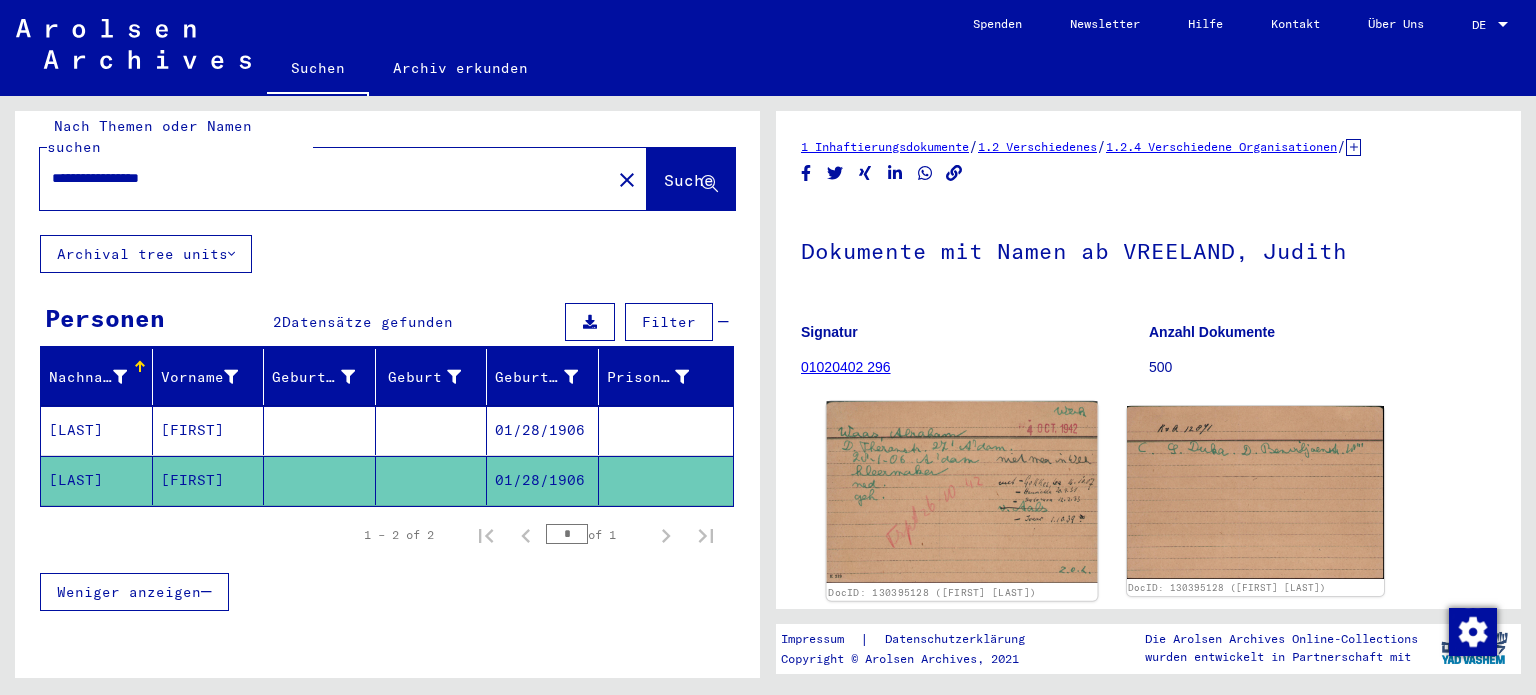 click 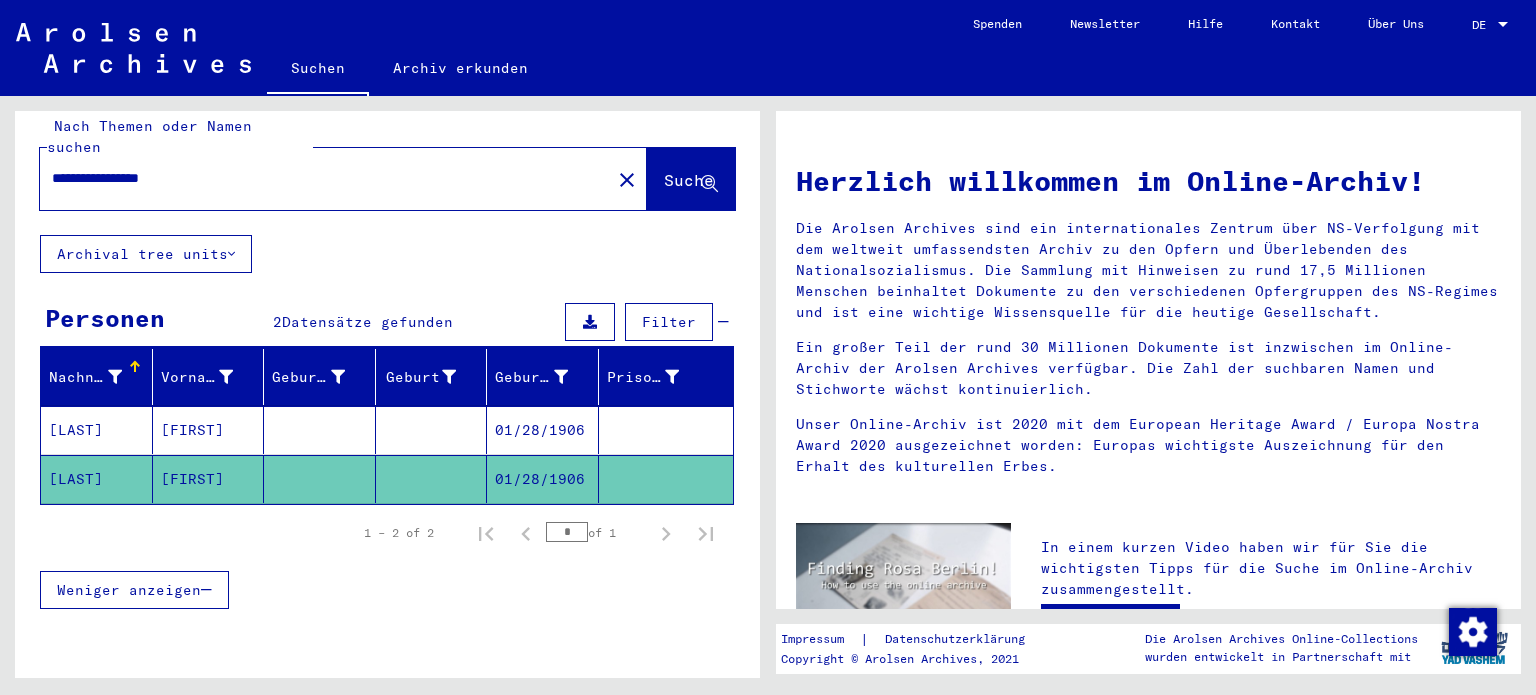 click on "**********" 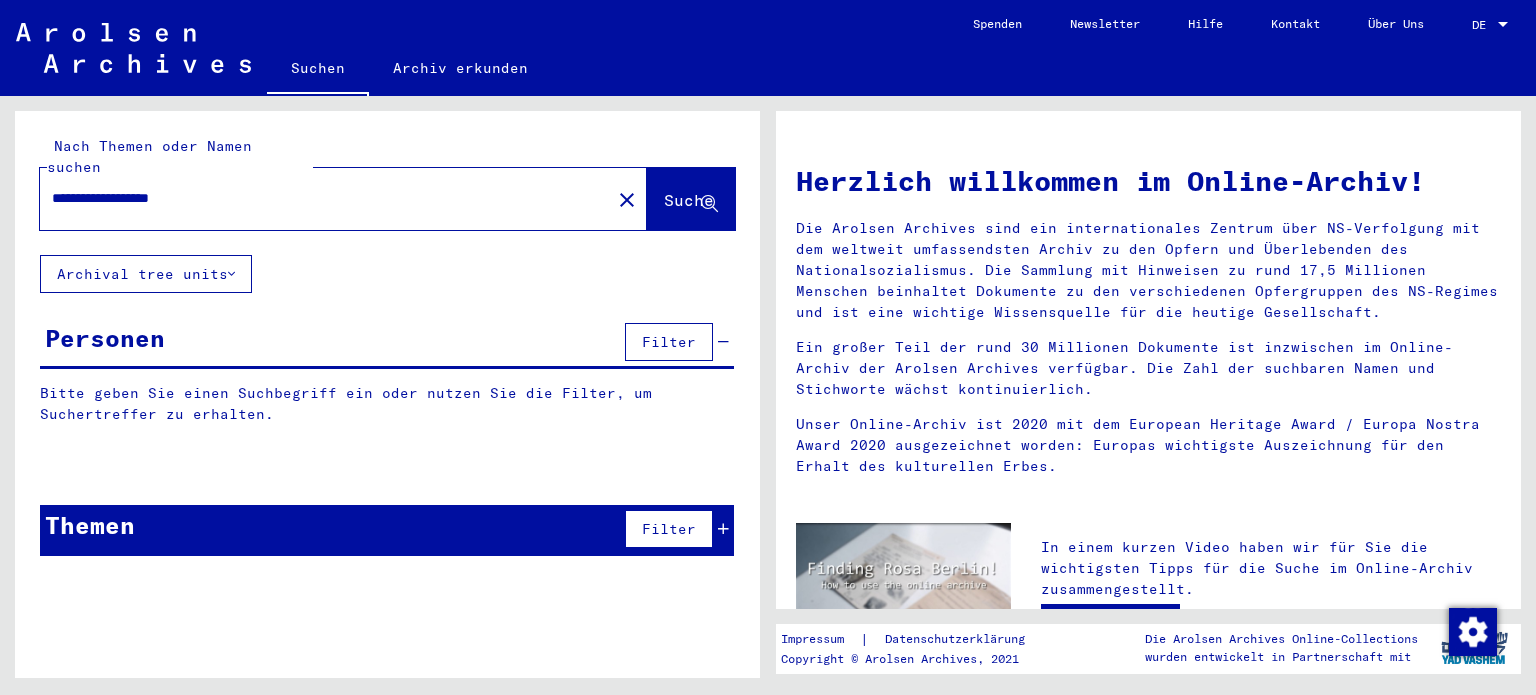 scroll, scrollTop: 0, scrollLeft: 0, axis: both 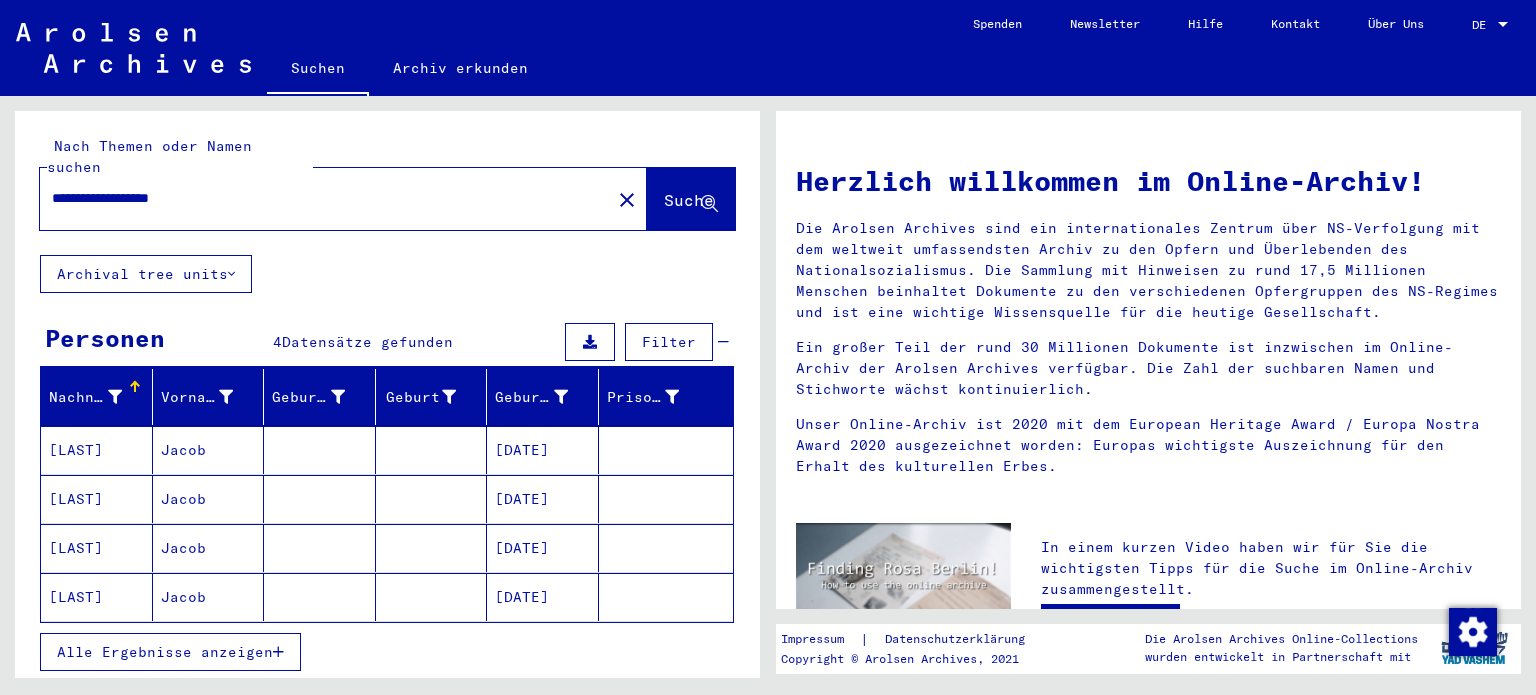 click on "[DATE]" 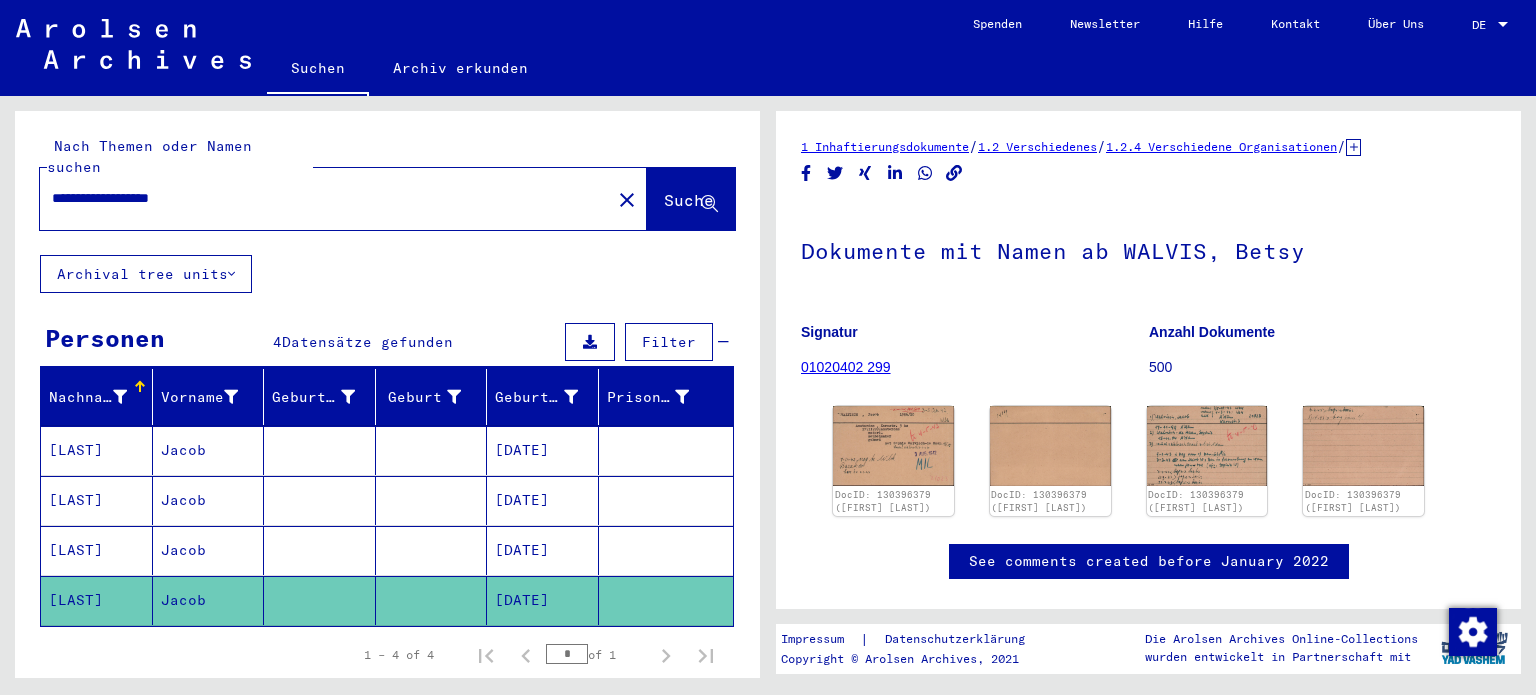 click on "1 Inhaftierungsdokumente   /   1.2 Verschiedenes   /   1.2.4 Verschiedene Organisationen   /   1.2.4.2 Karteikarten aus der Kartothek des Judenrats in Amsterdam   /  Dokumente mit Namen ab WALVIS, Betsy  Signatur 01020402 299 Anzahl Dokumente 500 DocID: 130396379 (Jacob WALVISCH) DocID: 130396379 (Jacob WALVISCH) DocID: 130396379 (Jacob WALVISCH) DocID: 130396379 (Jacob WALVISCH) See comments created before January 2022" 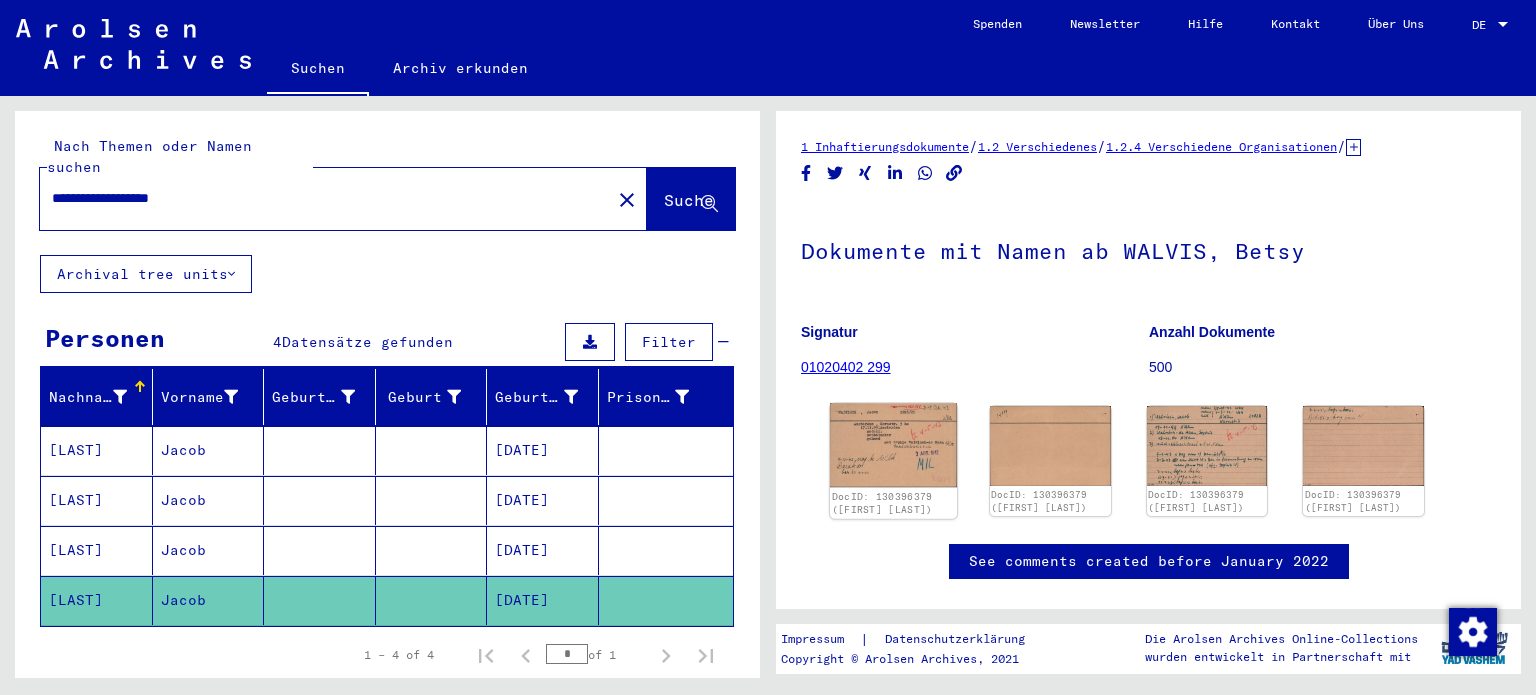 click 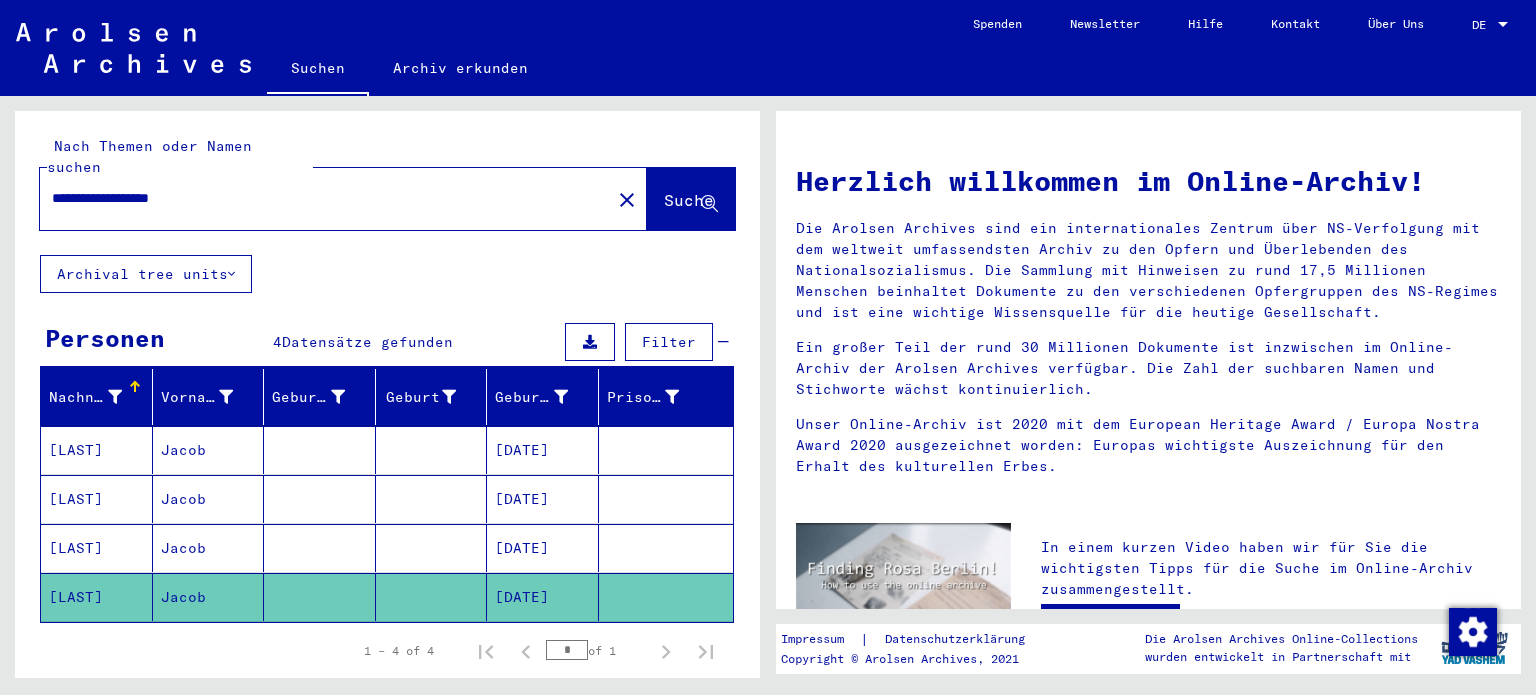 click on "**********" at bounding box center (319, 198) 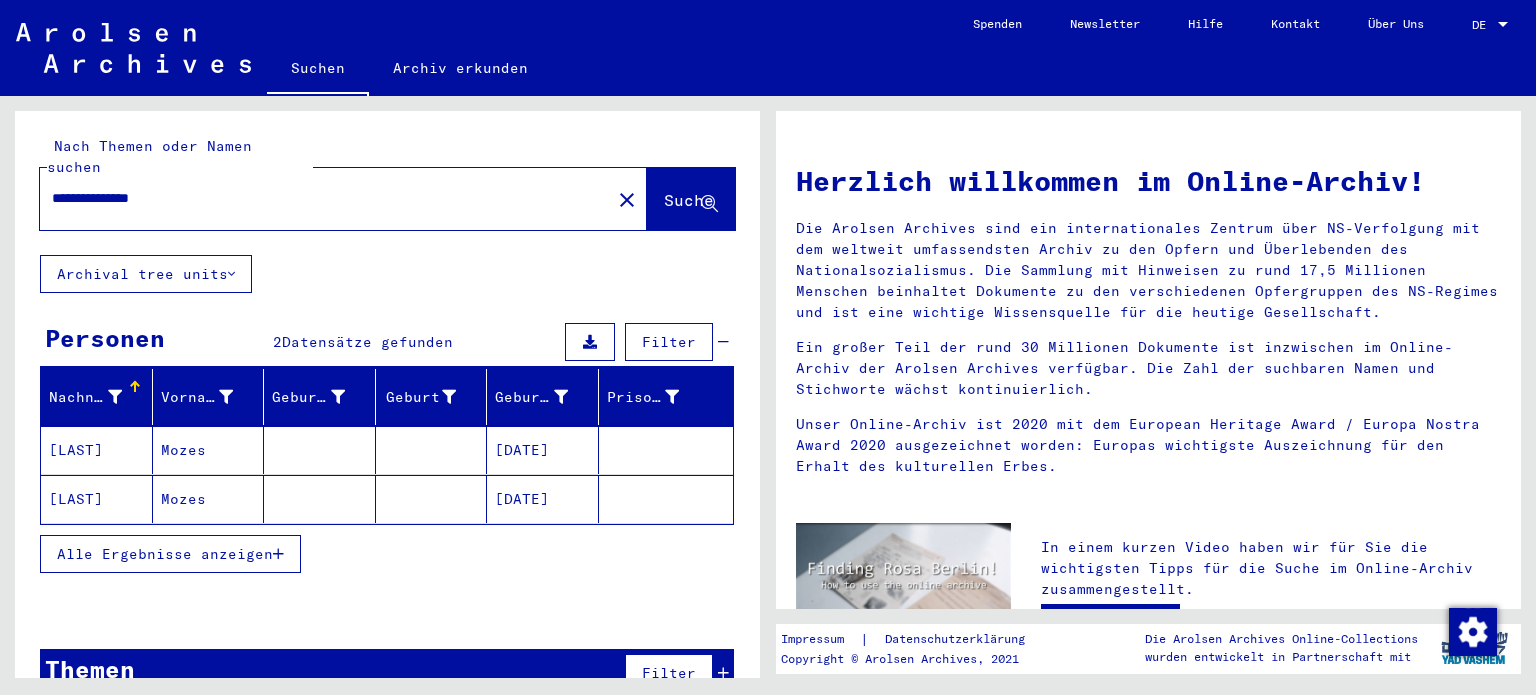scroll, scrollTop: 17, scrollLeft: 0, axis: vertical 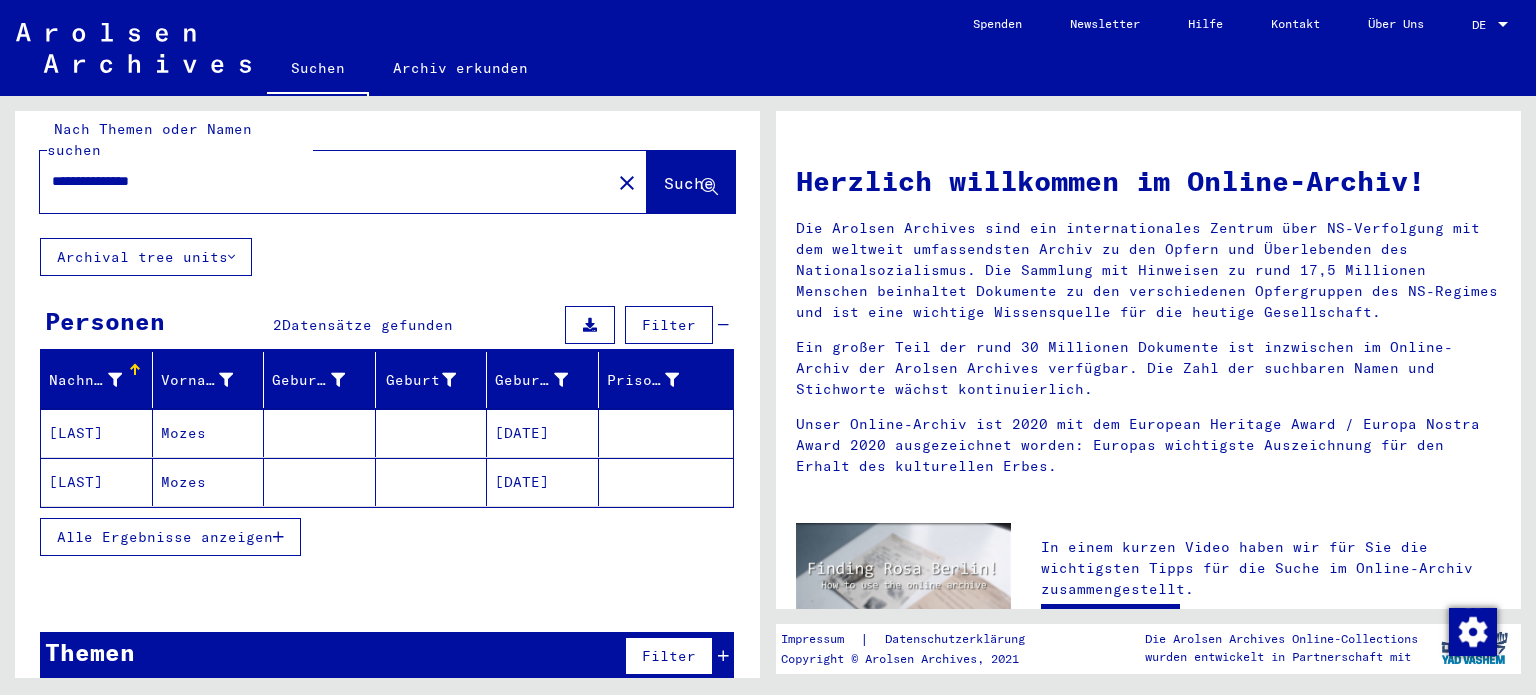 click on "[DATE]" 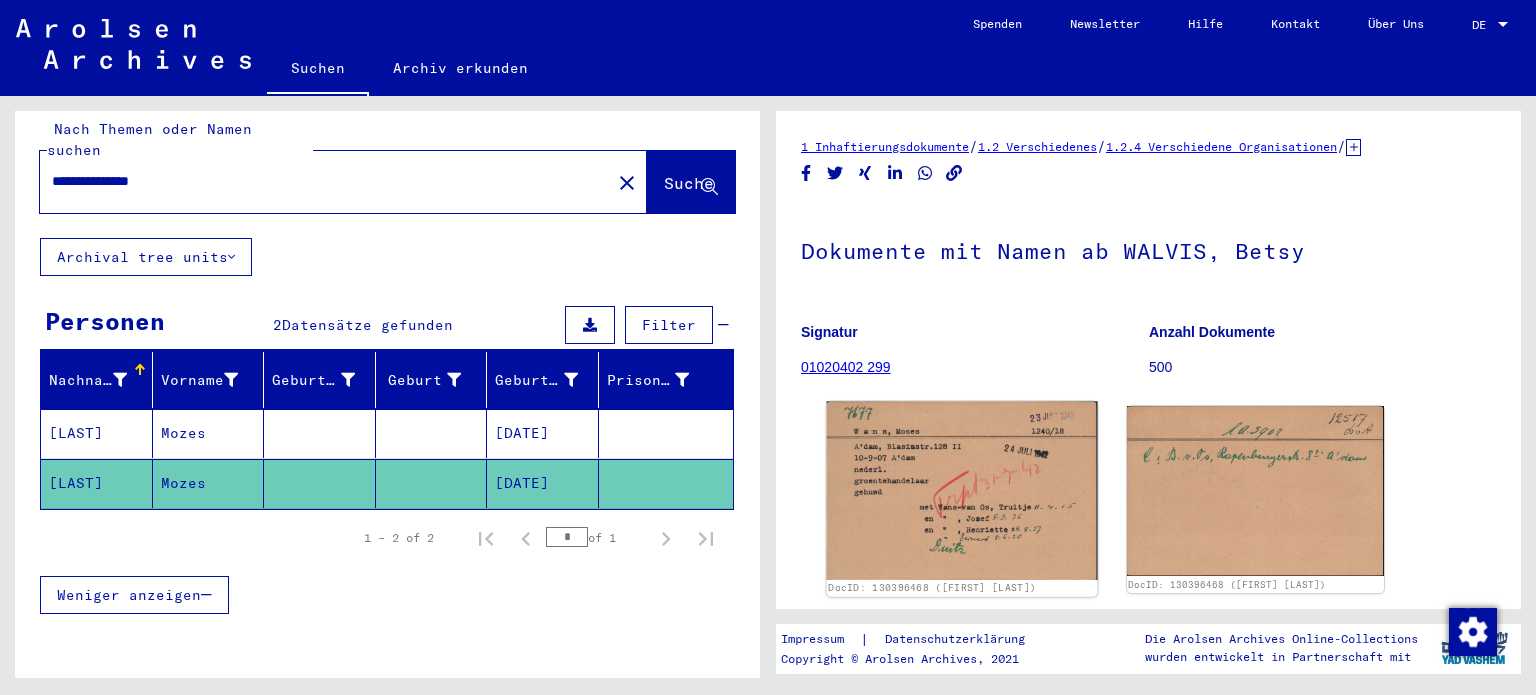 scroll, scrollTop: 0, scrollLeft: 0, axis: both 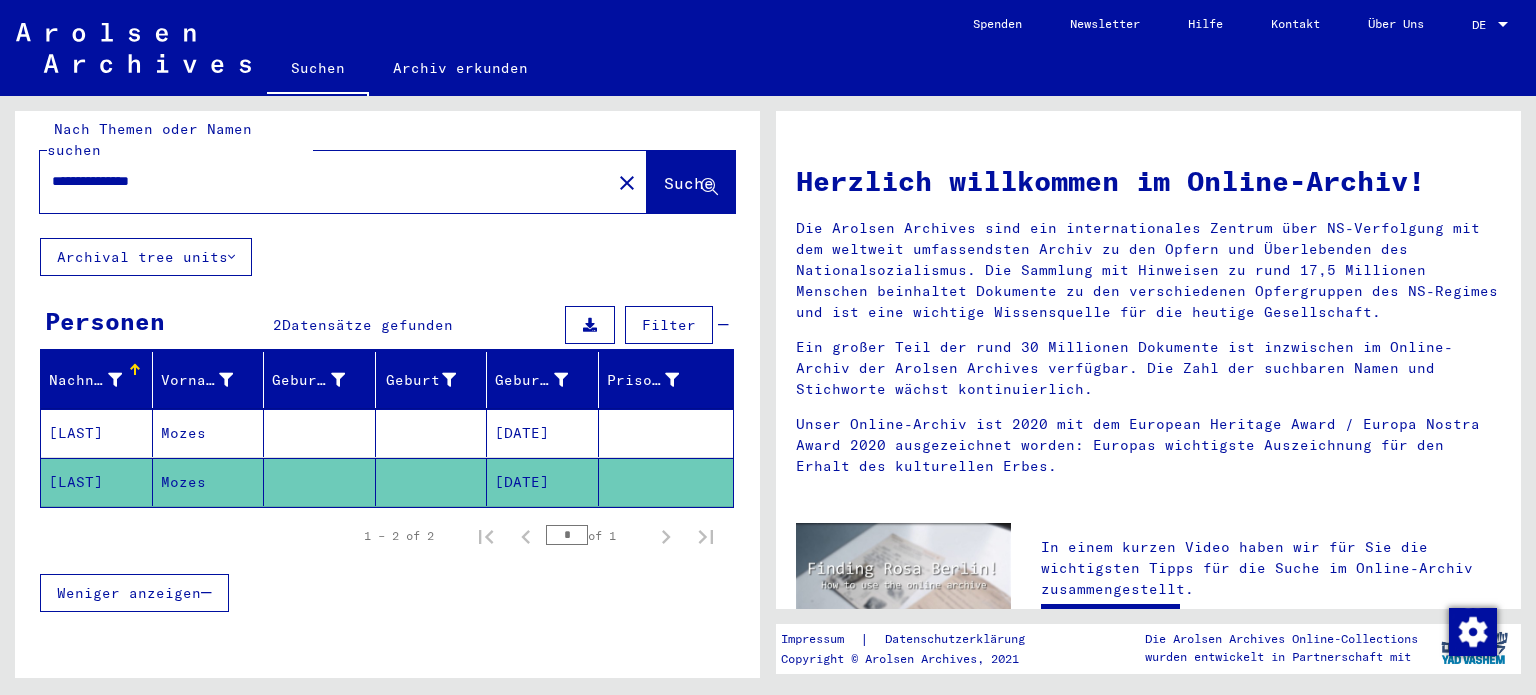 click on "**********" at bounding box center [319, 181] 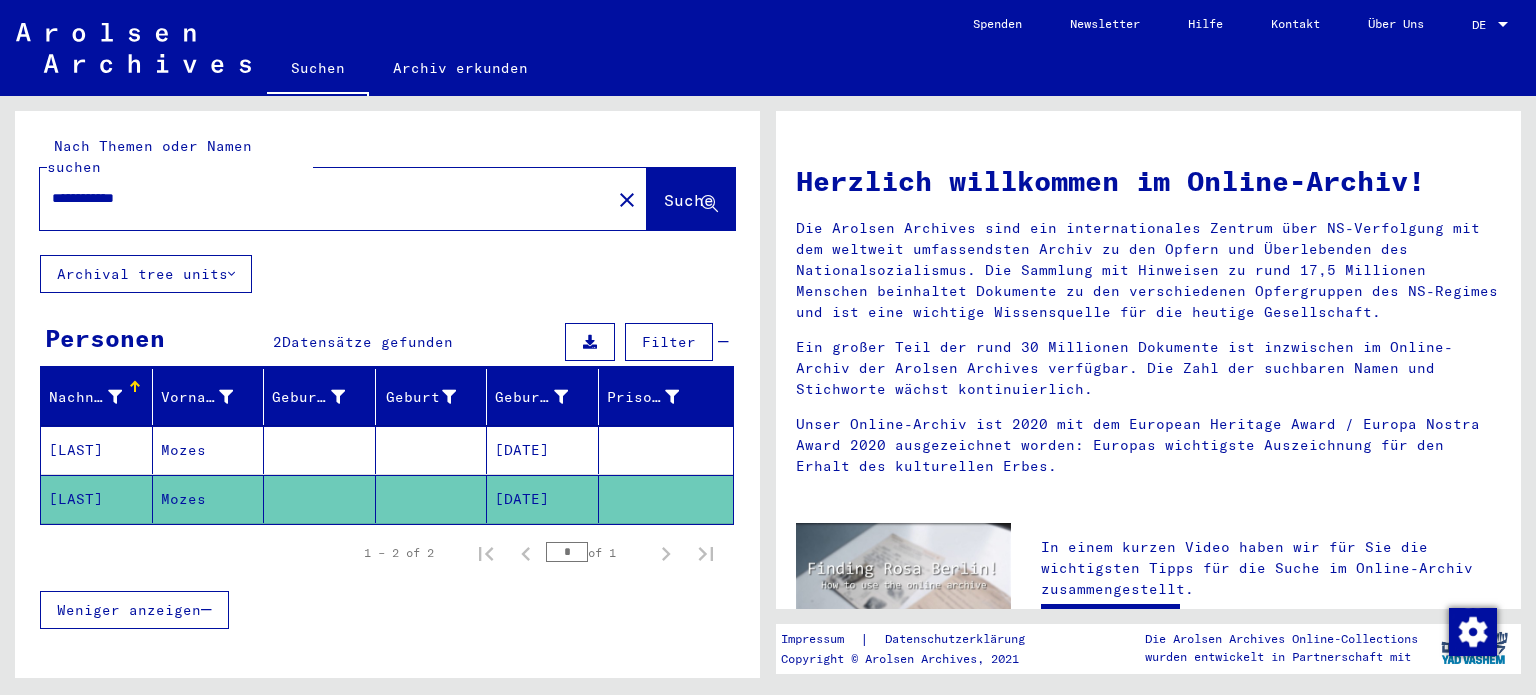 scroll, scrollTop: 7, scrollLeft: 0, axis: vertical 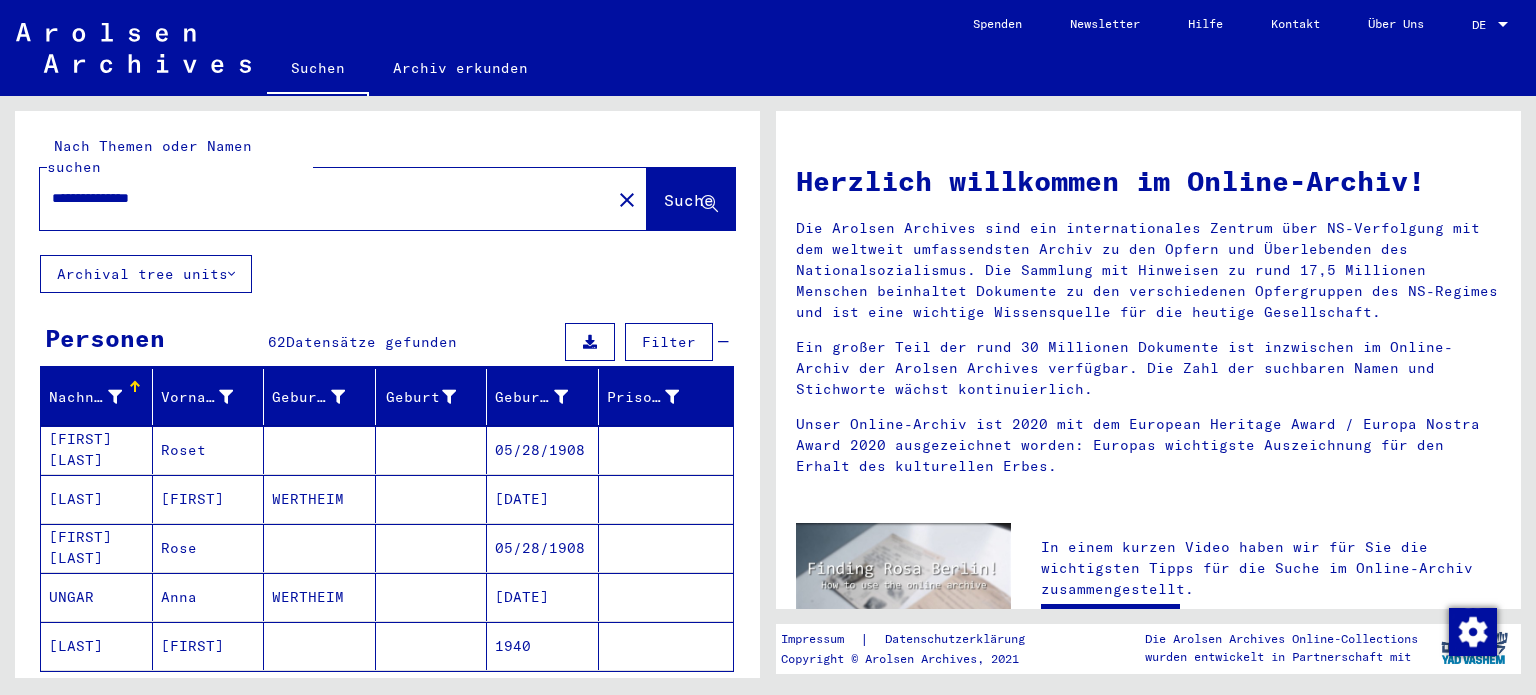 click on "**********" at bounding box center [319, 198] 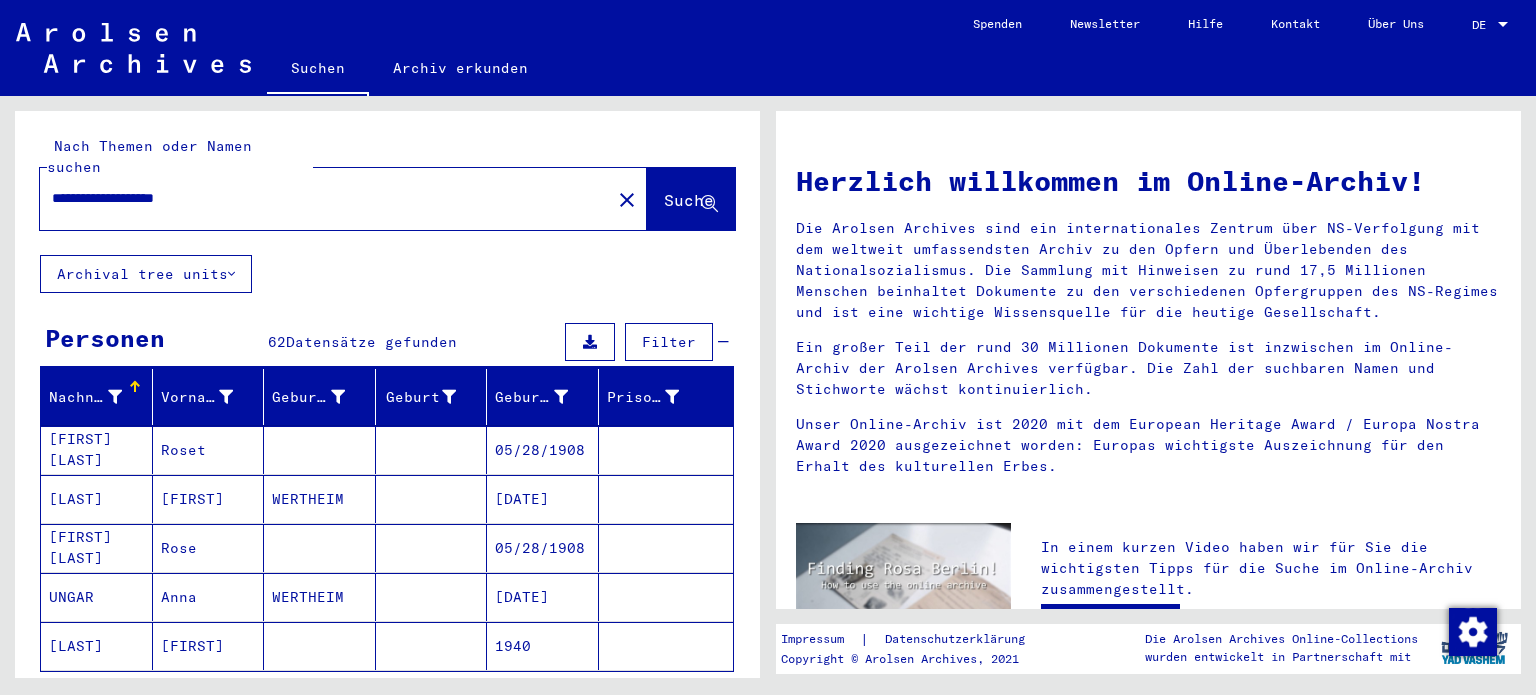 type on "**********" 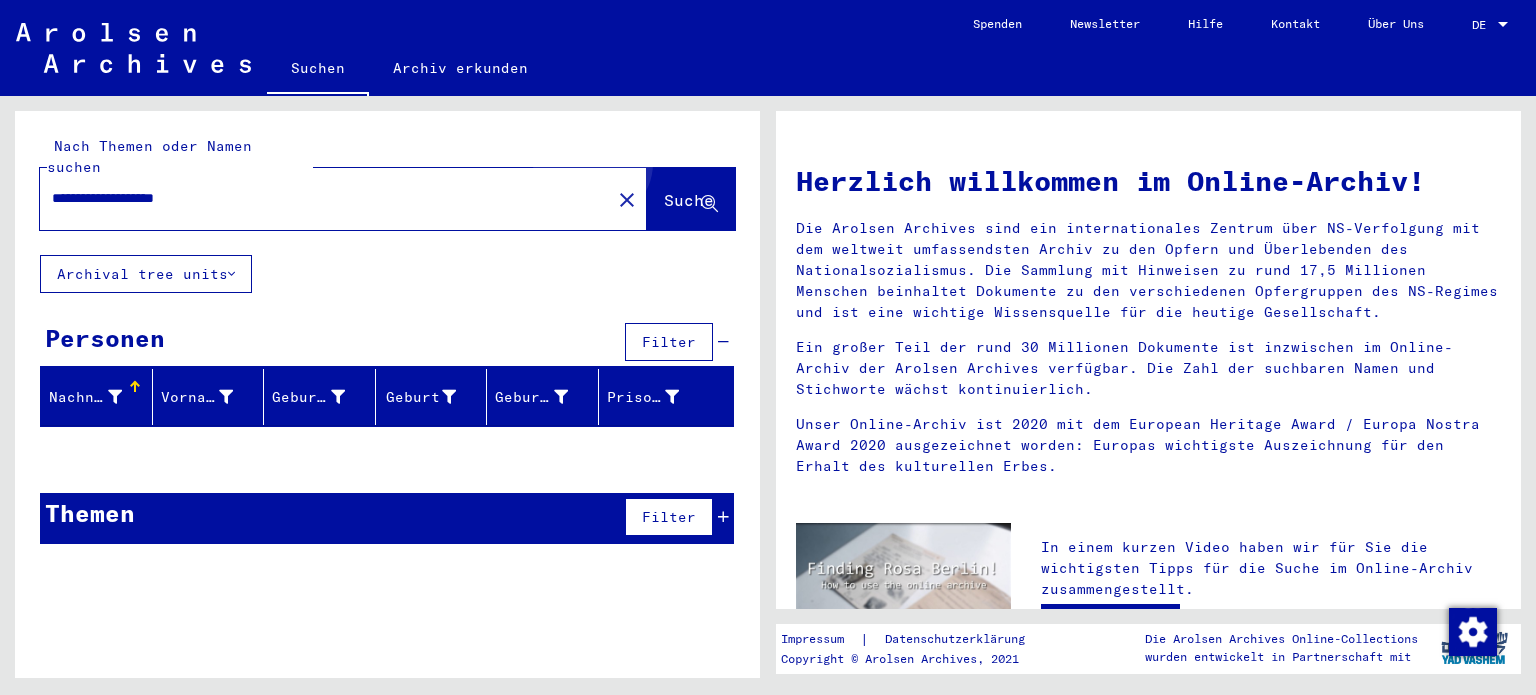 click on "Suche" 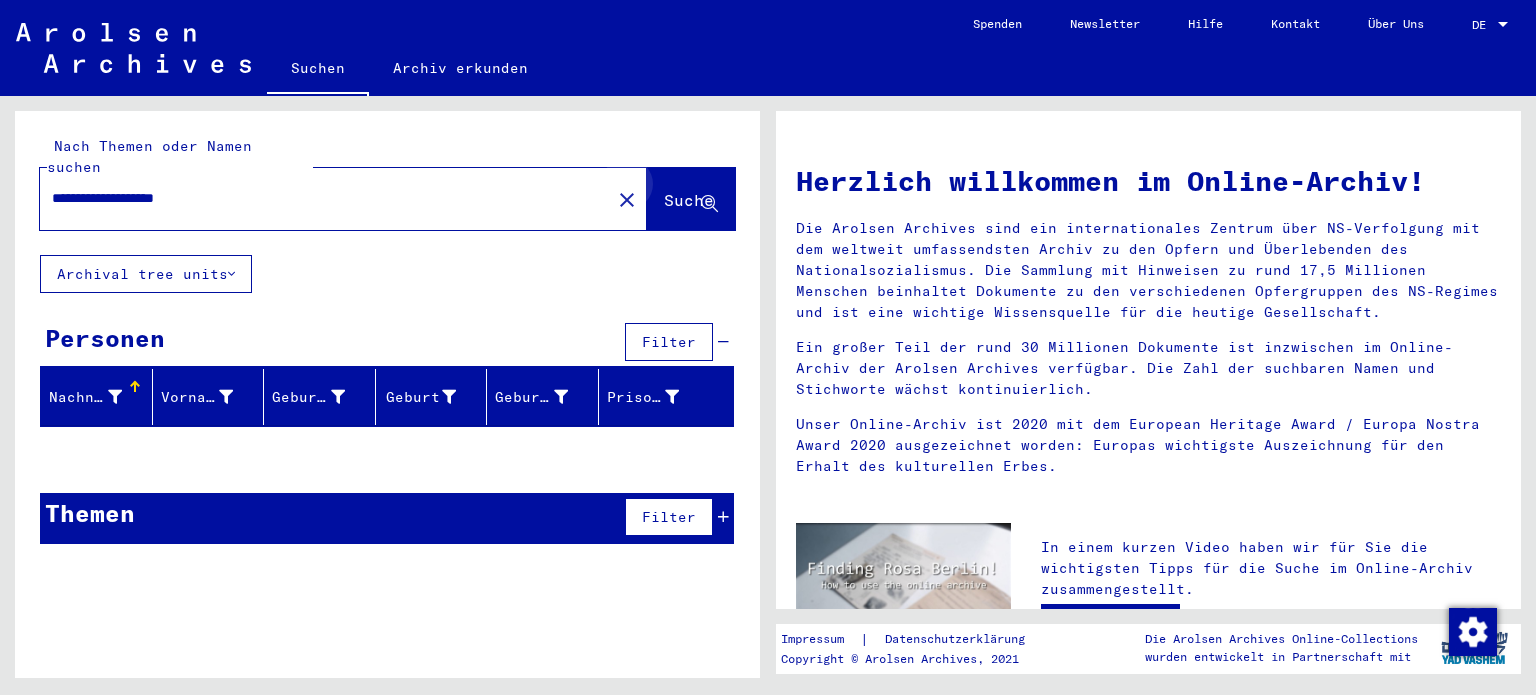 click on "Suche" 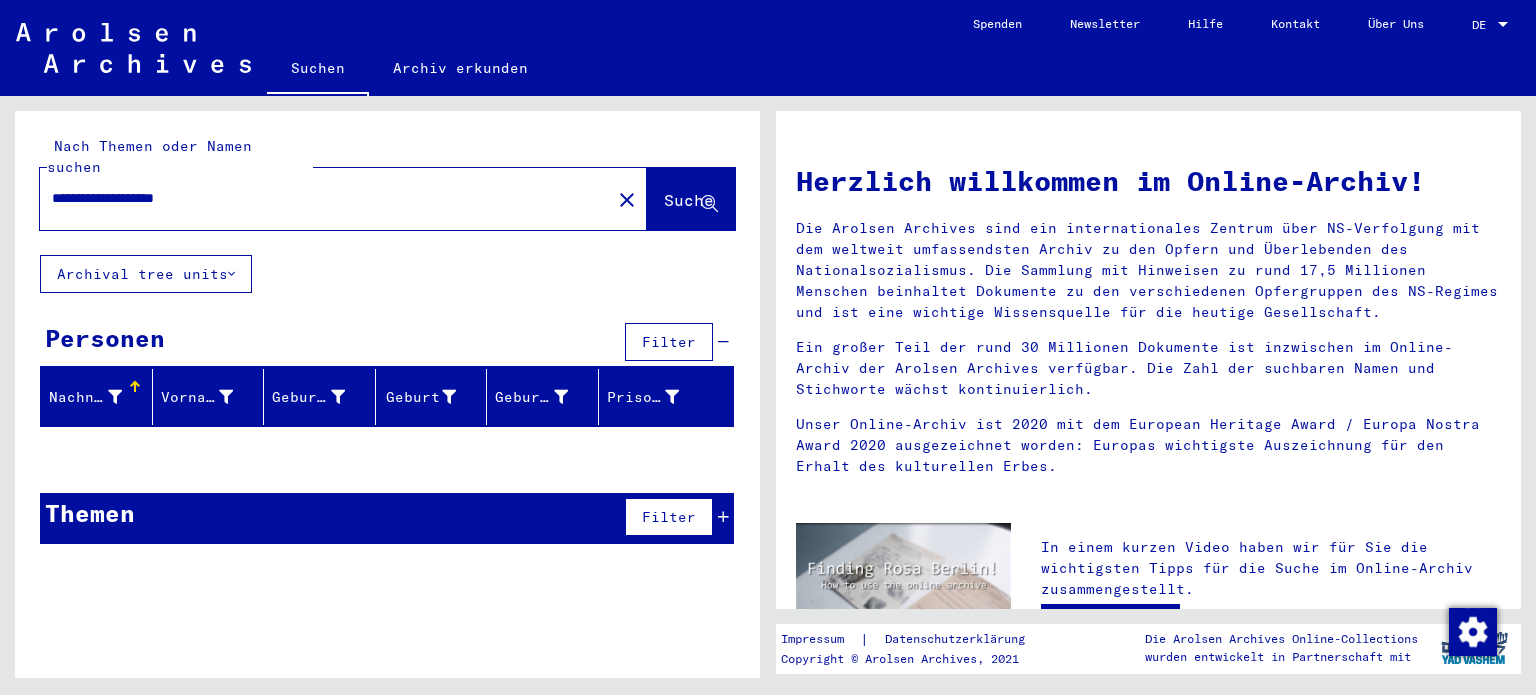 click on "**********" at bounding box center (319, 198) 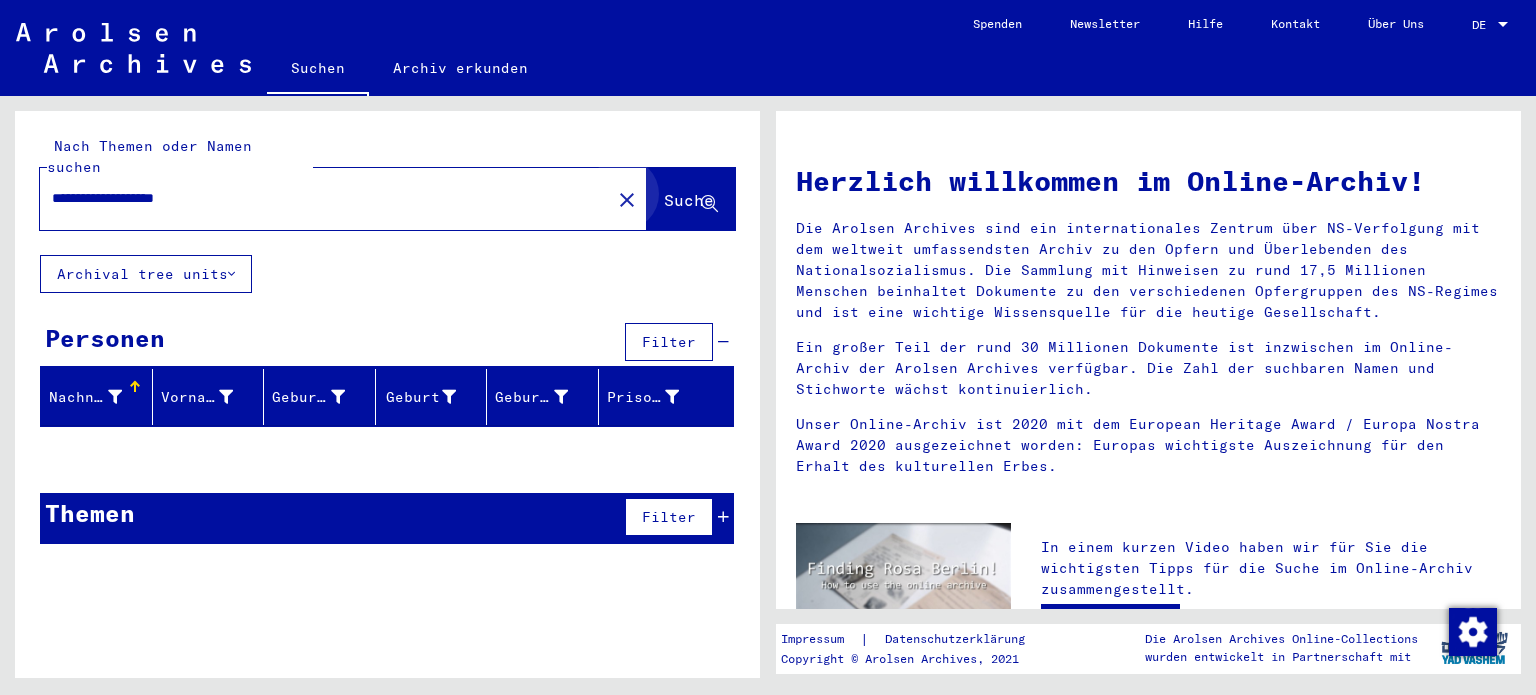 click on "Suche" 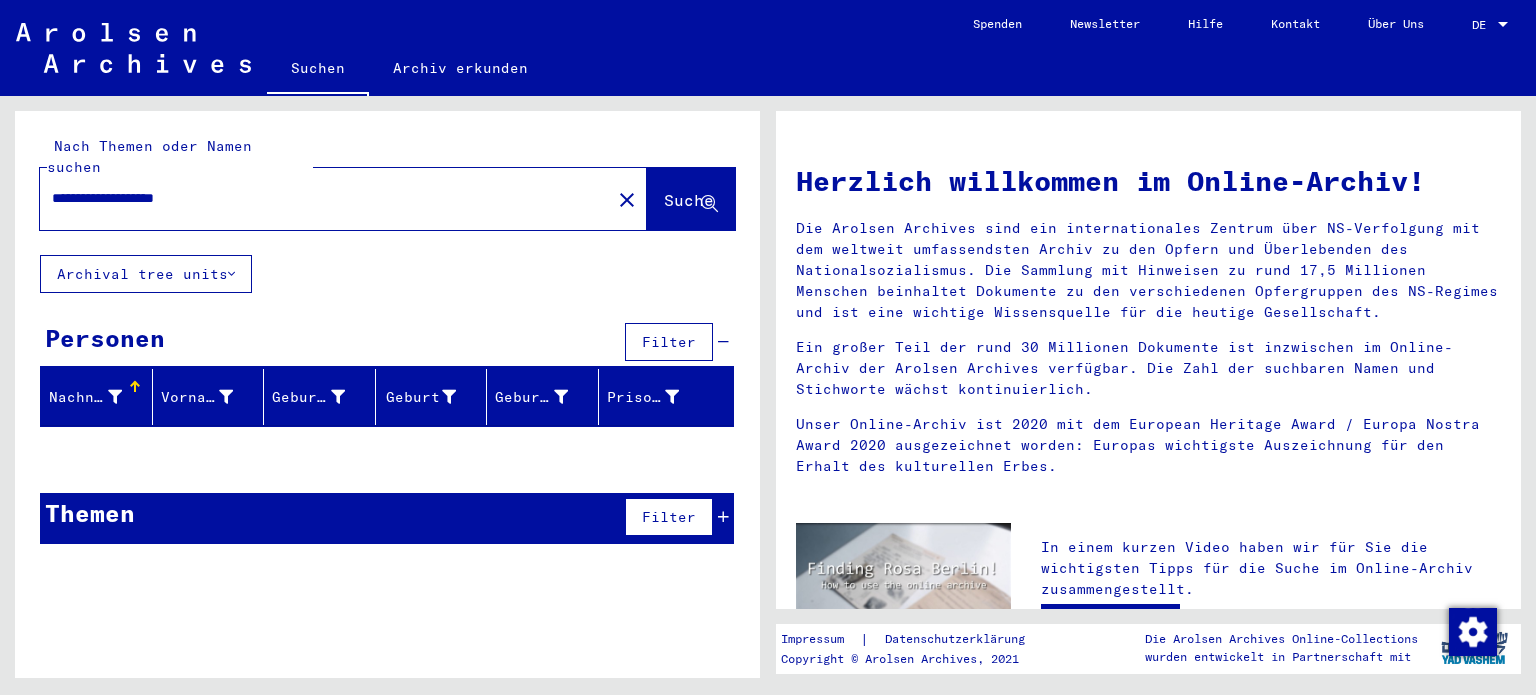 type 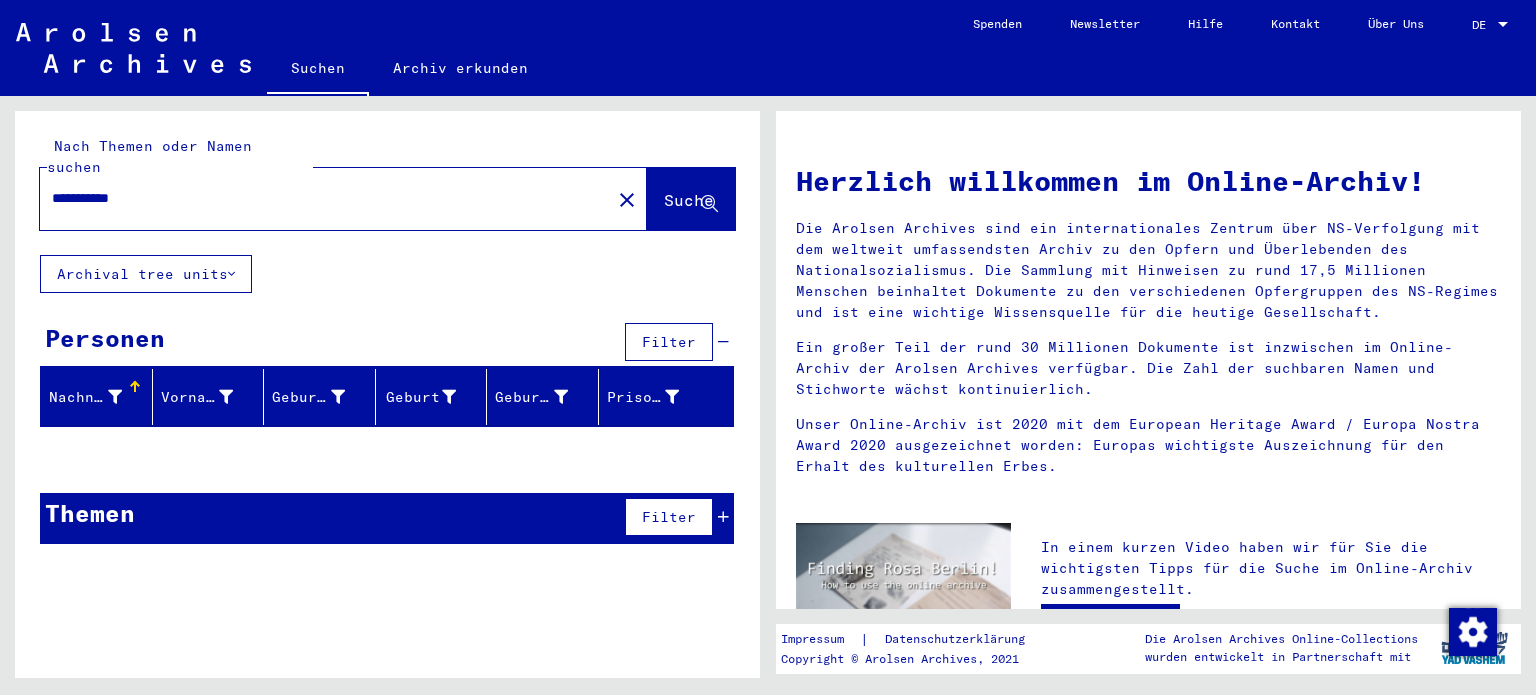 click on "**********" at bounding box center [319, 198] 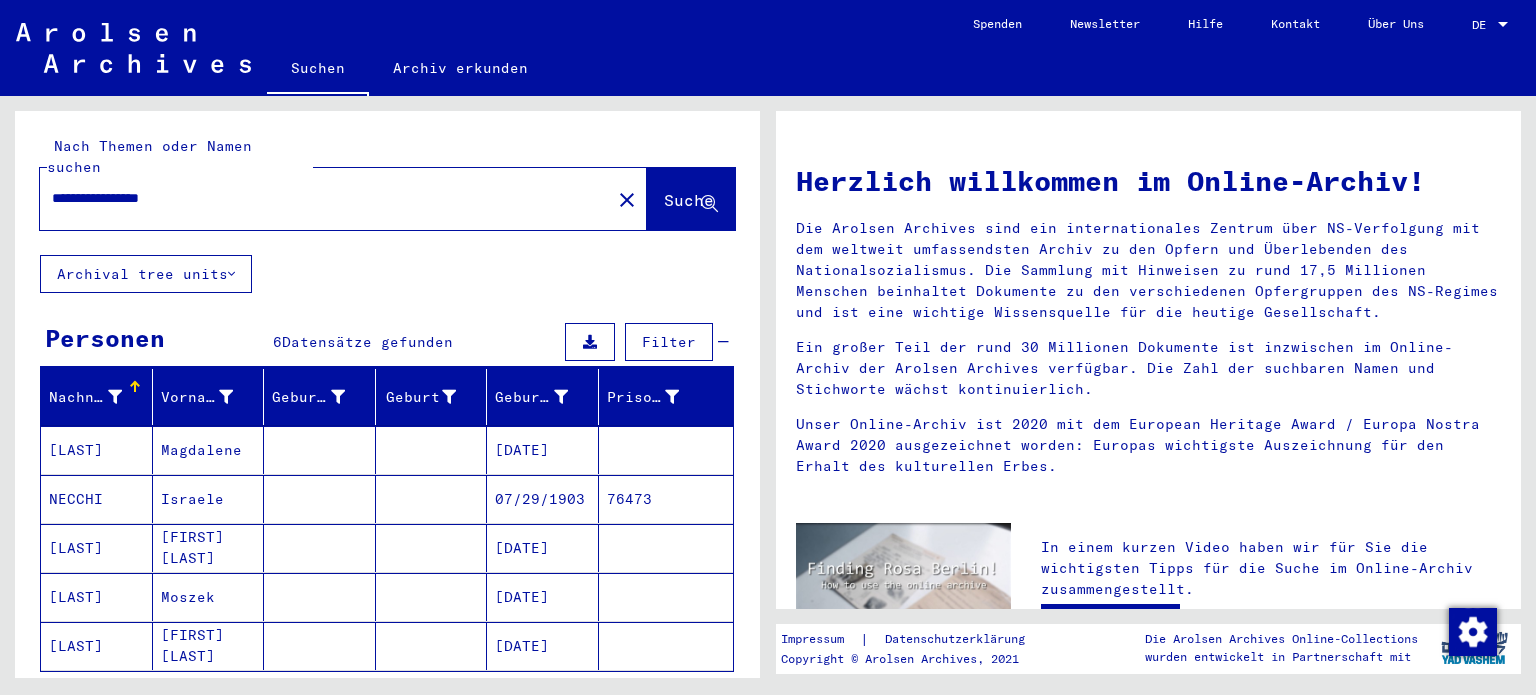 click on "**********" at bounding box center (319, 198) 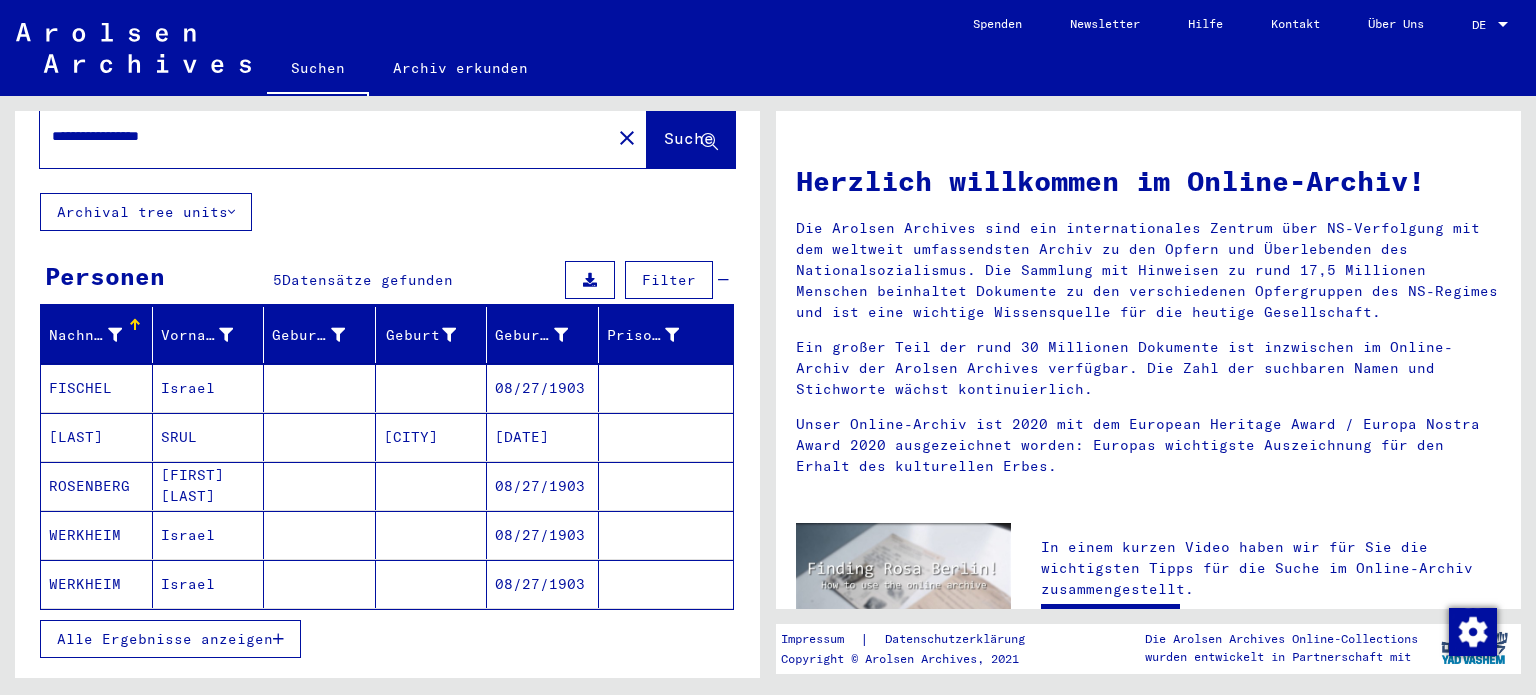 scroll, scrollTop: 63, scrollLeft: 0, axis: vertical 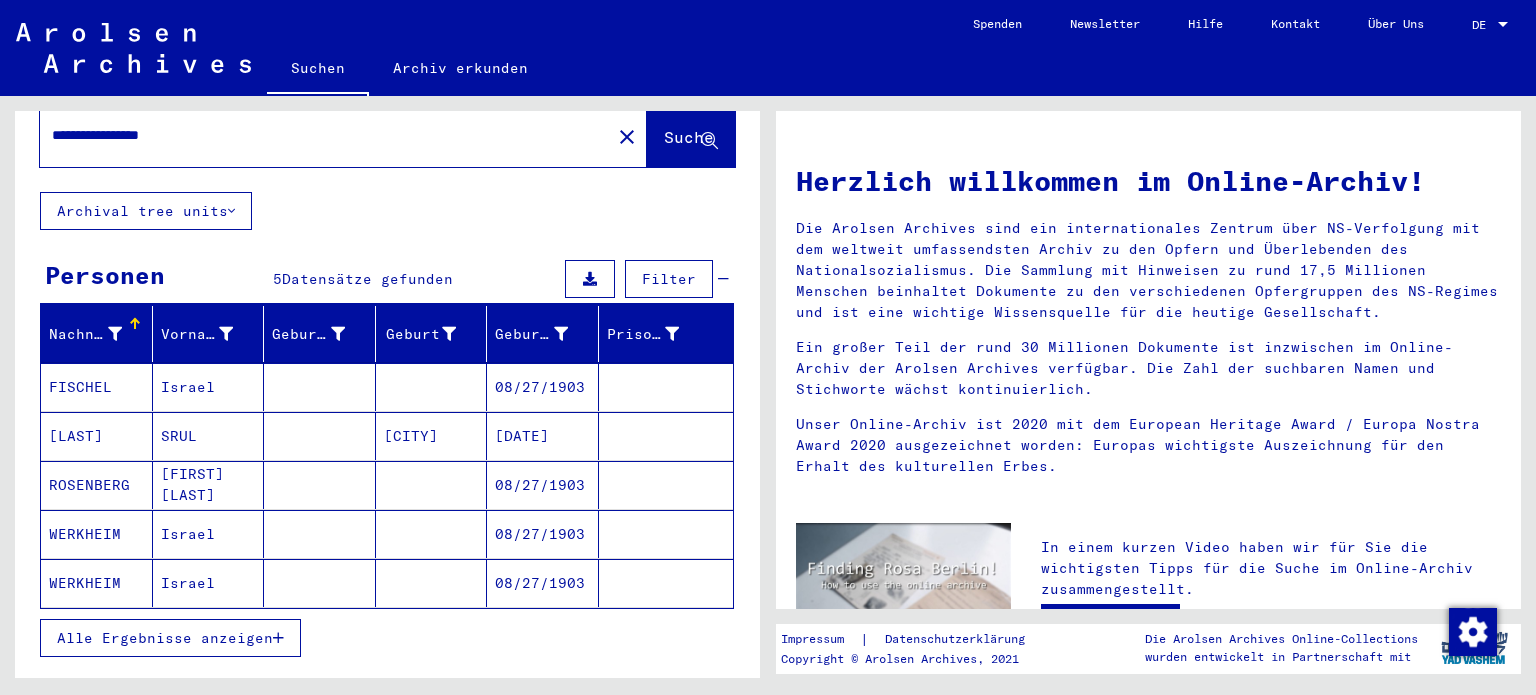 click on "08/27/1903" 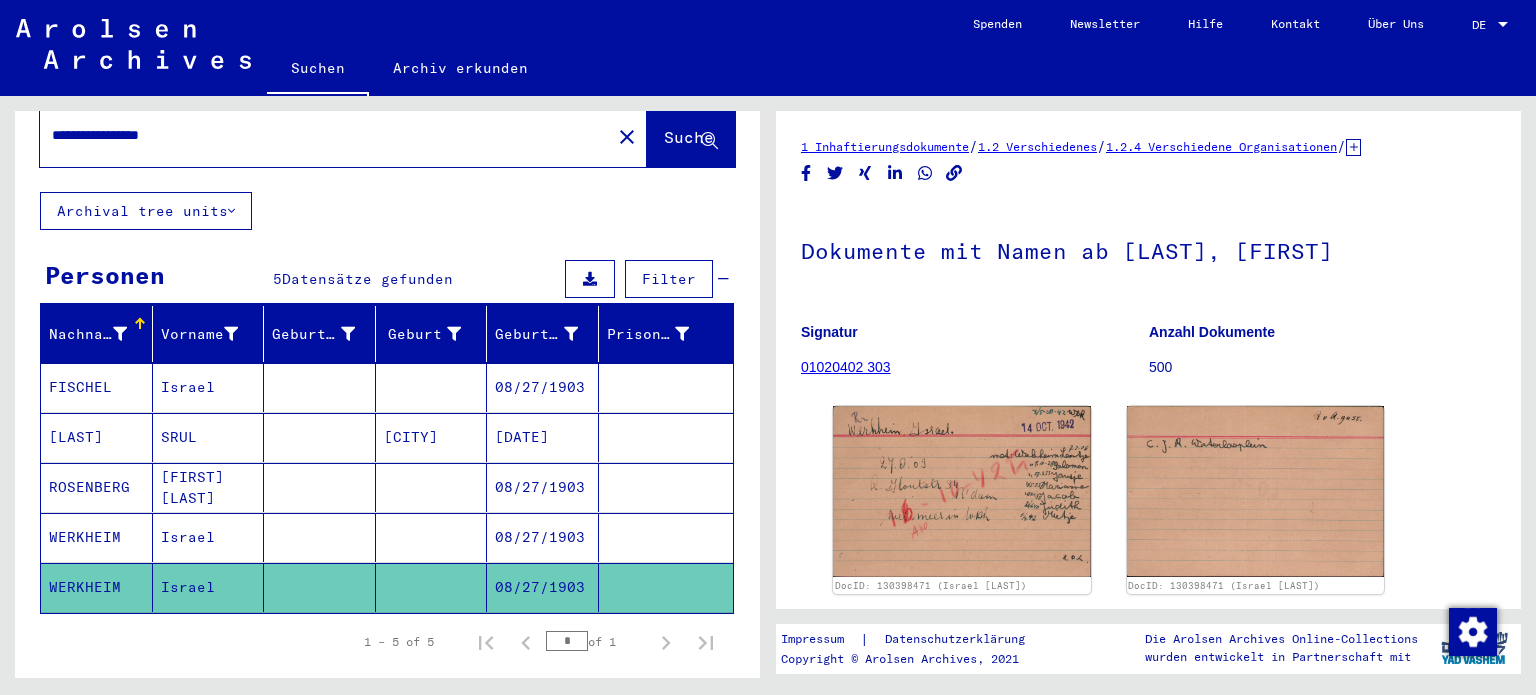 scroll, scrollTop: 0, scrollLeft: 0, axis: both 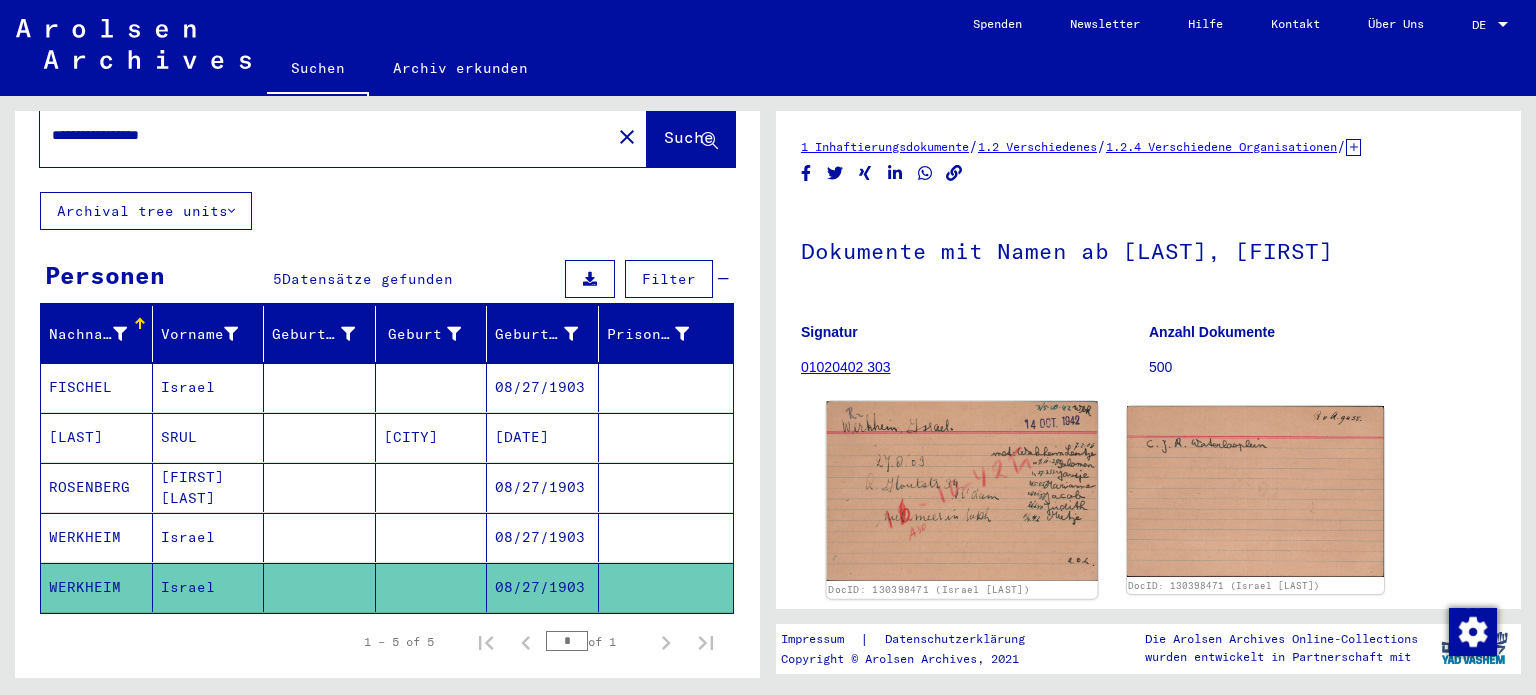 click 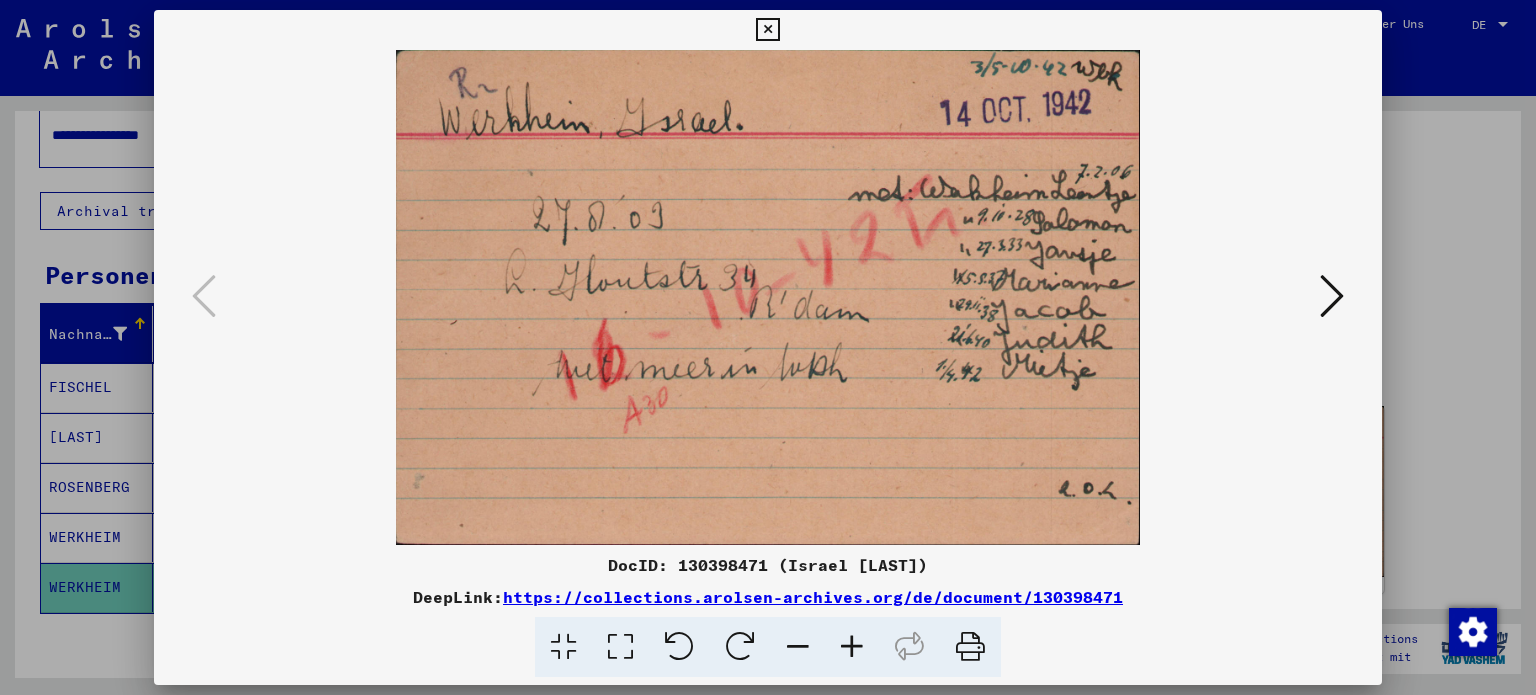 click at bounding box center (1332, 296) 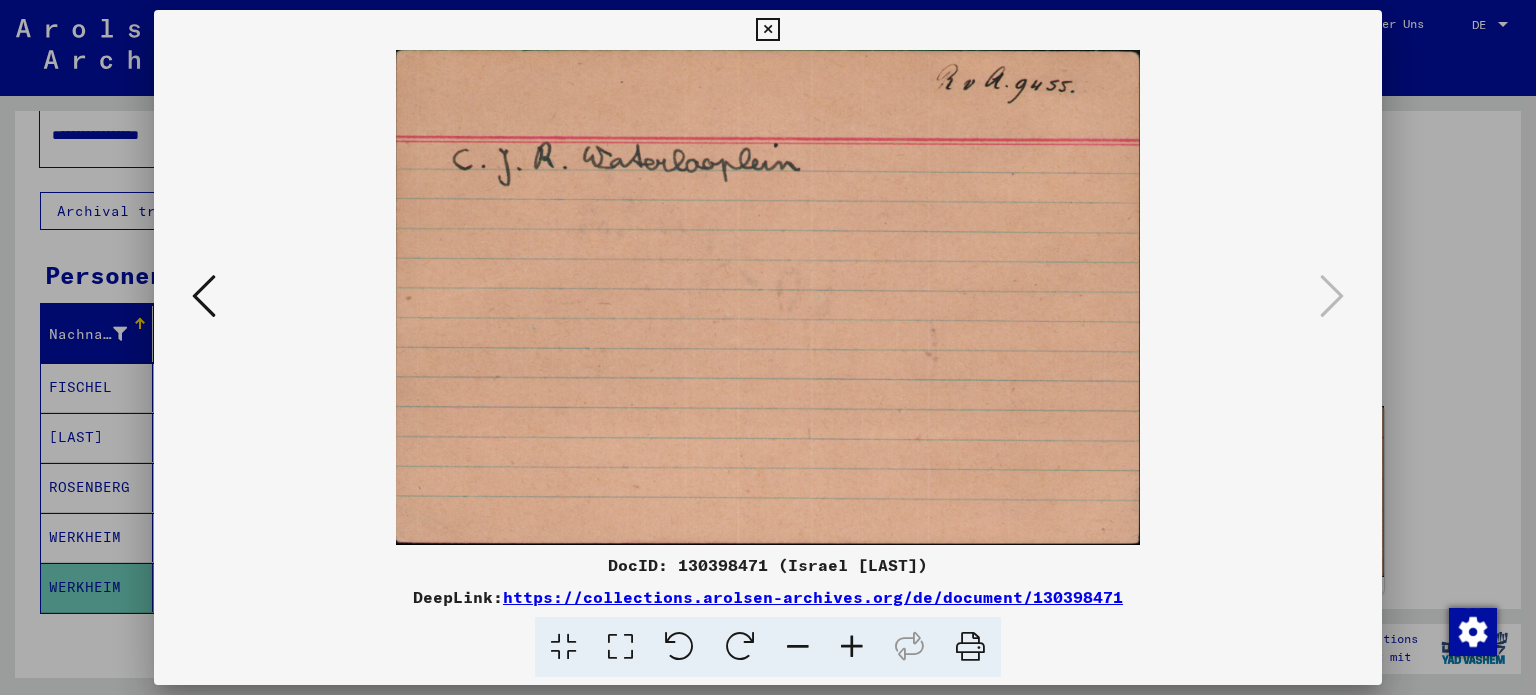 click at bounding box center [204, 296] 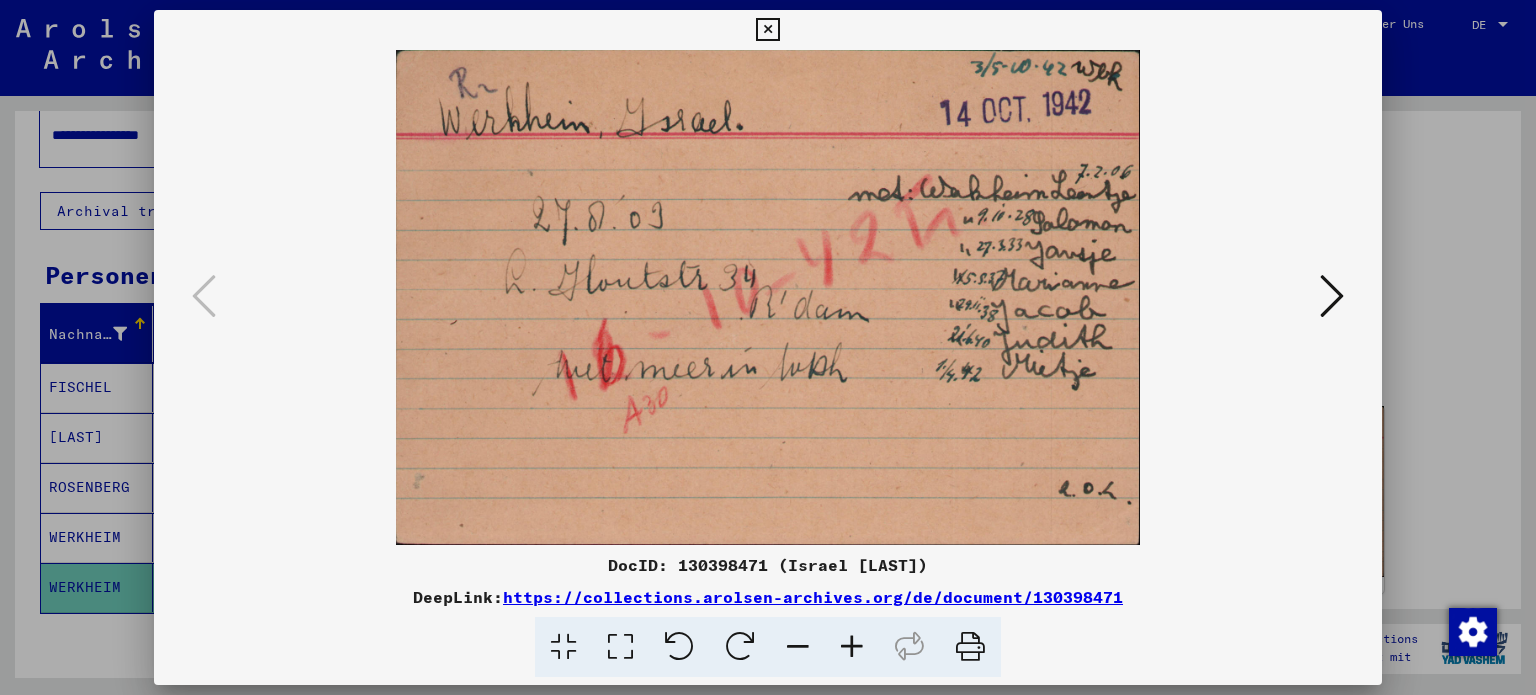 click at bounding box center (768, 347) 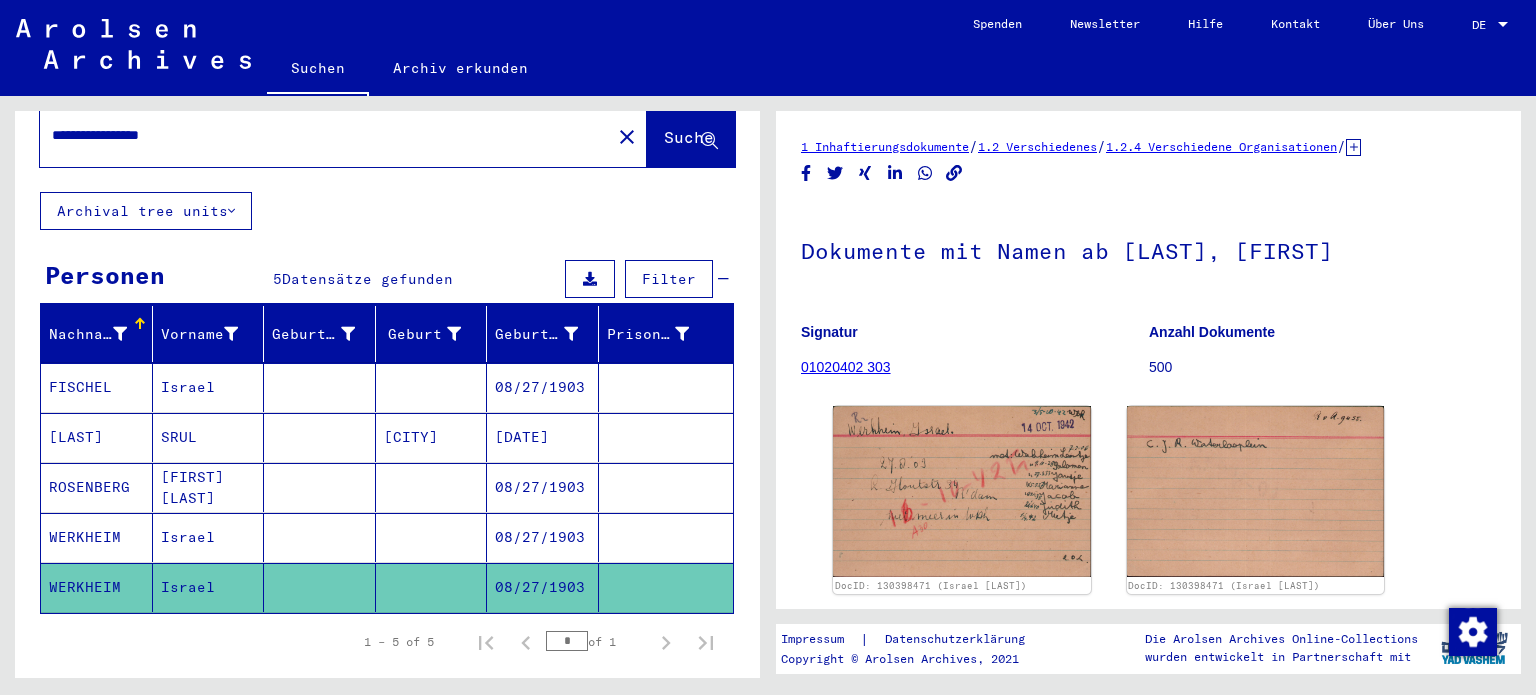 click on "WERKHEIM" at bounding box center (97, 587) 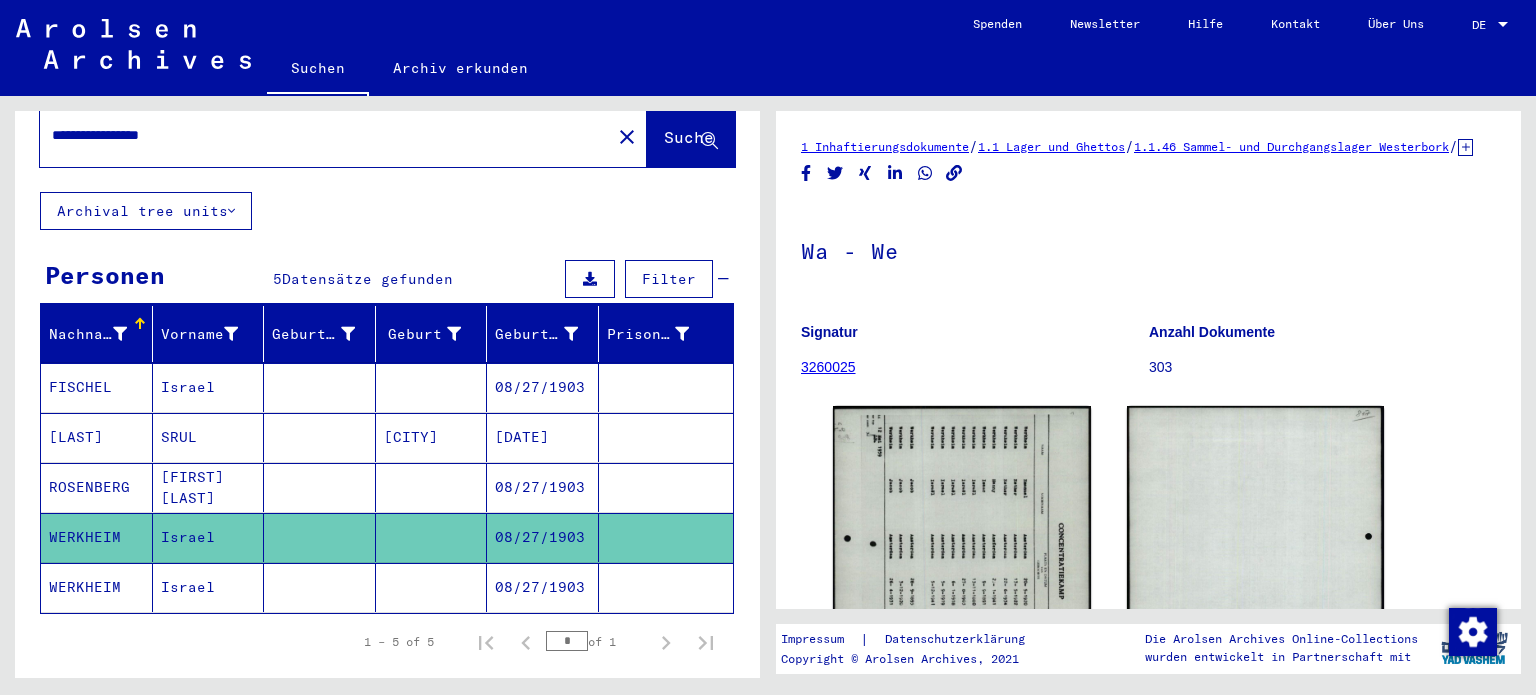 scroll, scrollTop: 0, scrollLeft: 0, axis: both 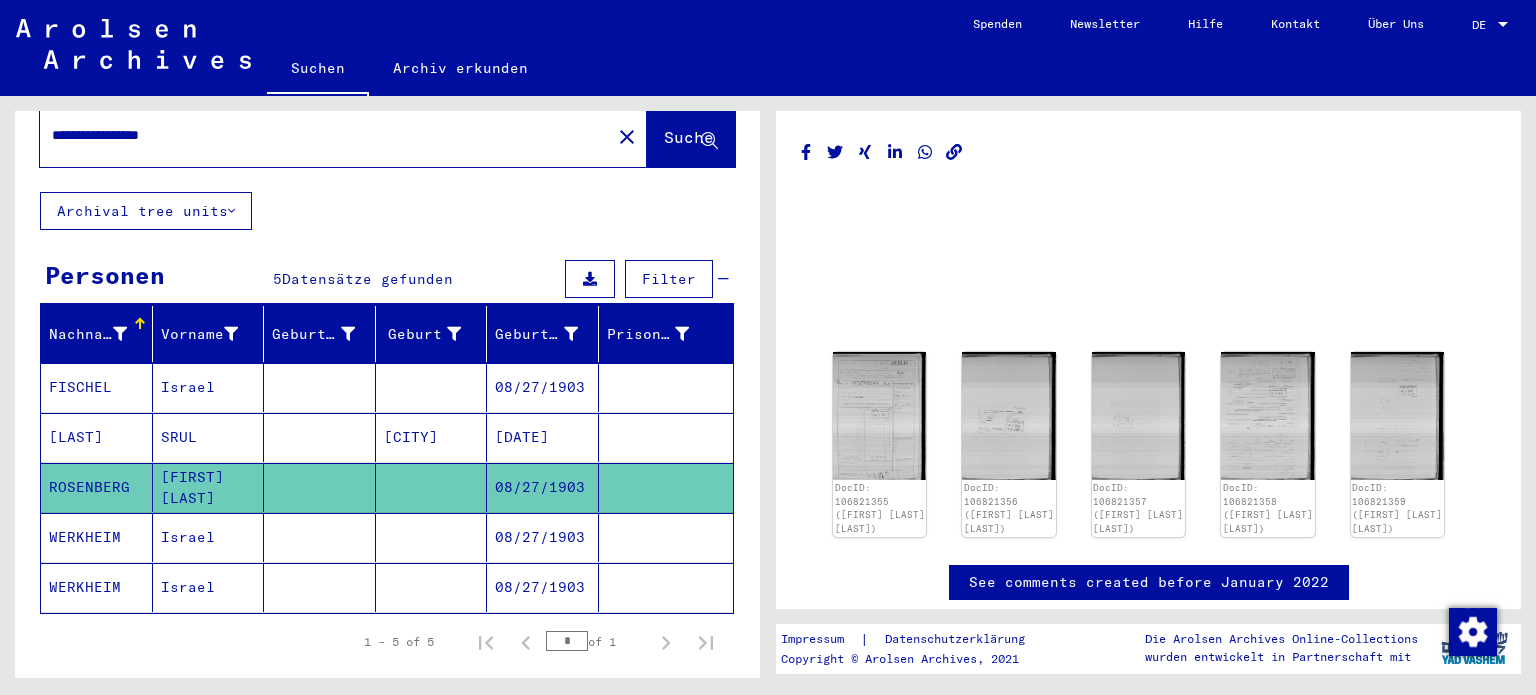 click on "08/27/1903" 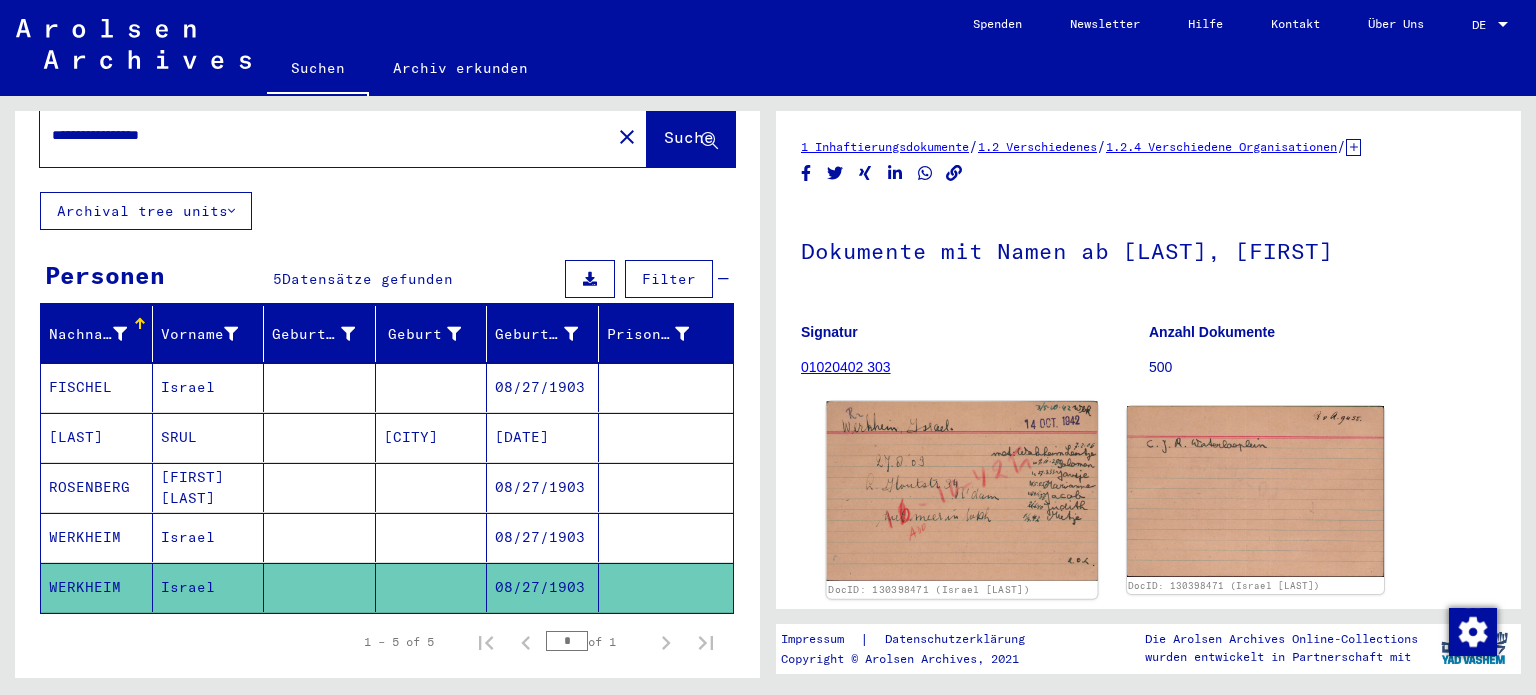 scroll, scrollTop: 0, scrollLeft: 0, axis: both 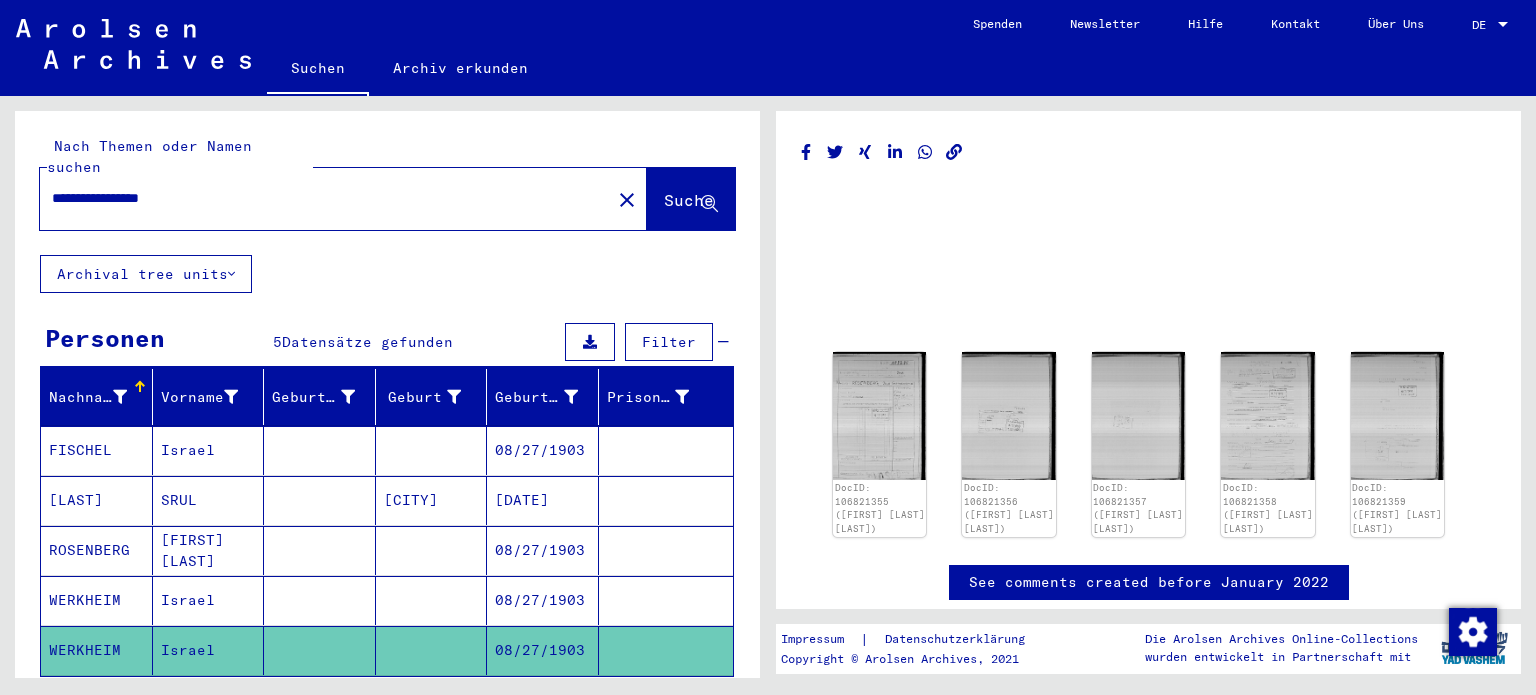 click on "**********" at bounding box center (325, 198) 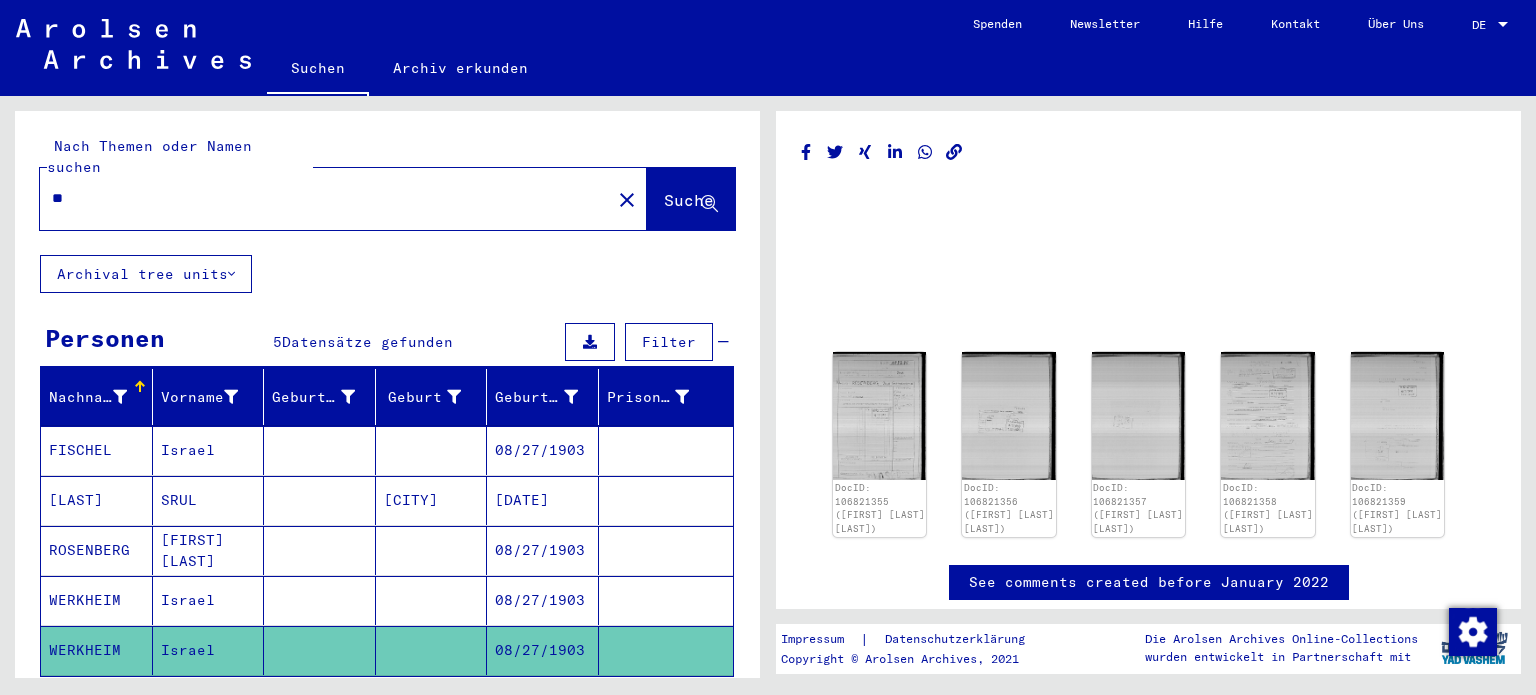 type on "*" 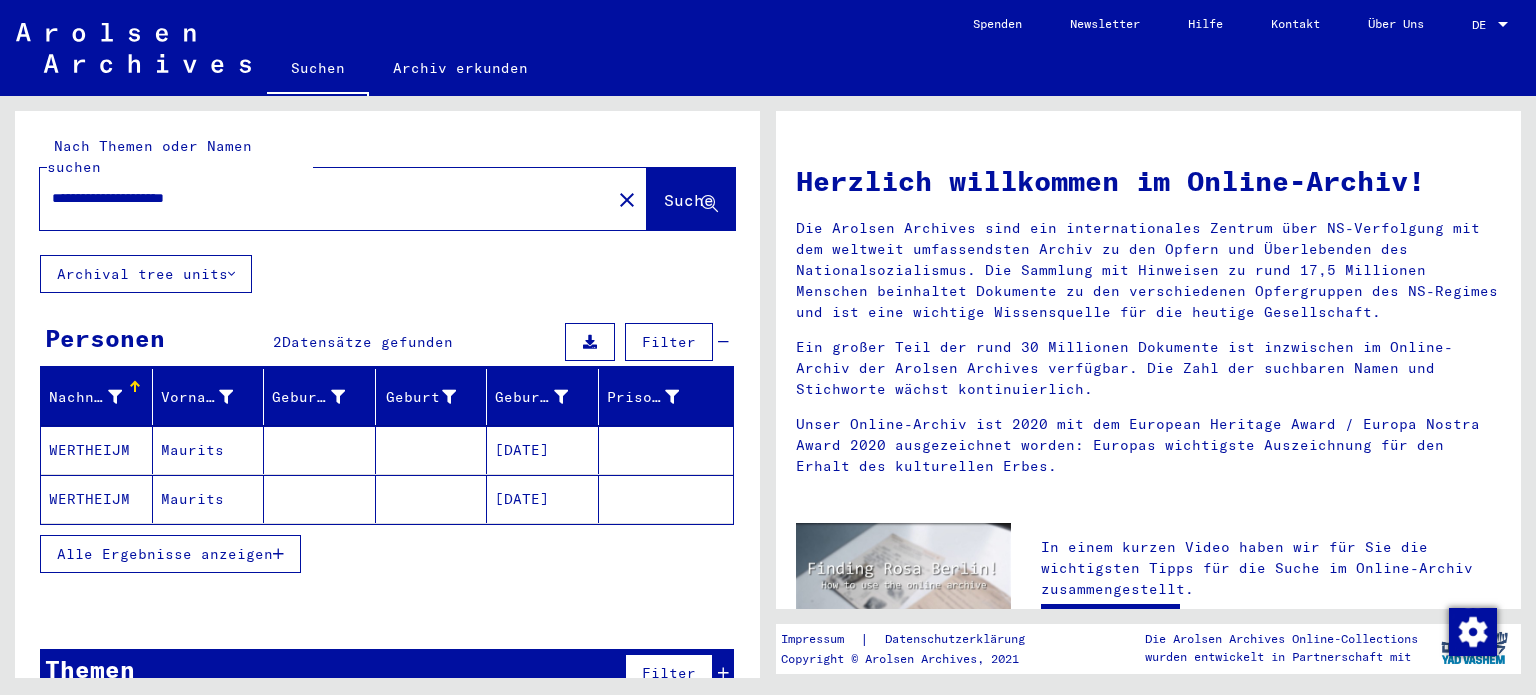 click on "[DATE]" 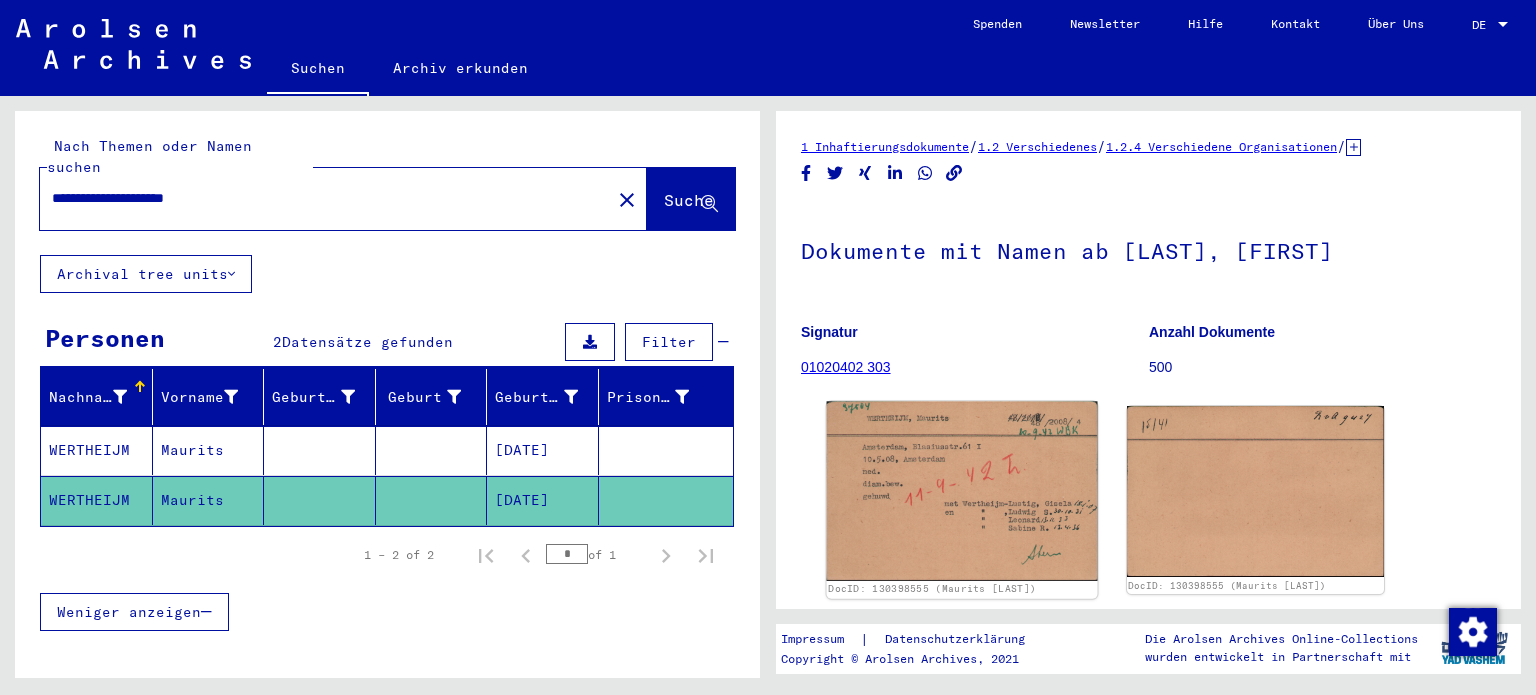 click 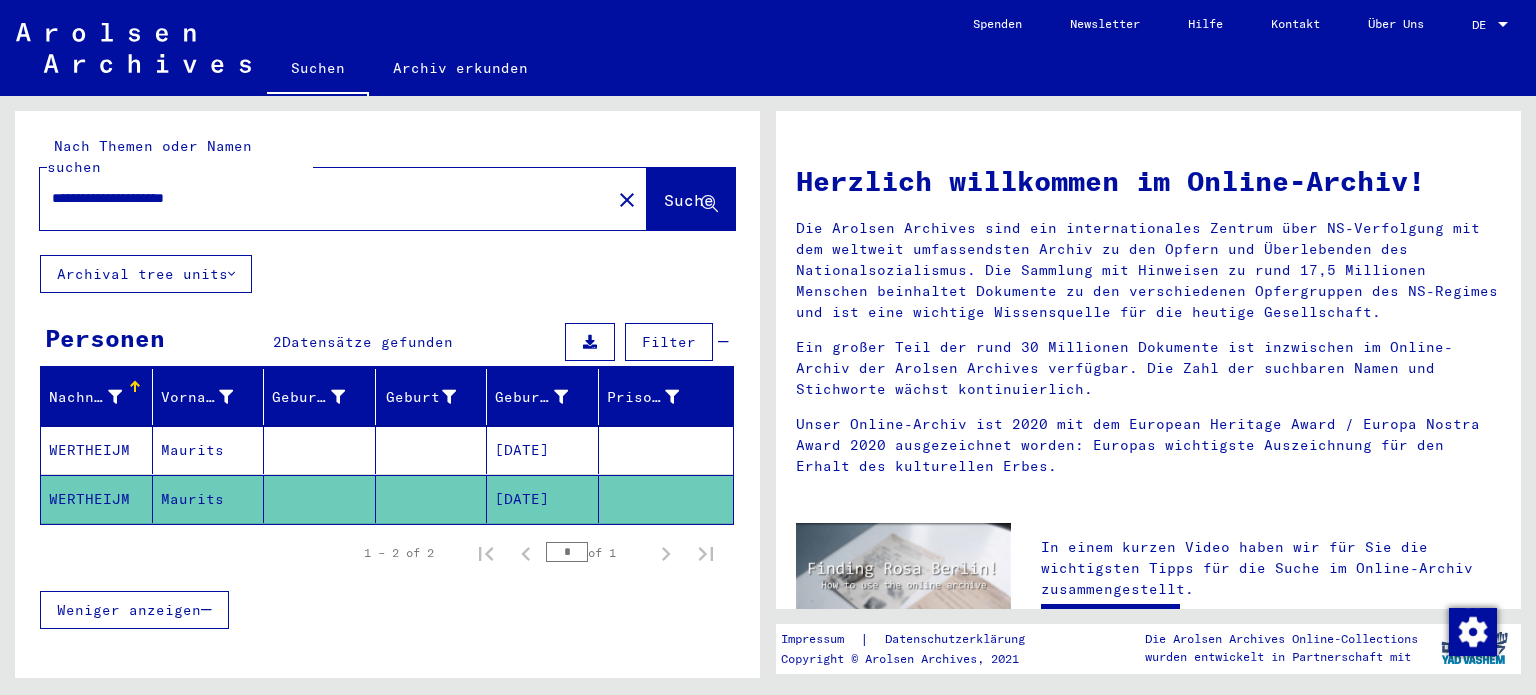 click on "**********" at bounding box center [319, 198] 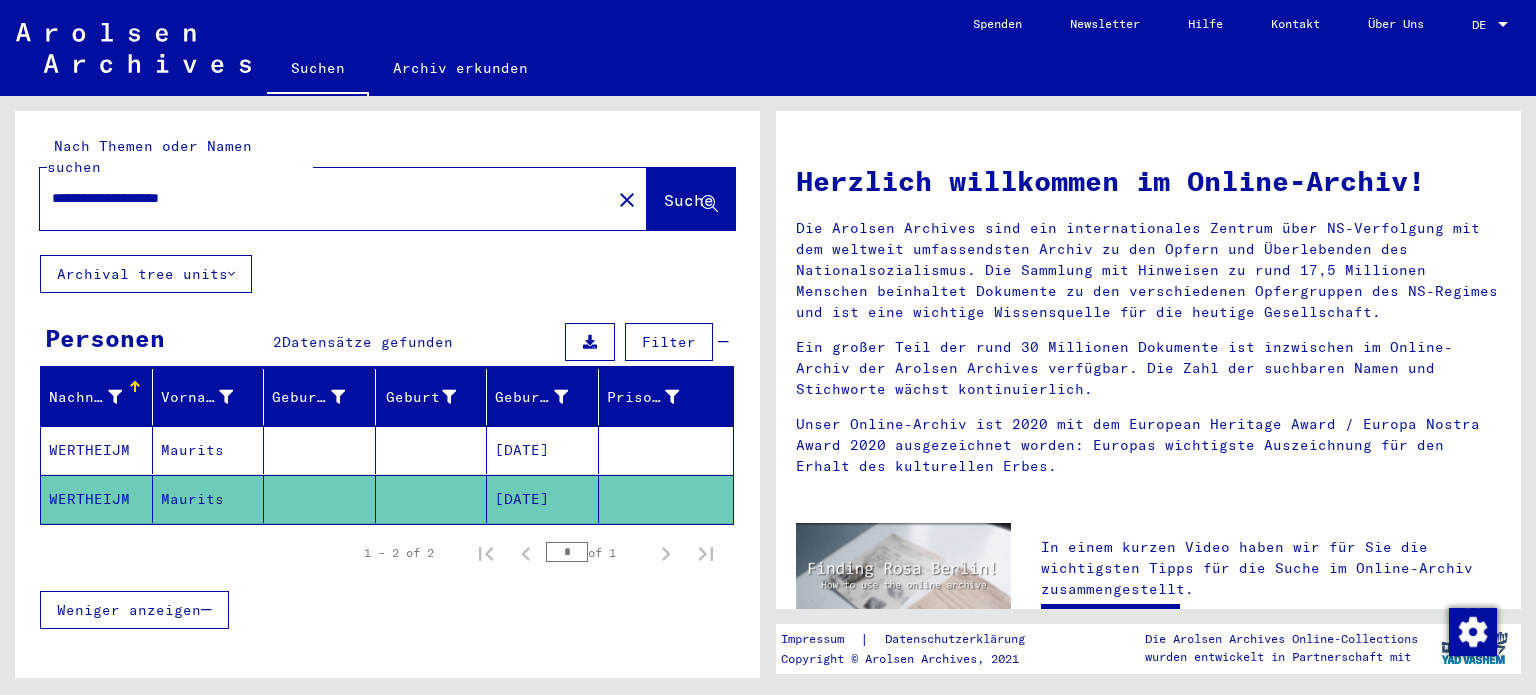 click on "**********" at bounding box center (319, 198) 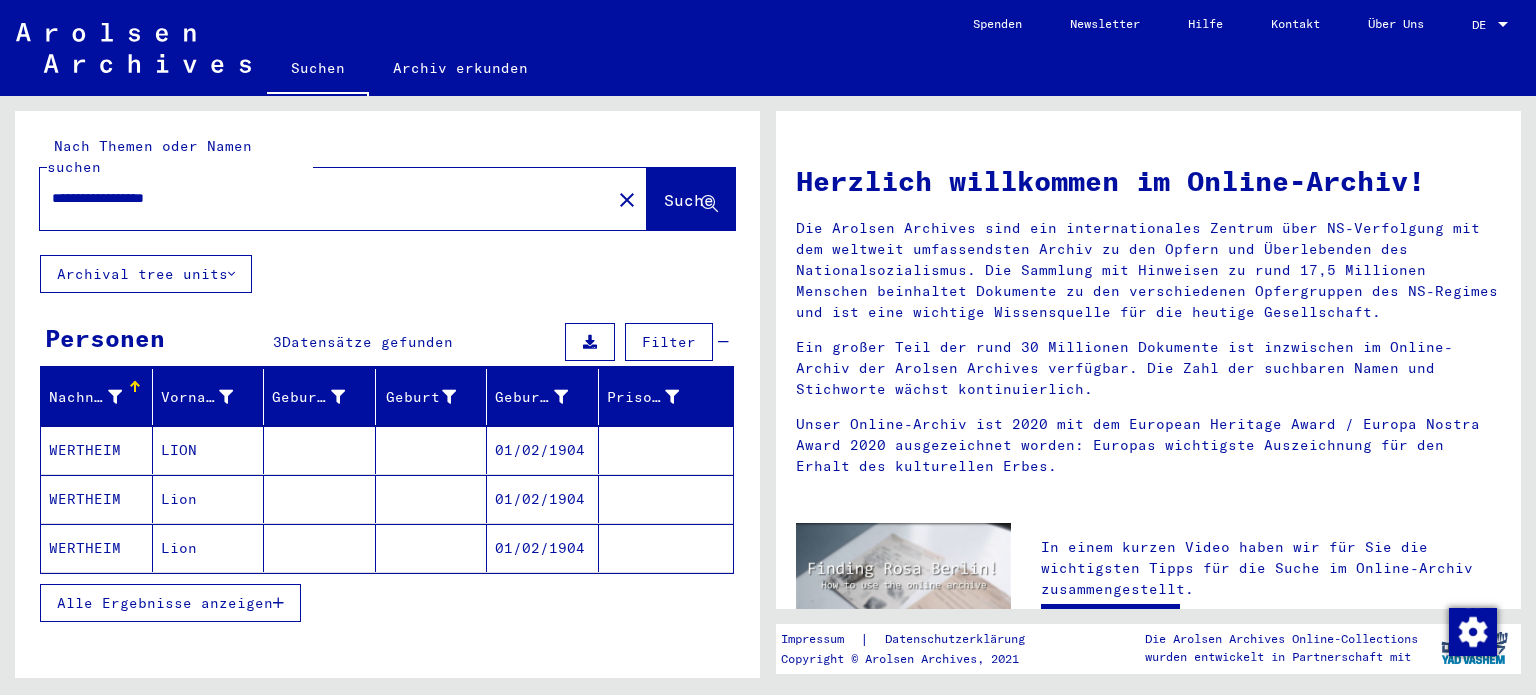 click on "01/02/1904" 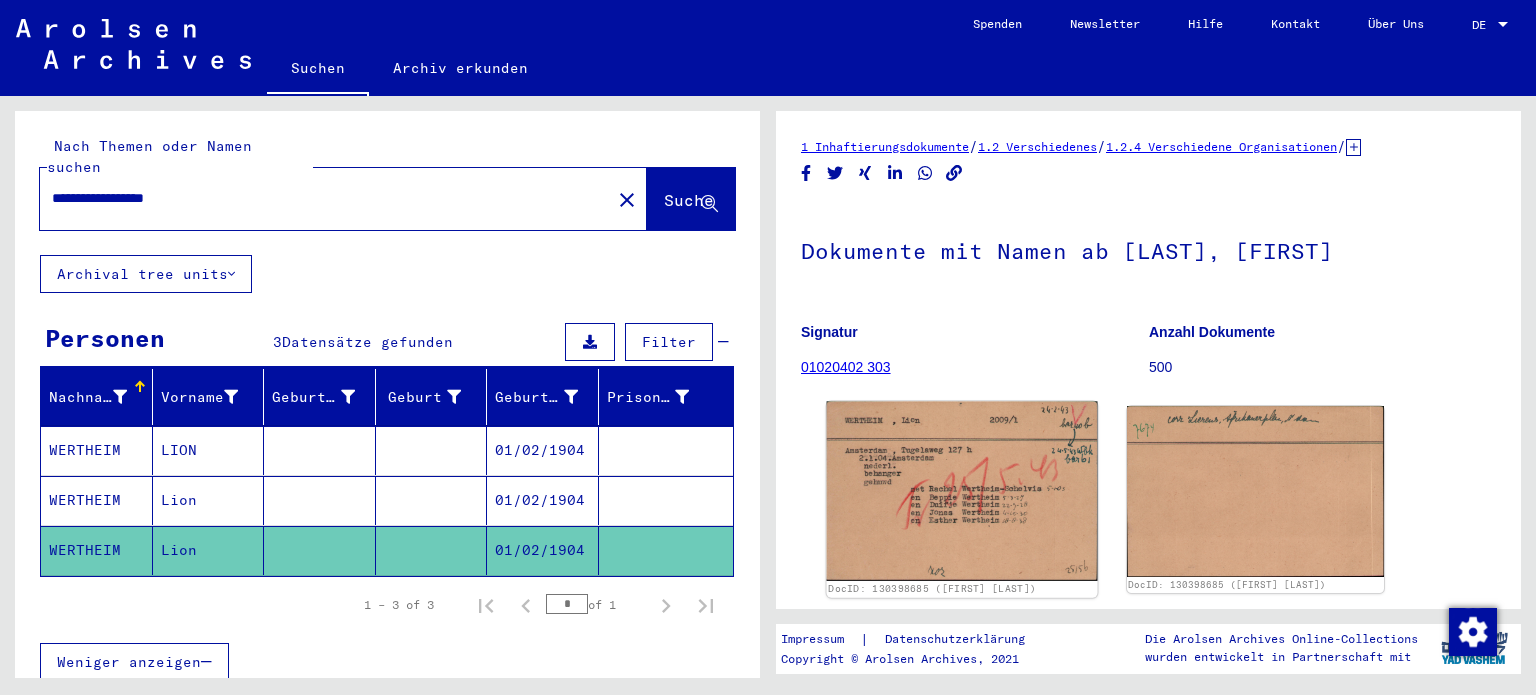 scroll, scrollTop: 0, scrollLeft: 0, axis: both 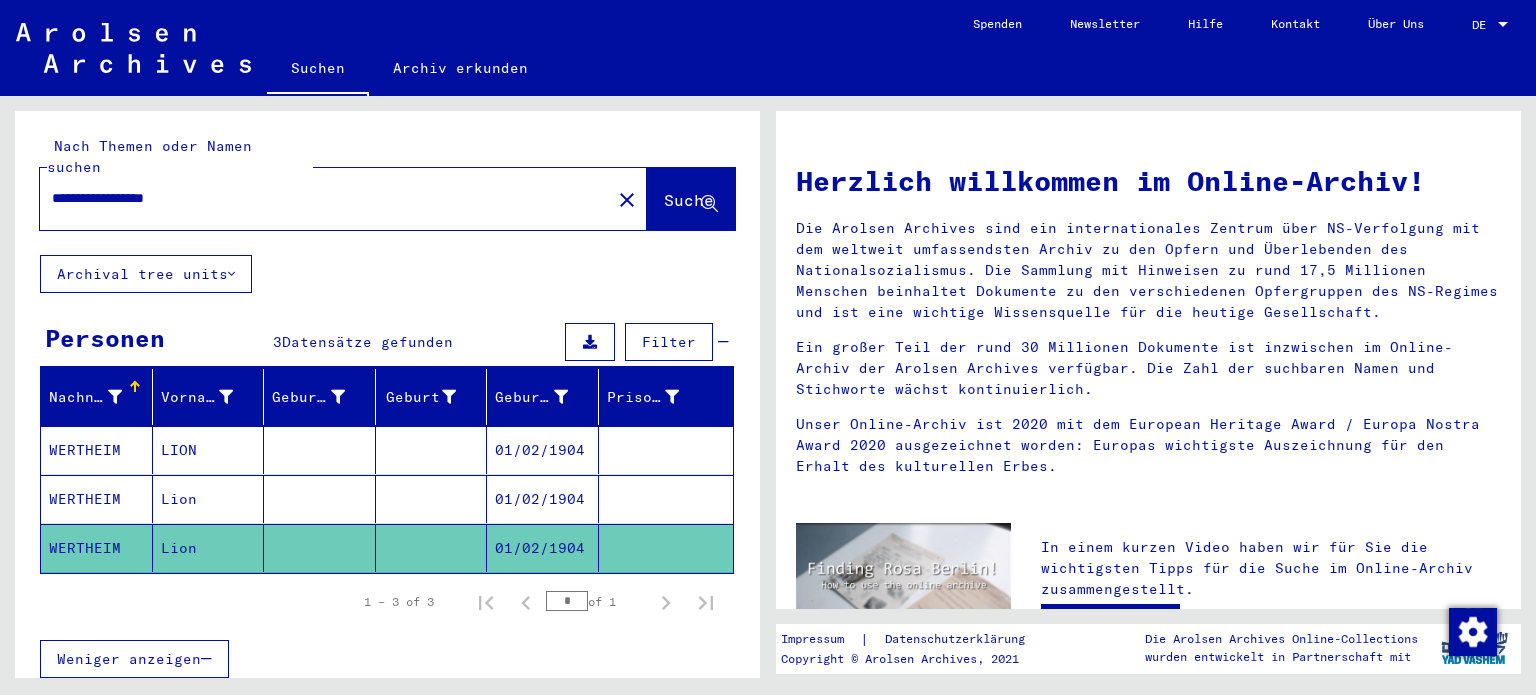 drag, startPoint x: 275, startPoint y: 155, endPoint x: 248, endPoint y: 184, distance: 39.623226 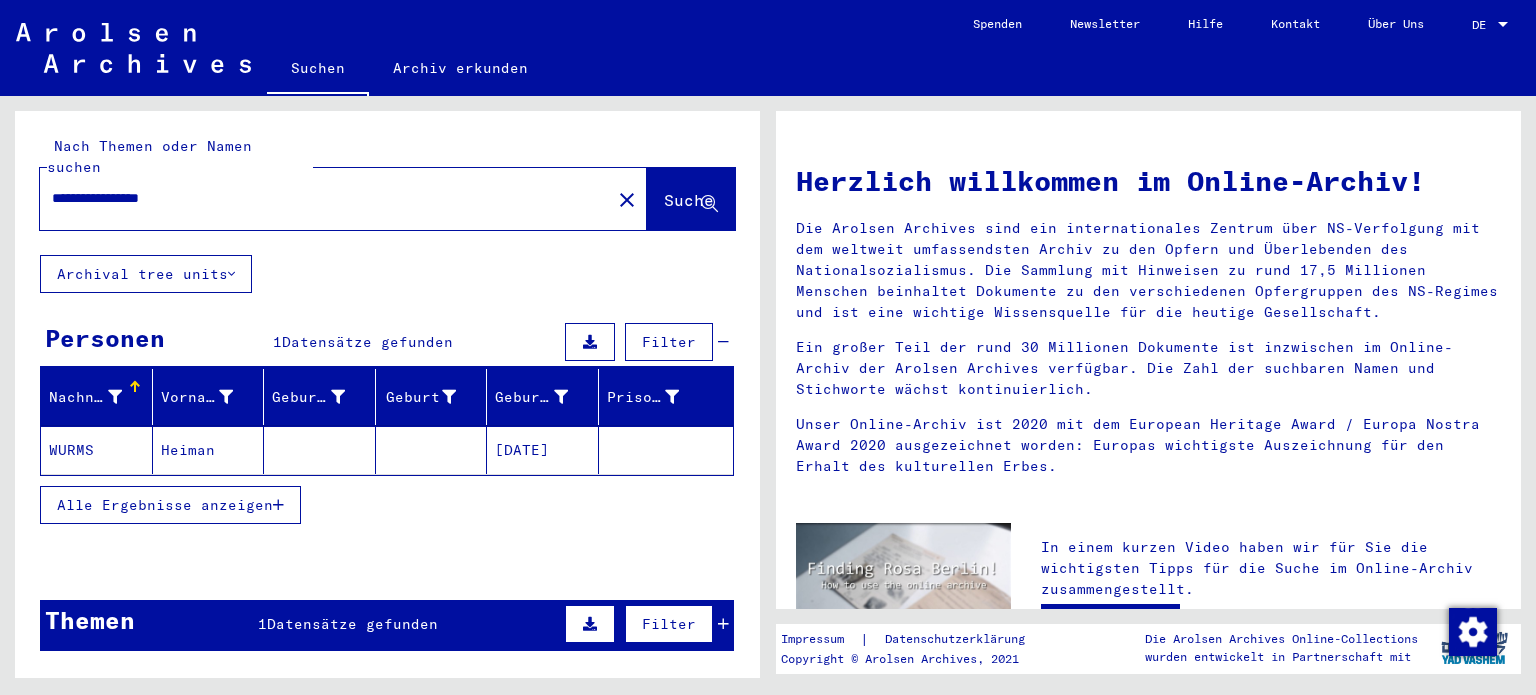 click on "[DATE]" 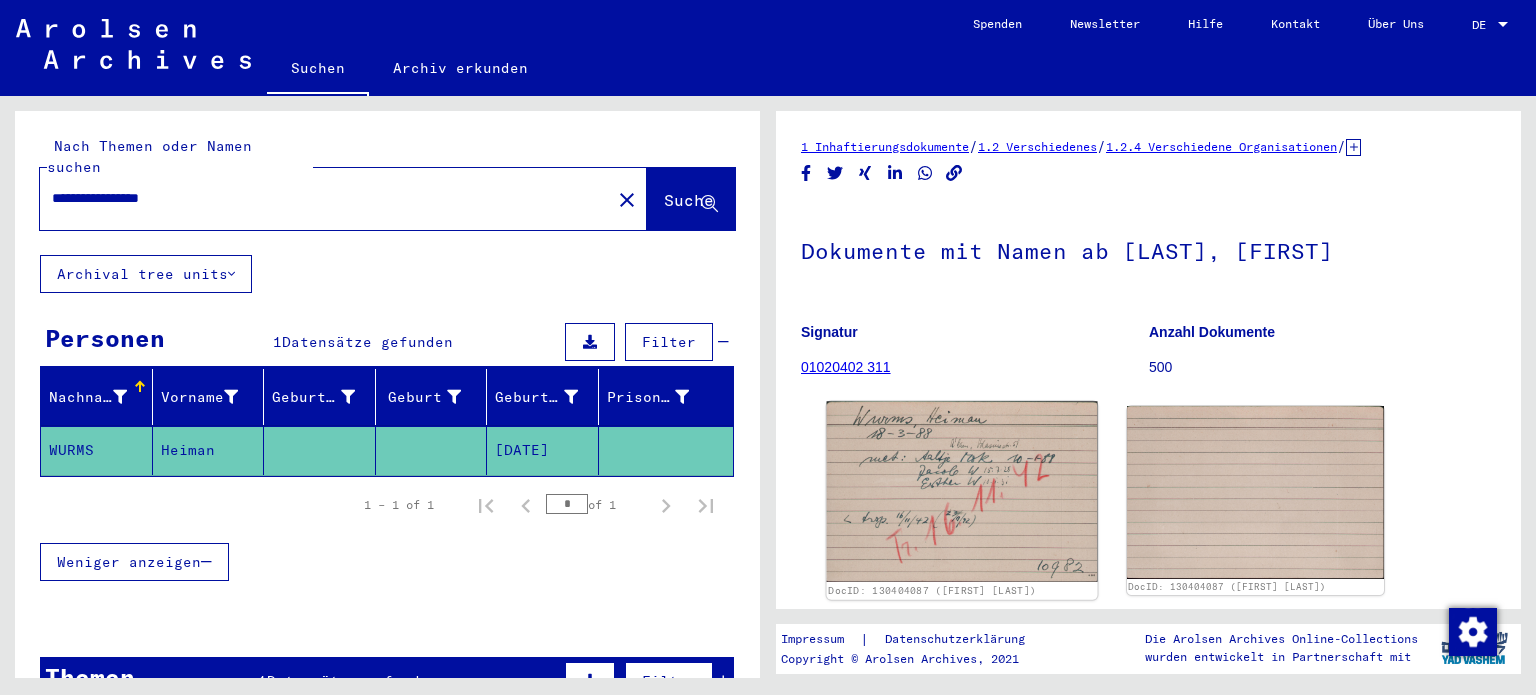 scroll, scrollTop: 0, scrollLeft: 0, axis: both 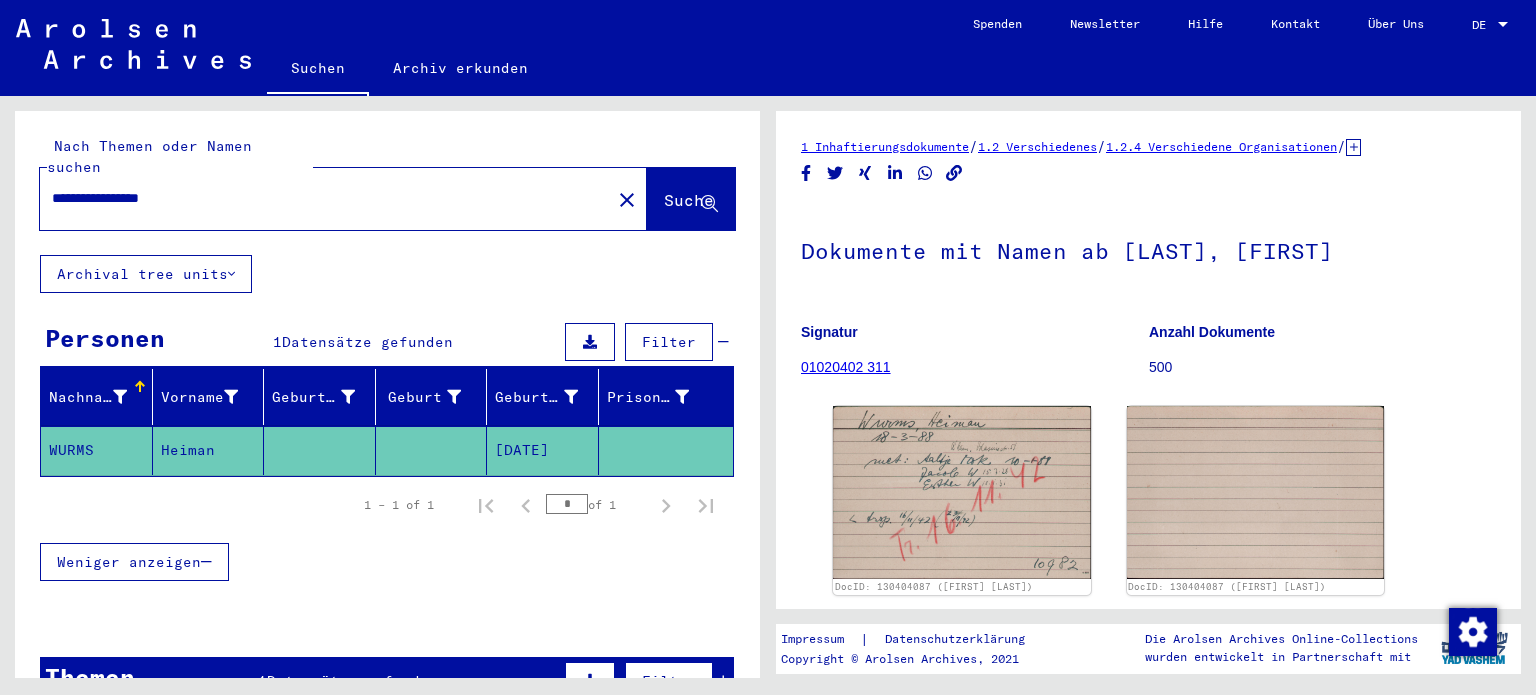 click on "DocID: 130404087 (Heiman WURMS) DocID: 130404087 (Heiman WURMS)" 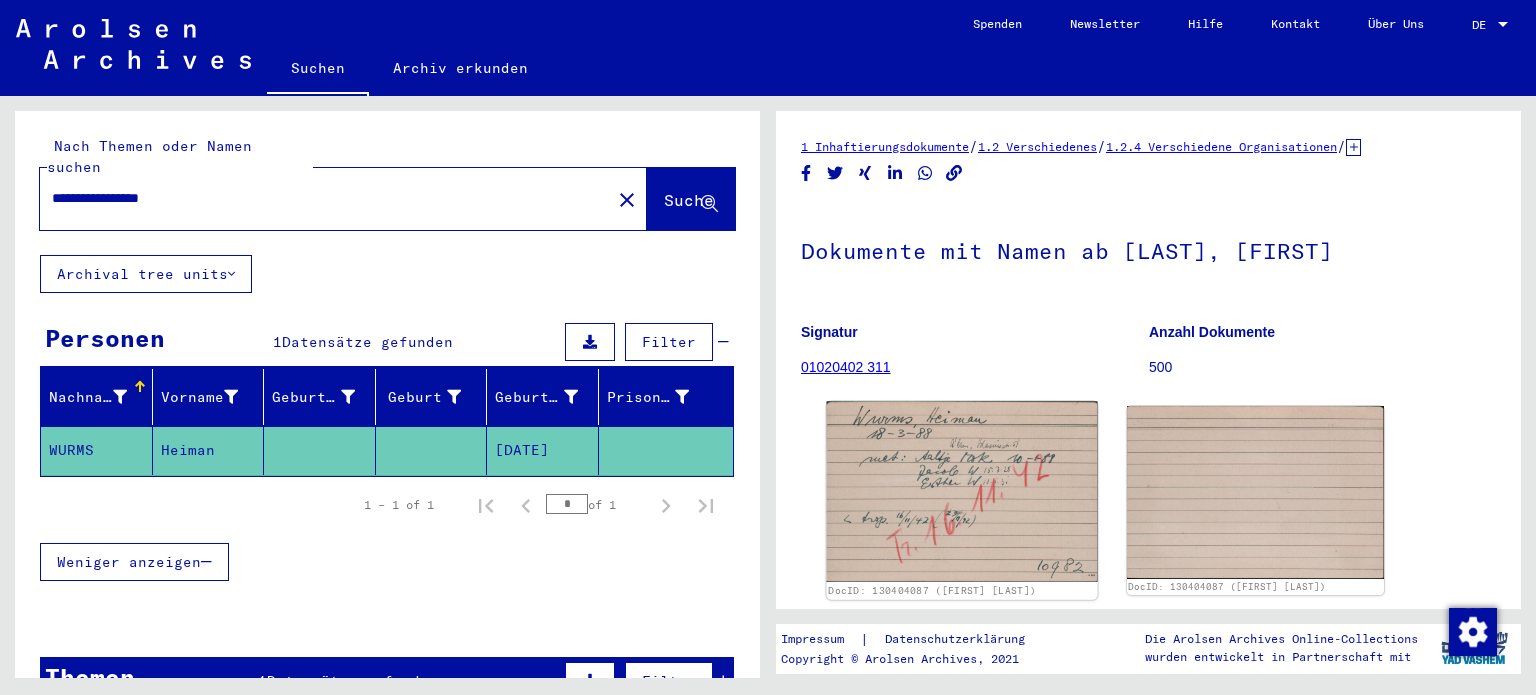 click 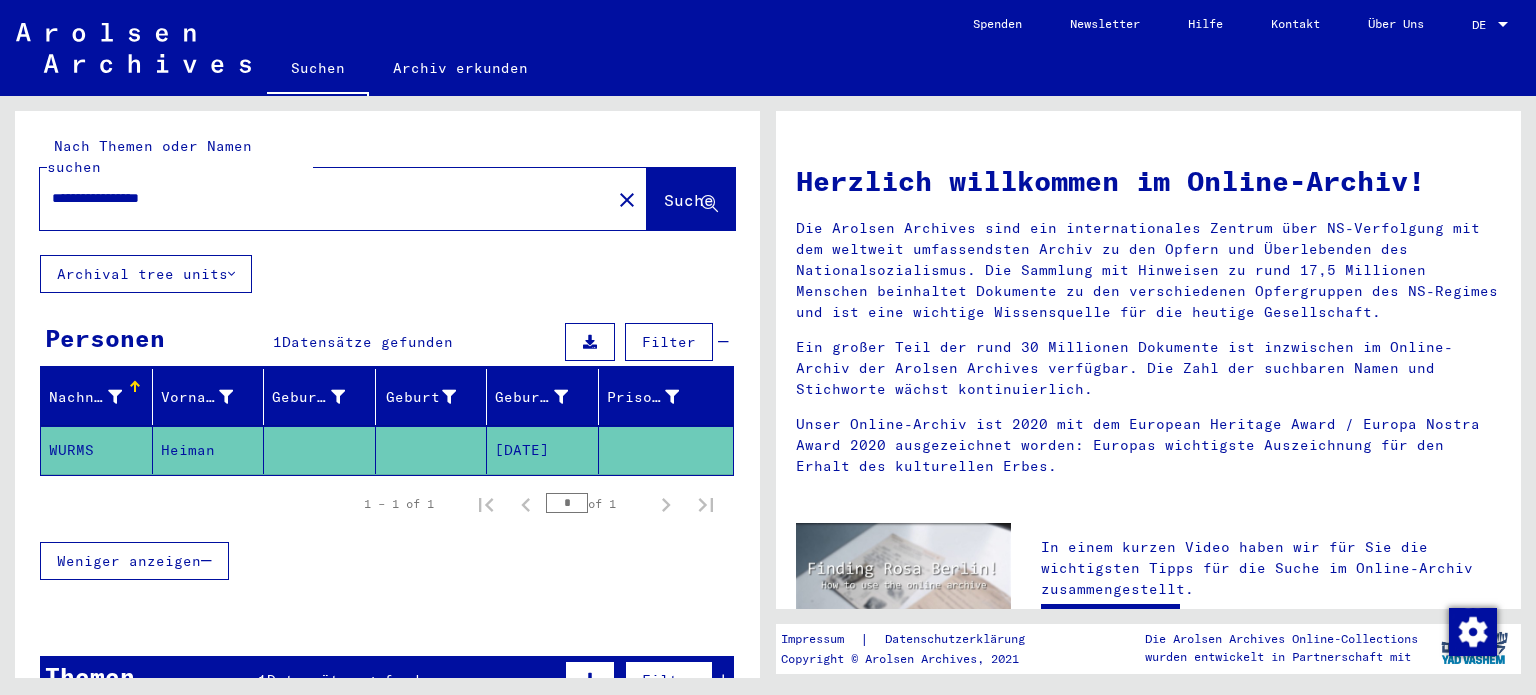 drag, startPoint x: 228, startPoint y: 190, endPoint x: 227, endPoint y: 174, distance: 16.03122 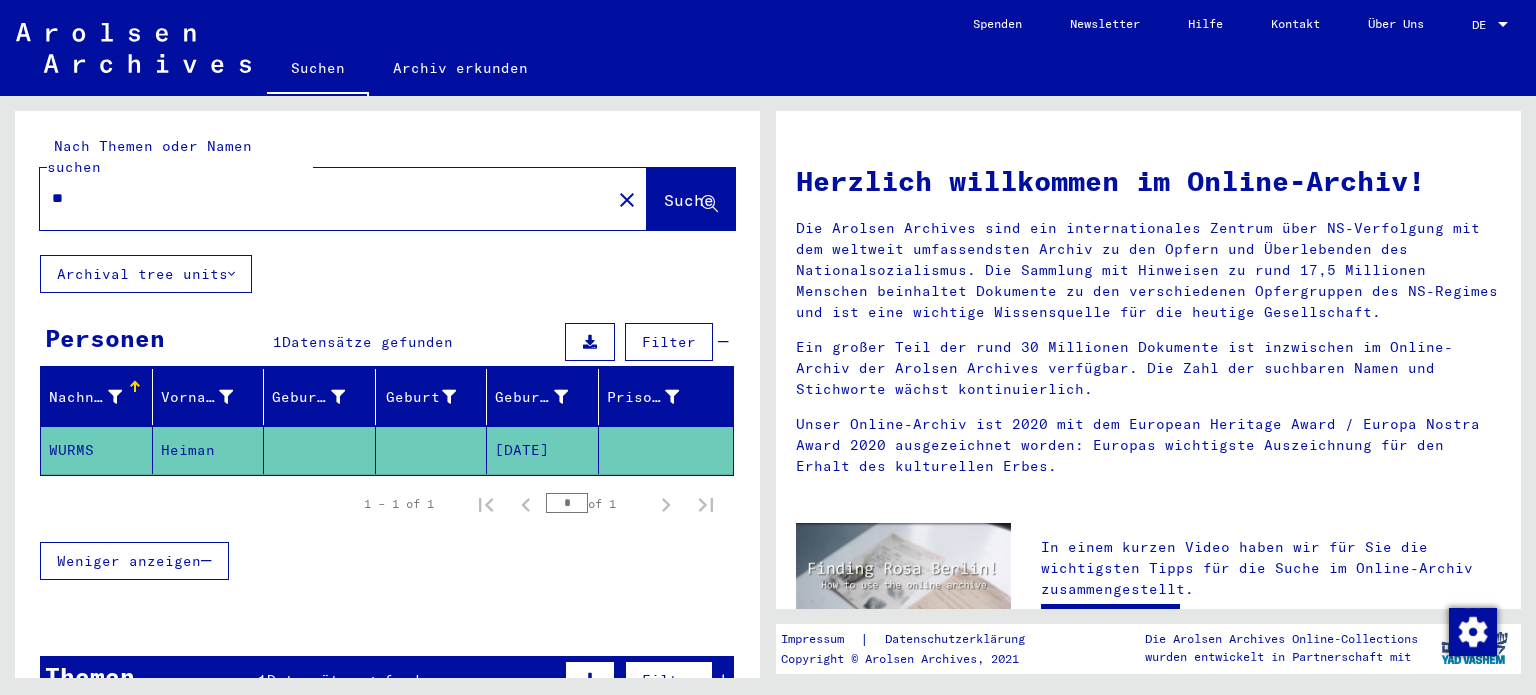 type on "*" 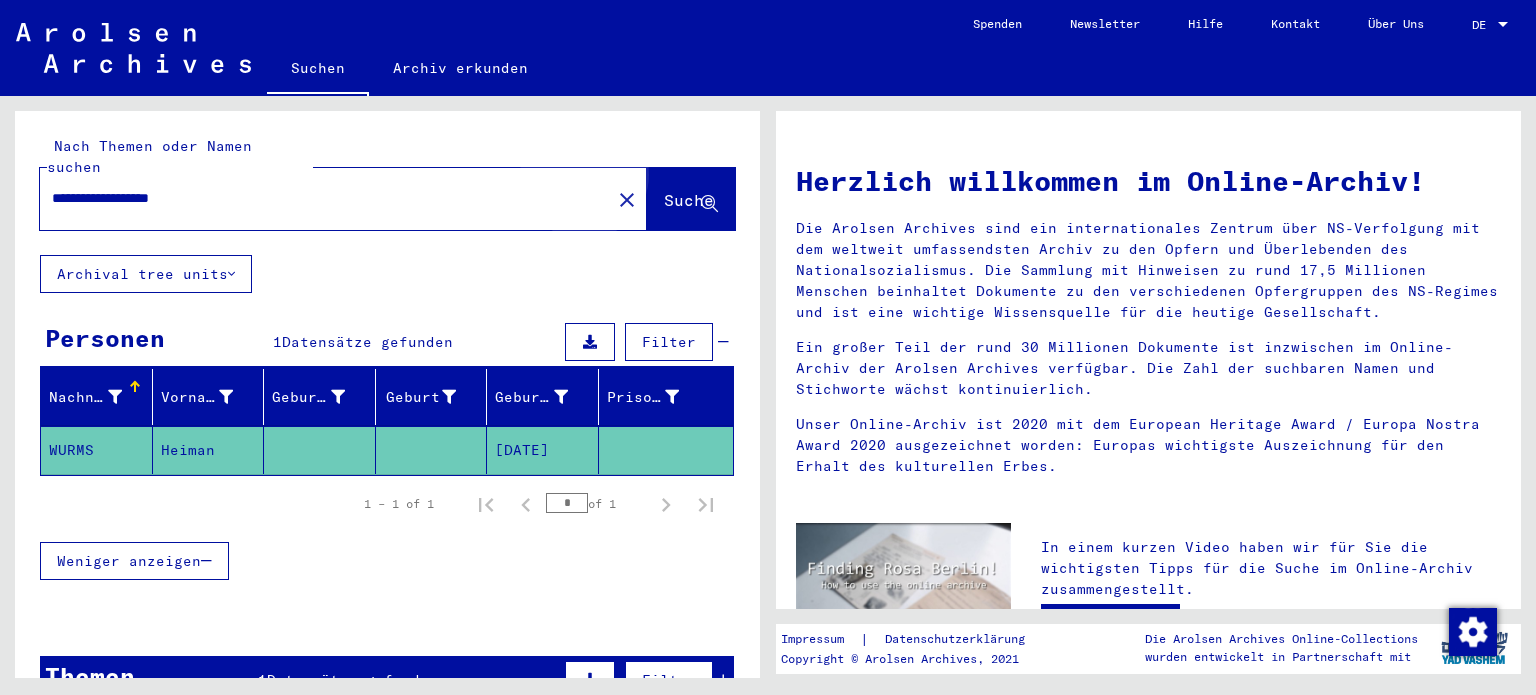 click on "Suche" 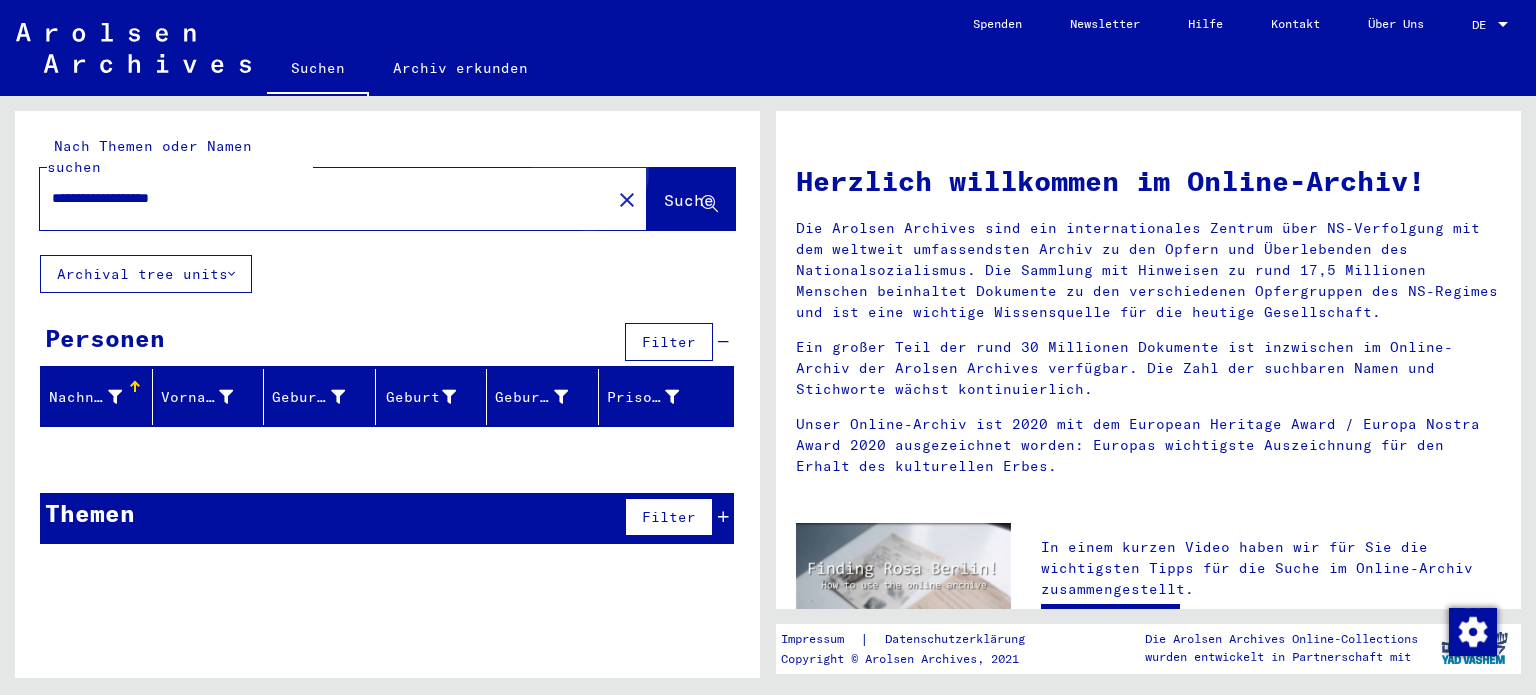 click on "Suche" 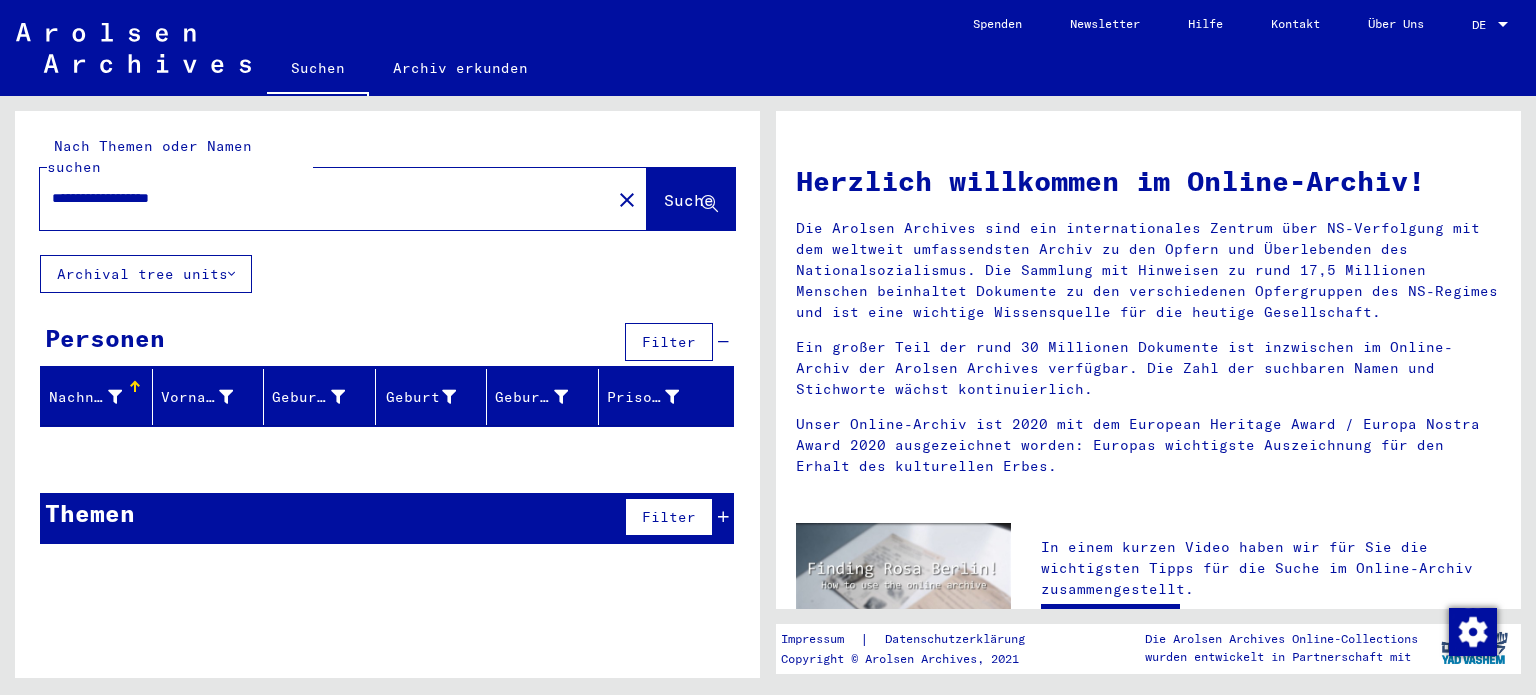 click on "**********" at bounding box center (319, 198) 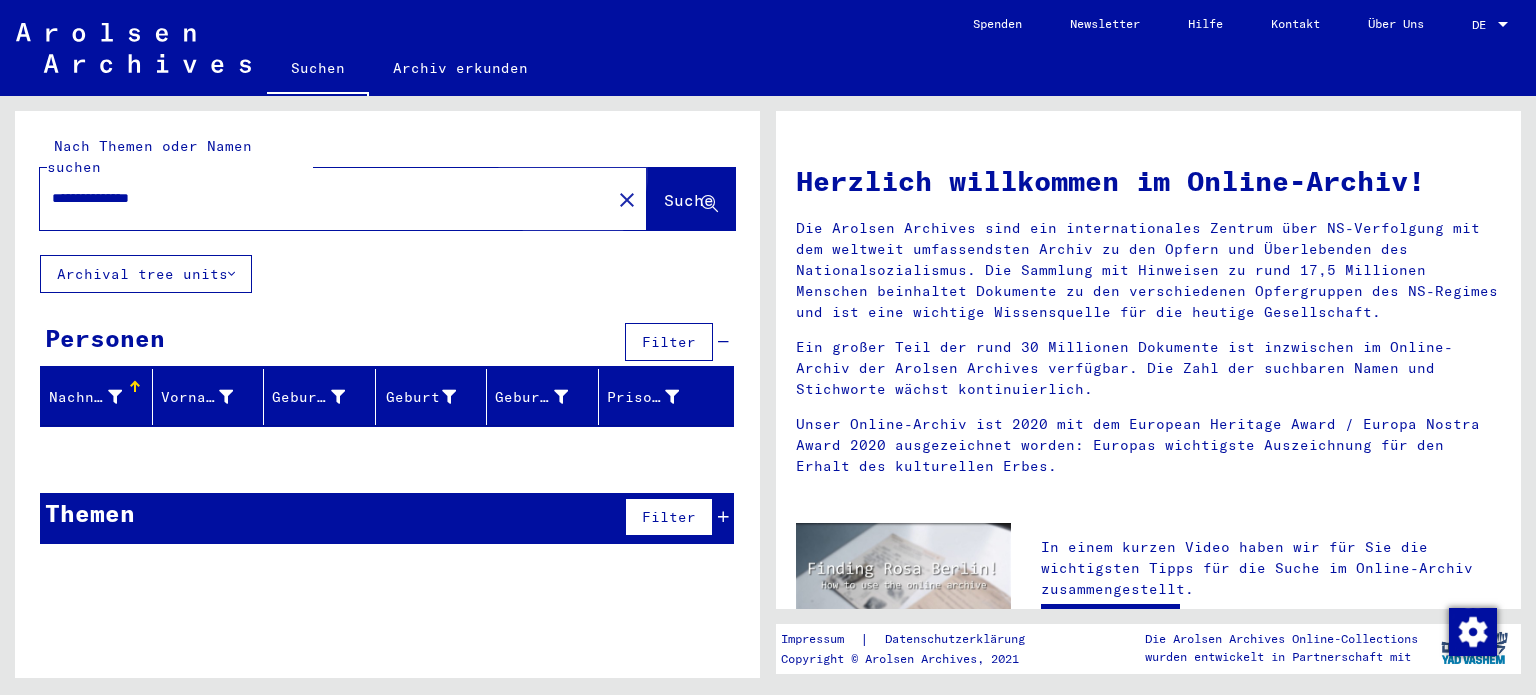 click on "Suche" 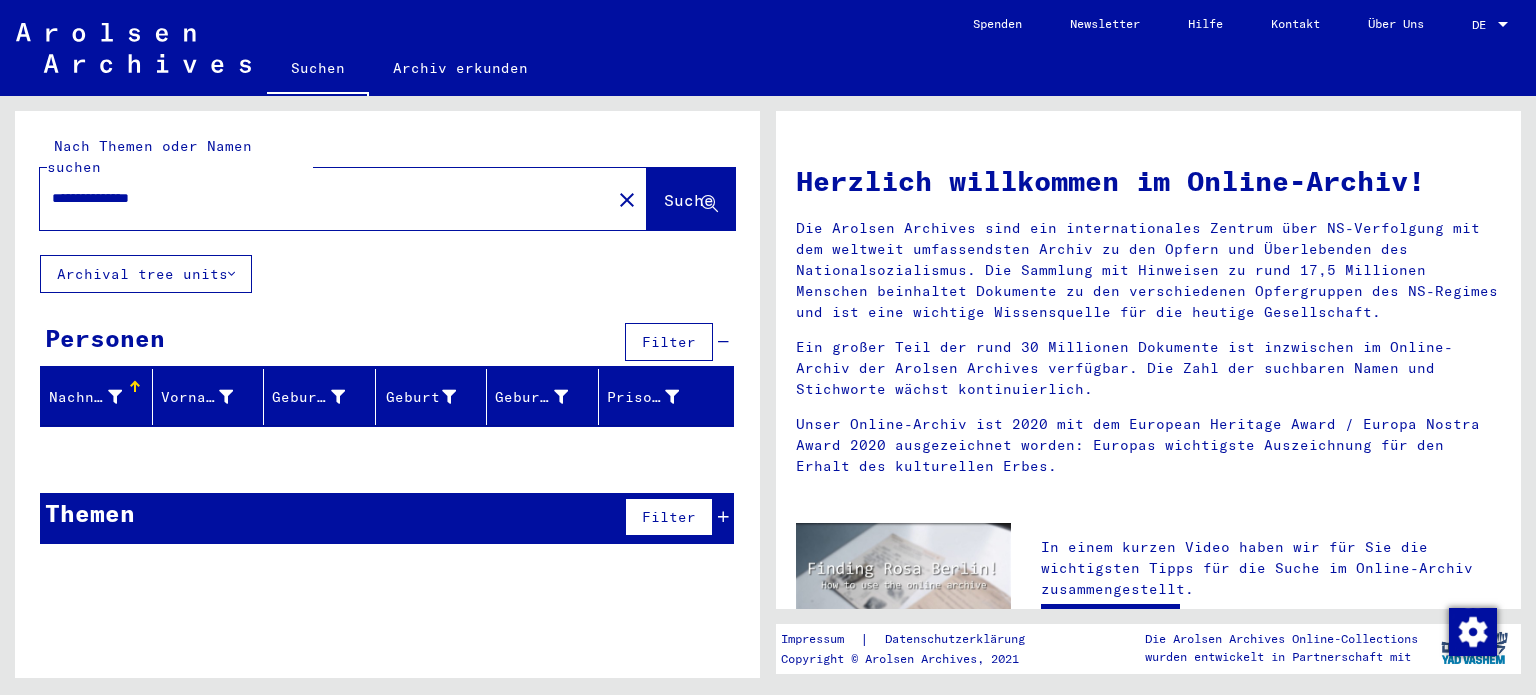 click on "**********" at bounding box center [319, 198] 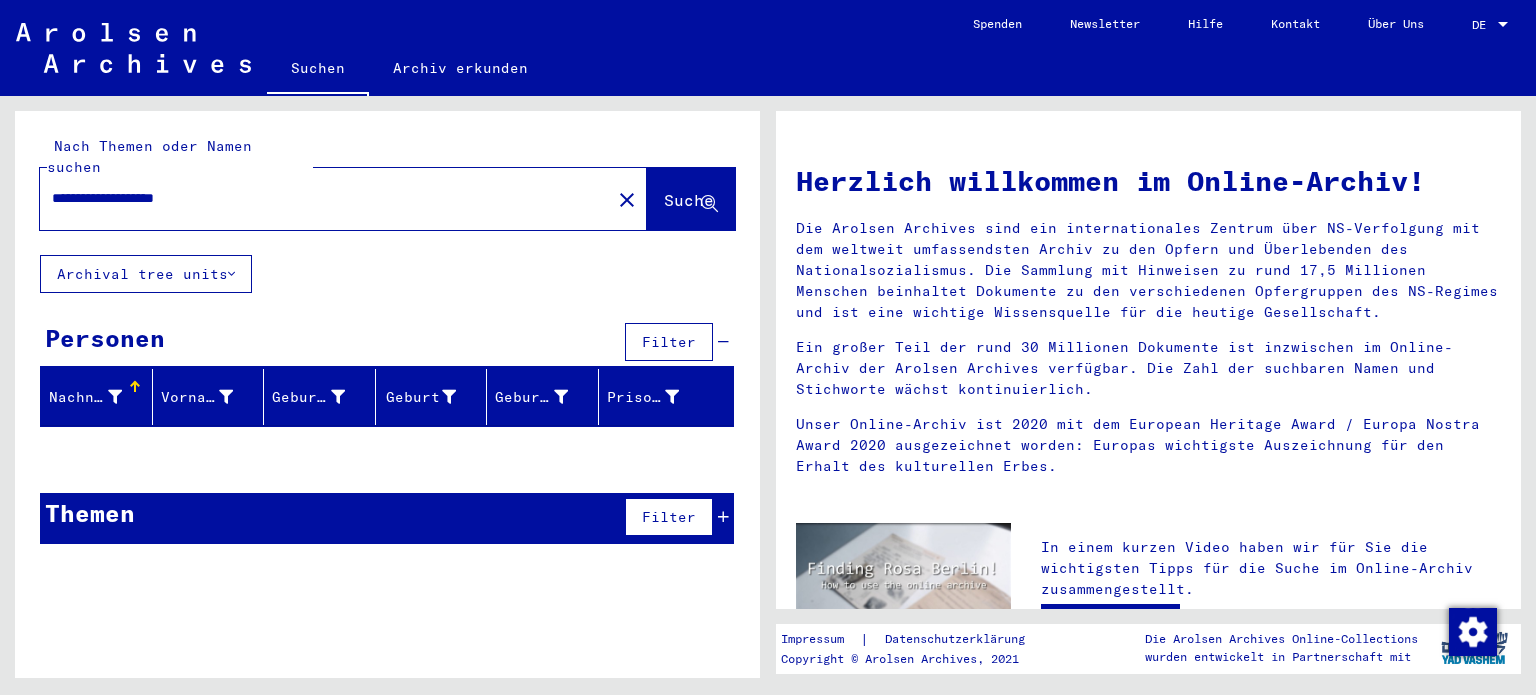 click on "**********" at bounding box center (319, 198) 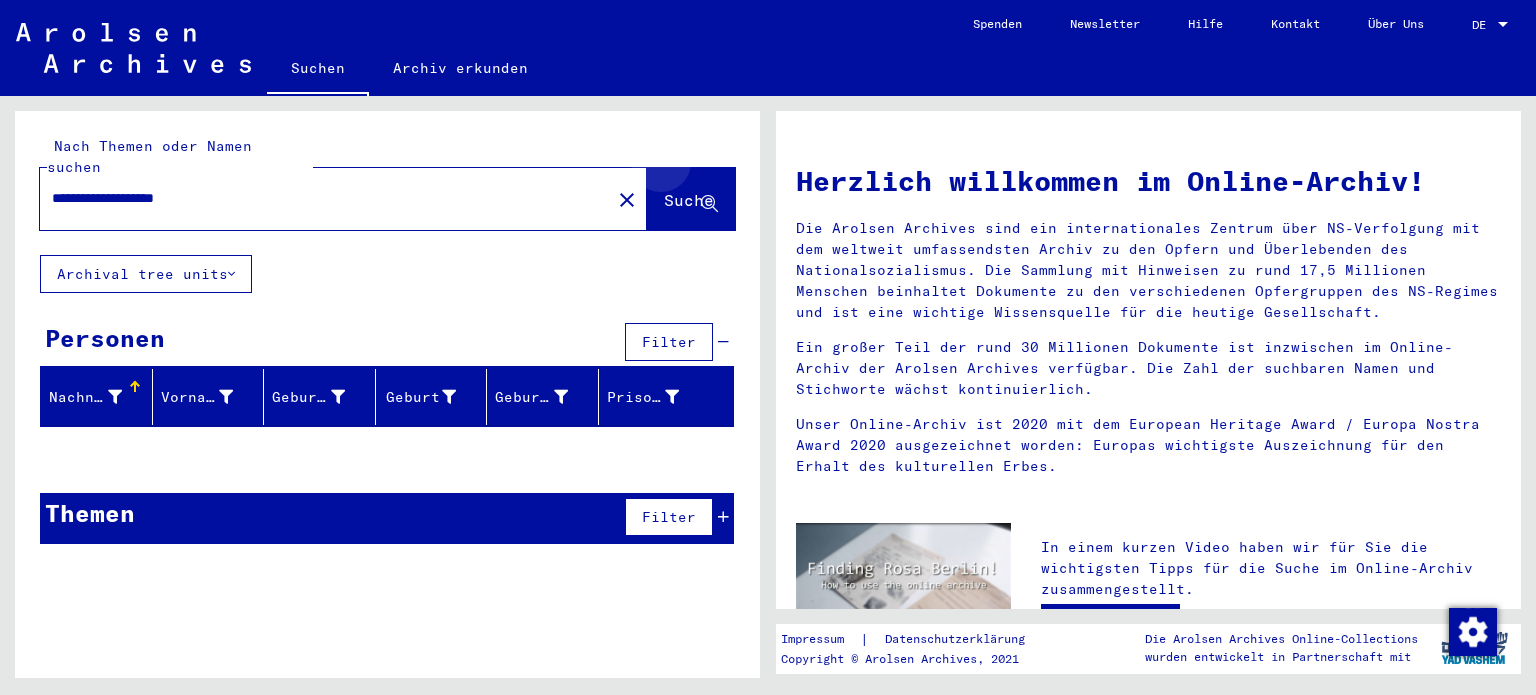 click on "Suche" 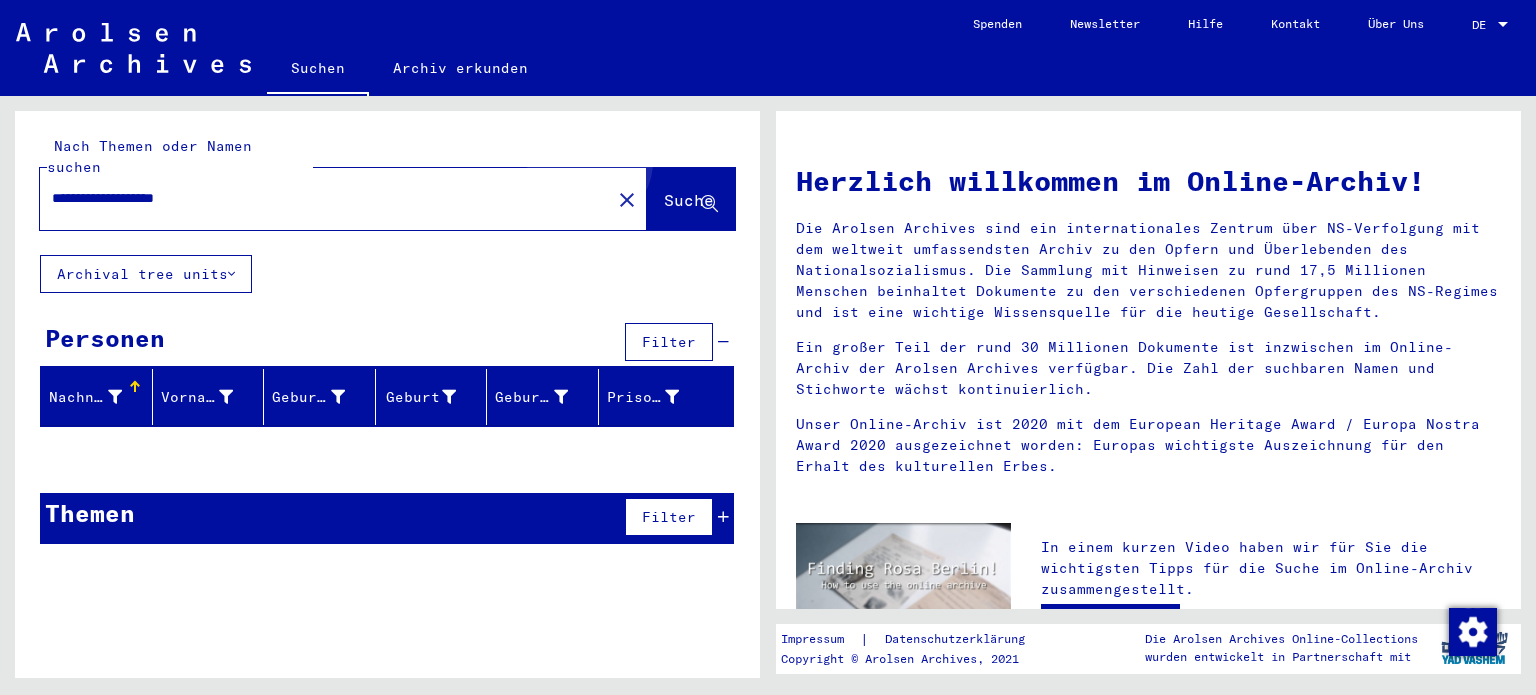 click on "Suche" 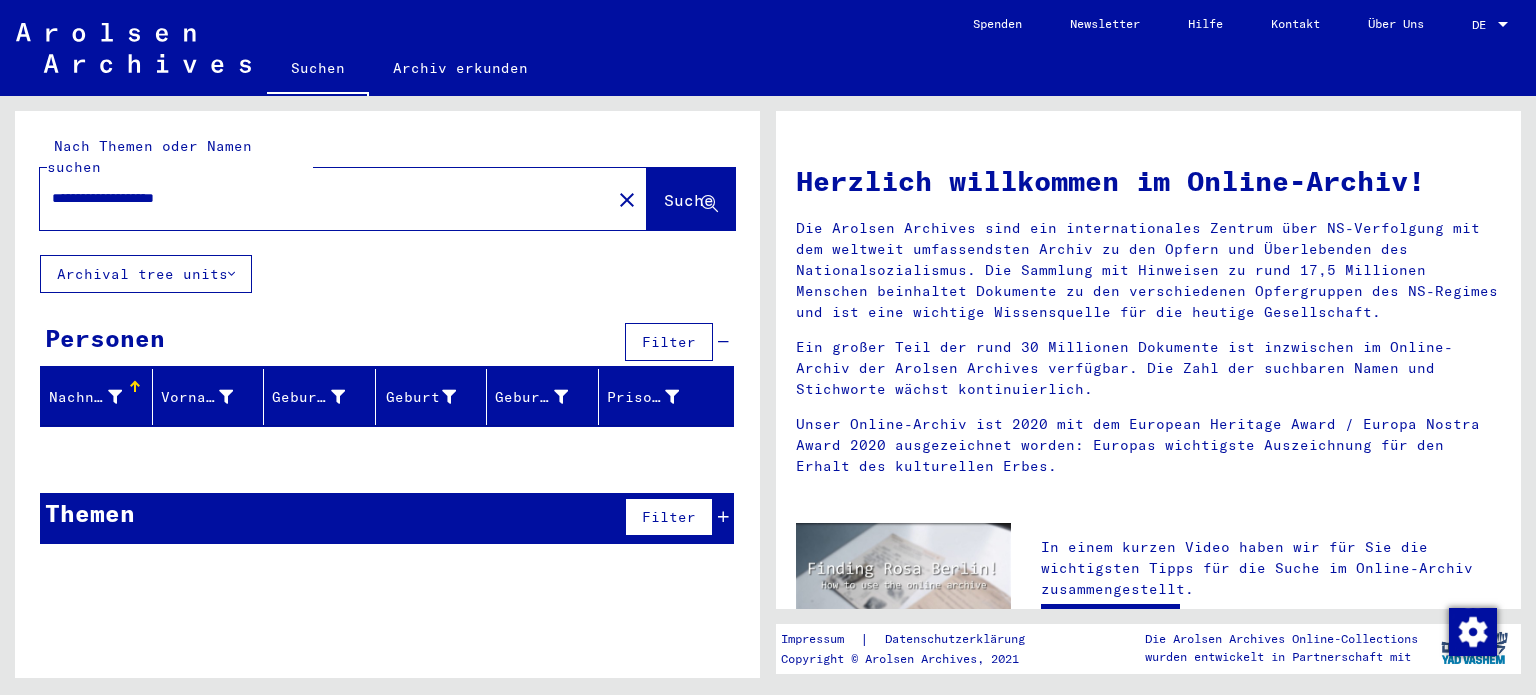 click on "**********" at bounding box center [319, 198] 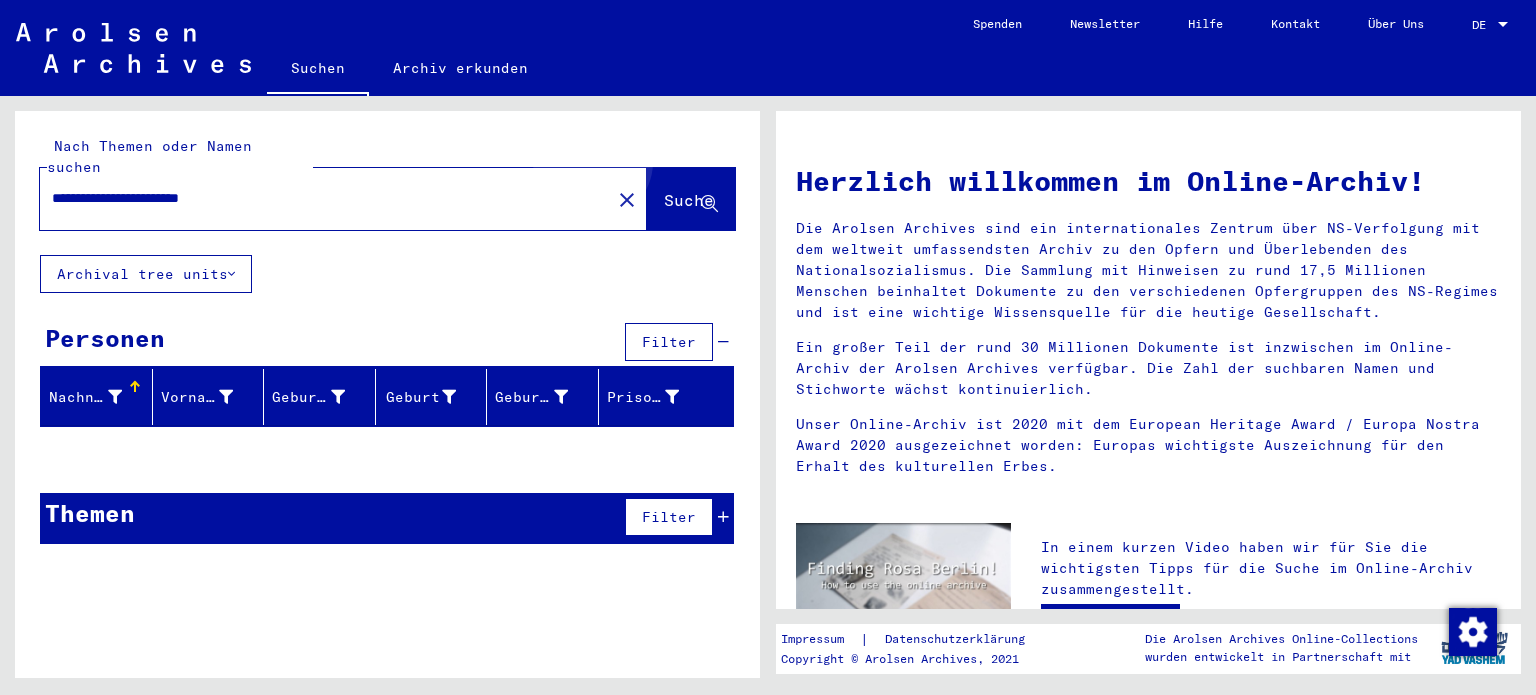 click on "Suche" 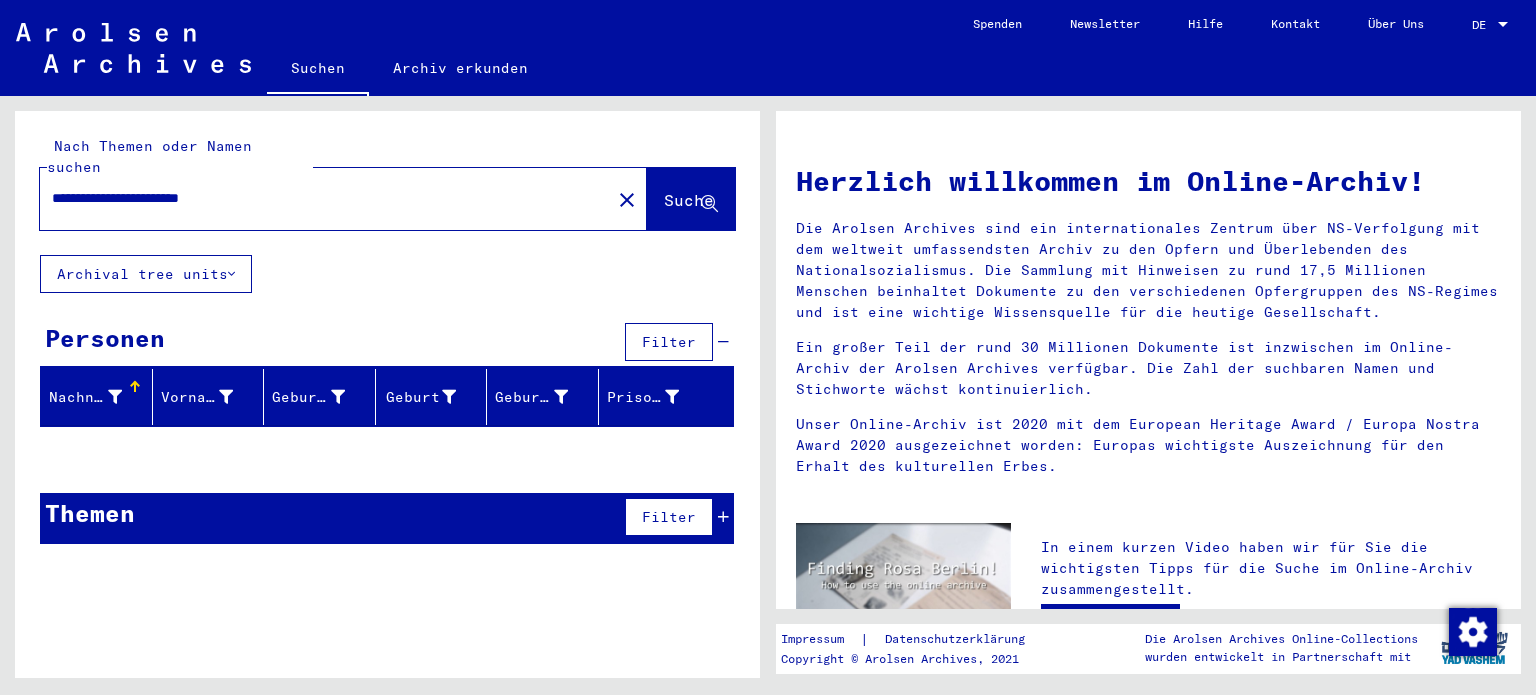 click on "**********" at bounding box center (319, 198) 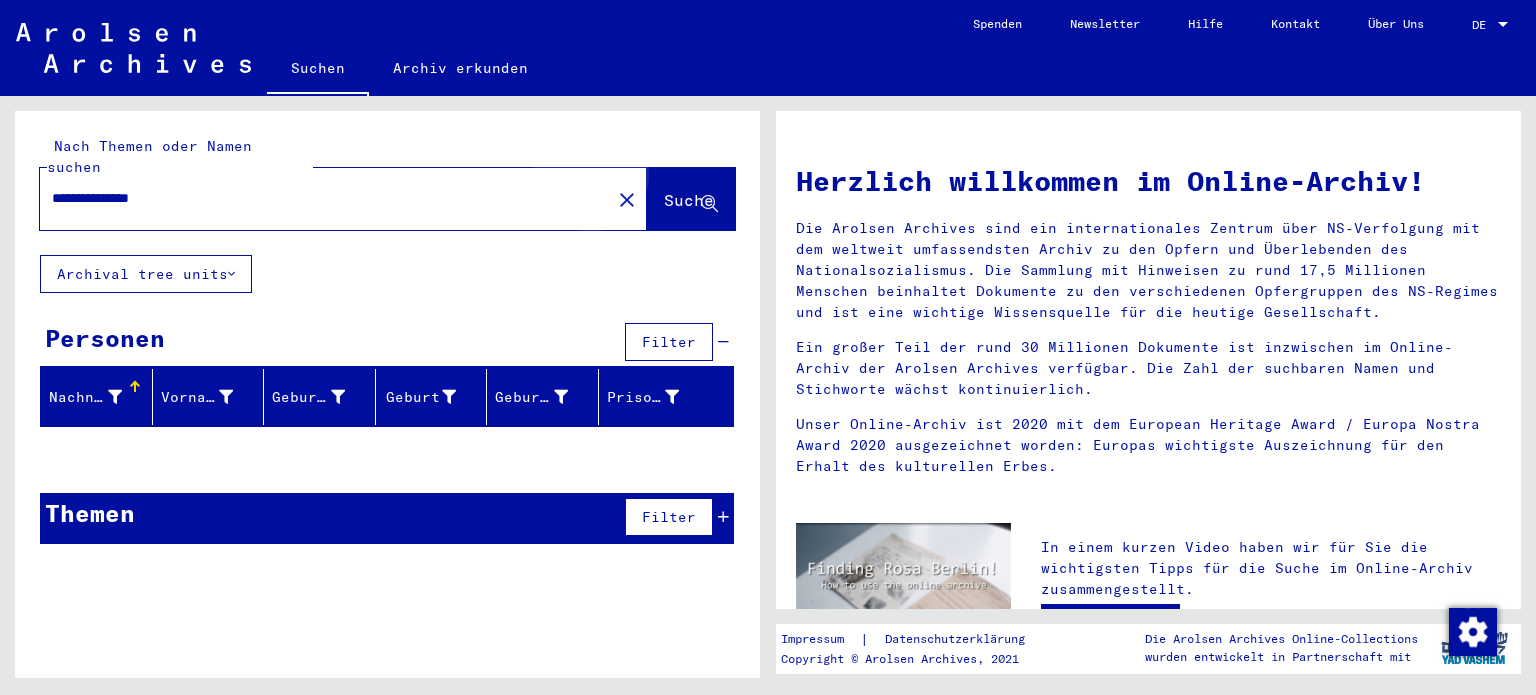 click on "Suche" 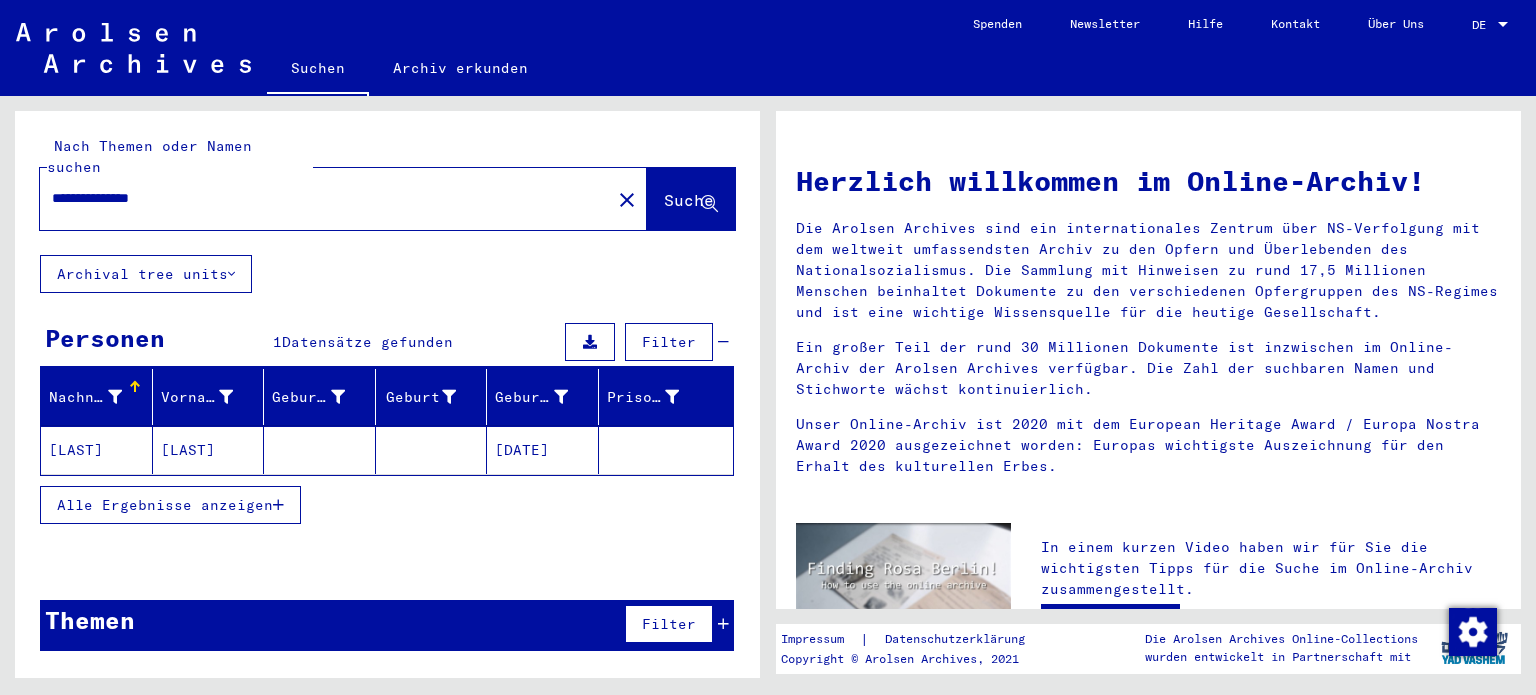 click on "[DATE]" 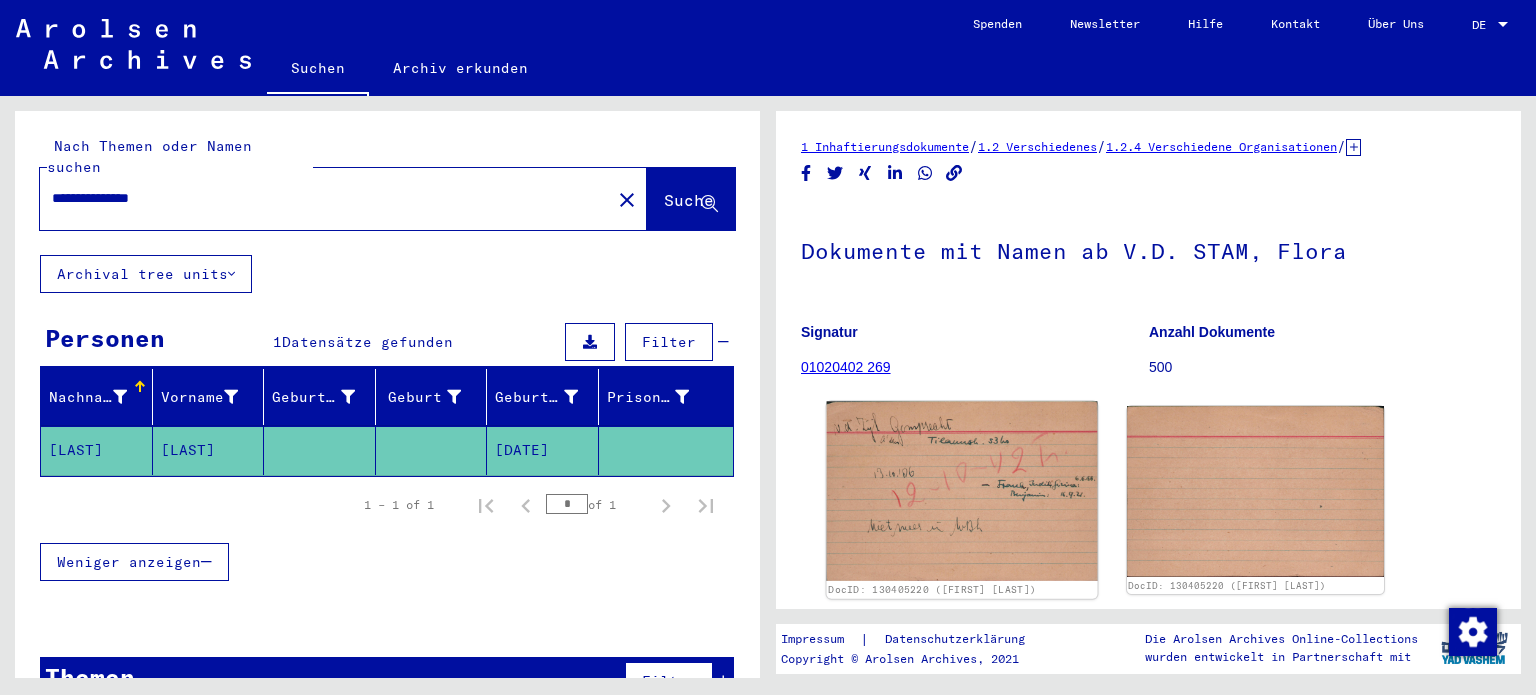 scroll, scrollTop: 0, scrollLeft: 0, axis: both 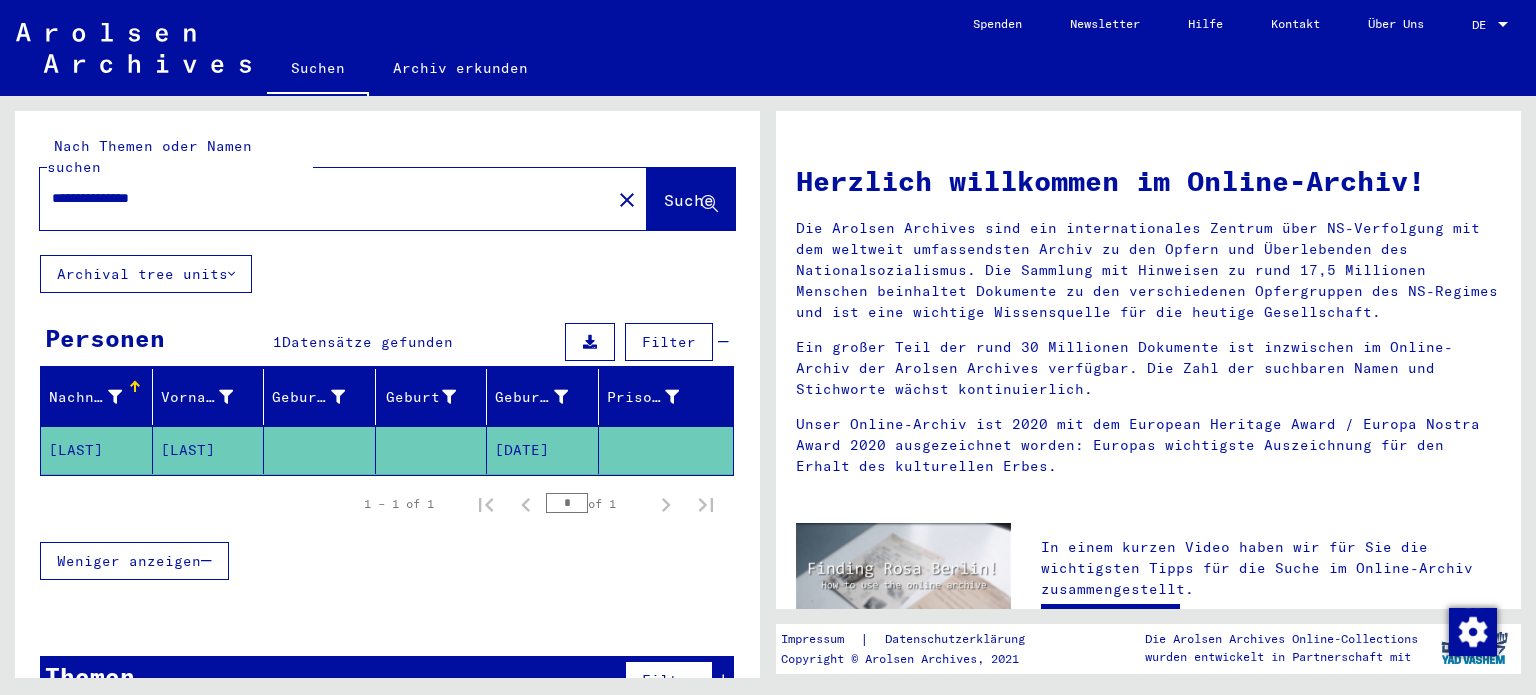 click on "**********" at bounding box center [319, 198] 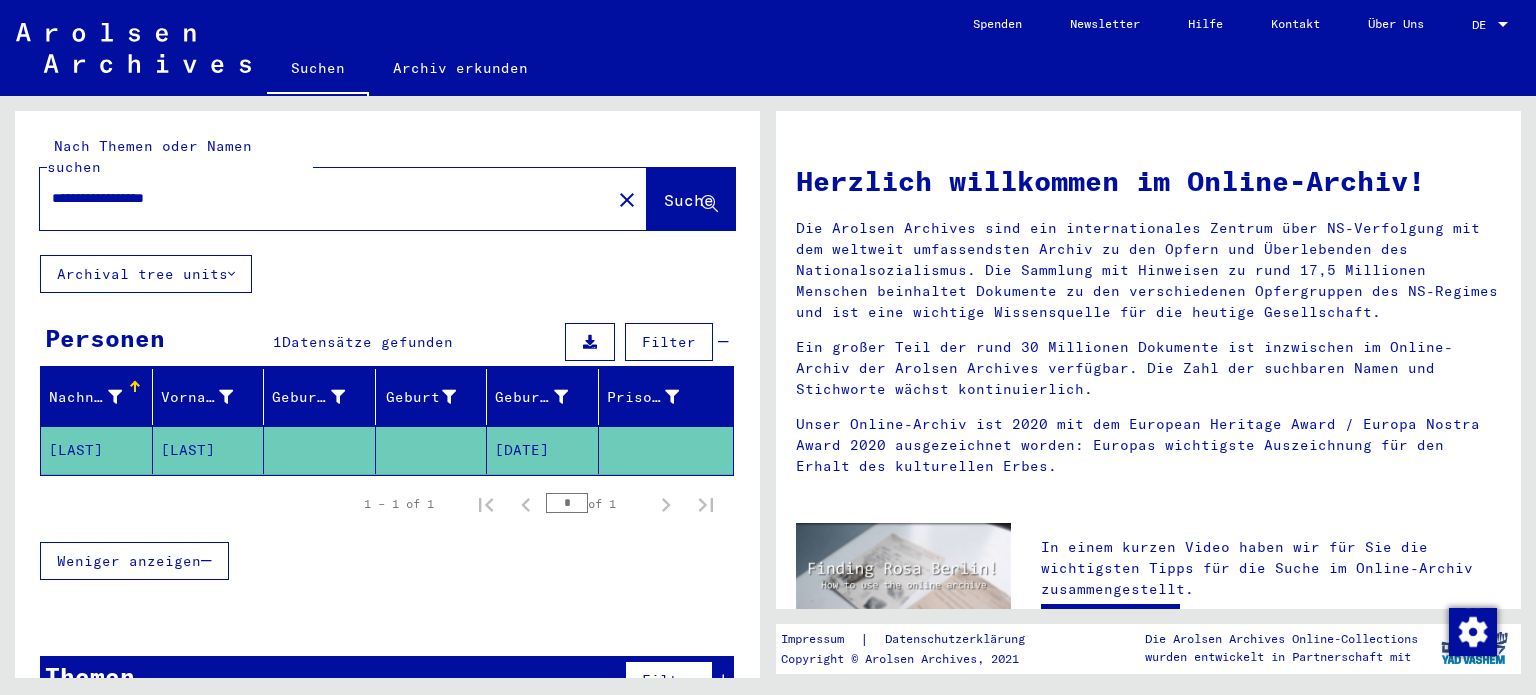 type on "**********" 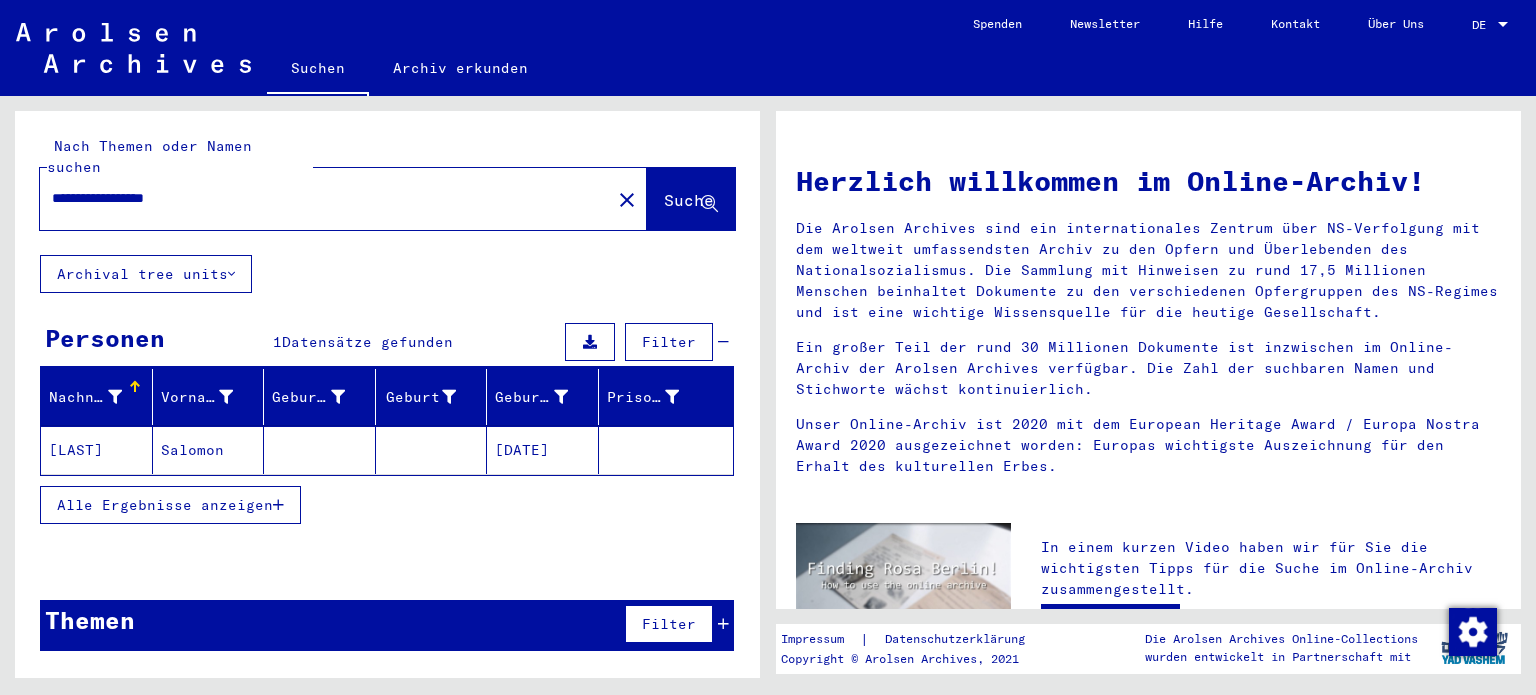 click on "[DATE]" 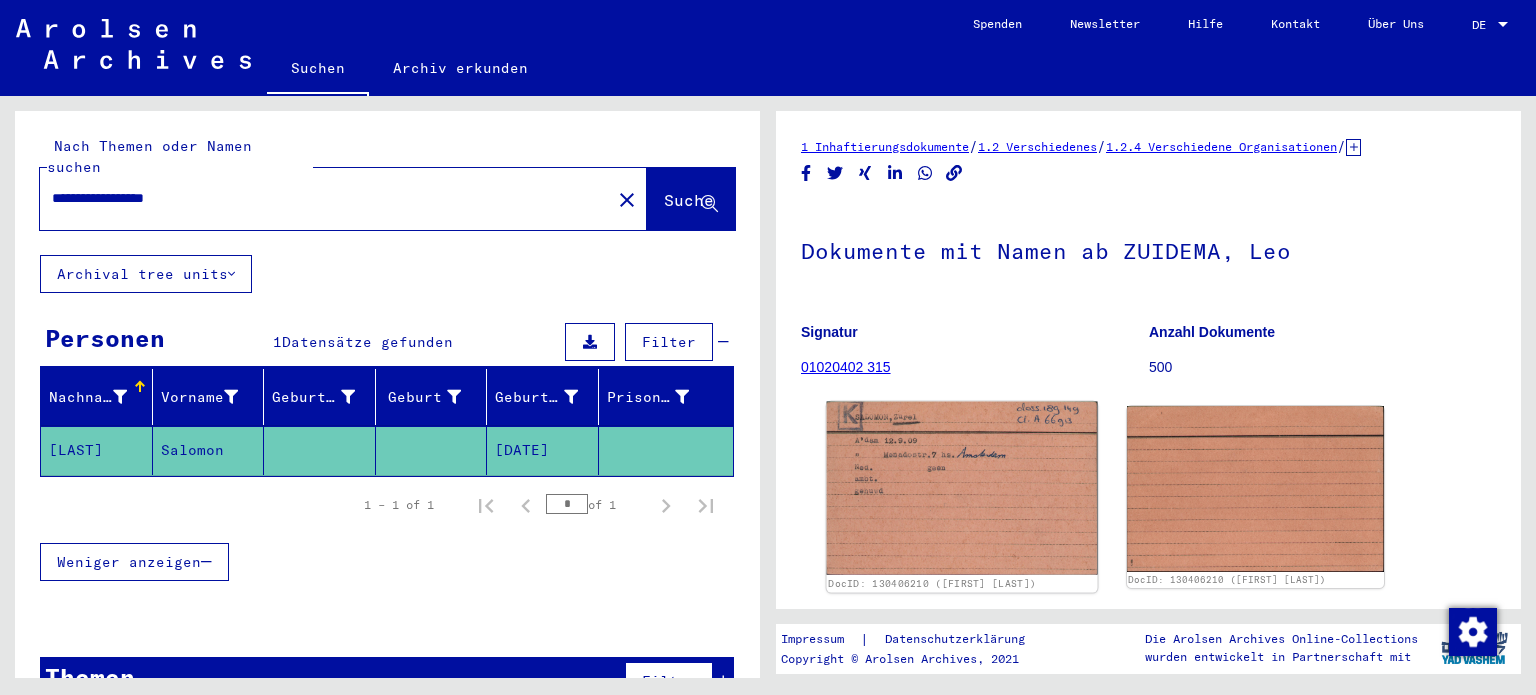 click 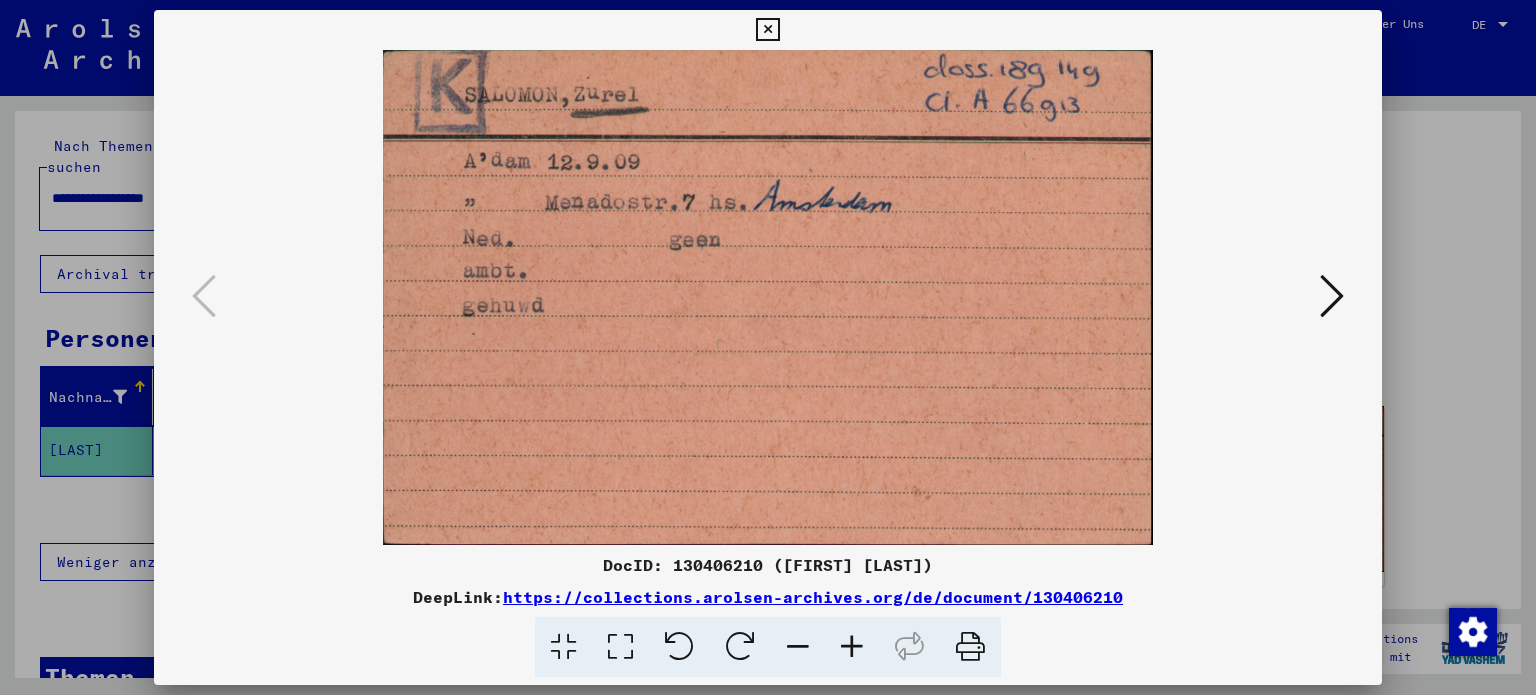 scroll, scrollTop: 0, scrollLeft: 0, axis: both 